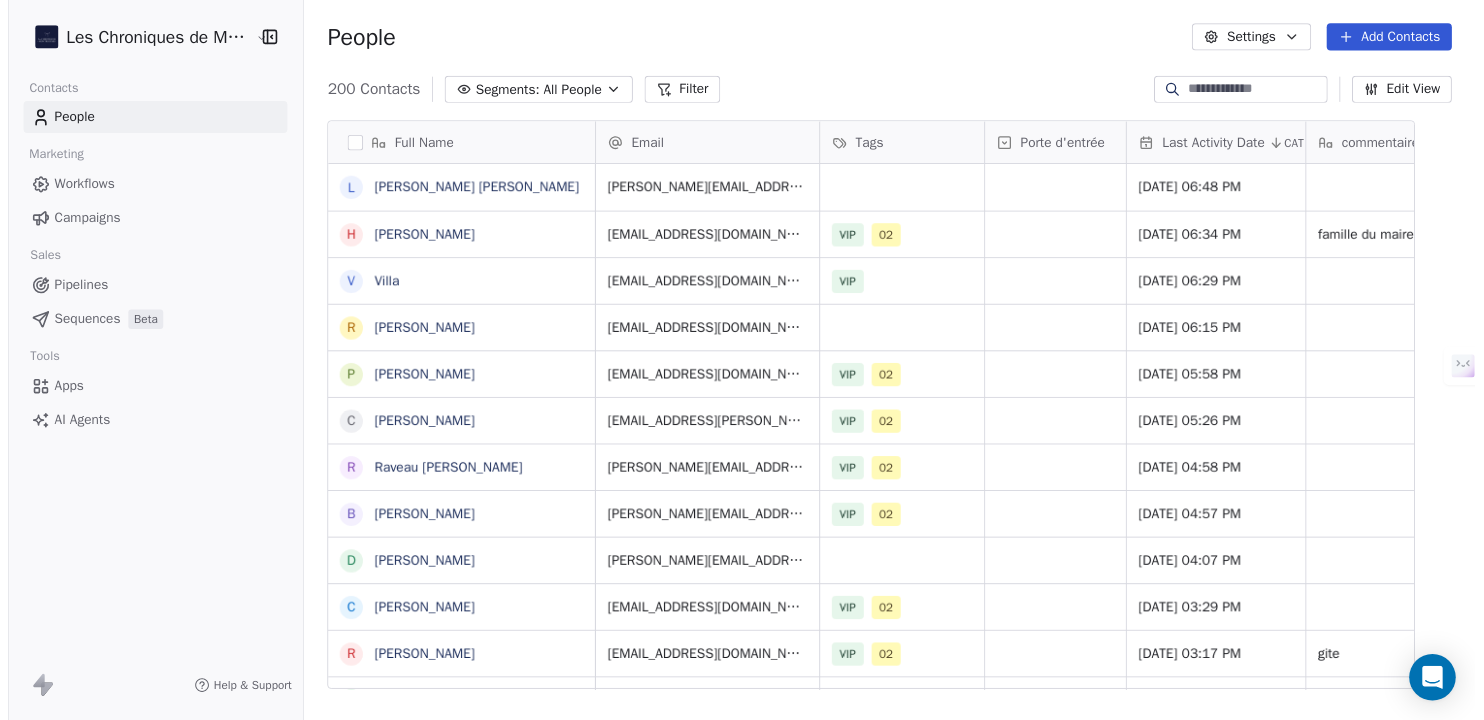 scroll, scrollTop: 0, scrollLeft: 0, axis: both 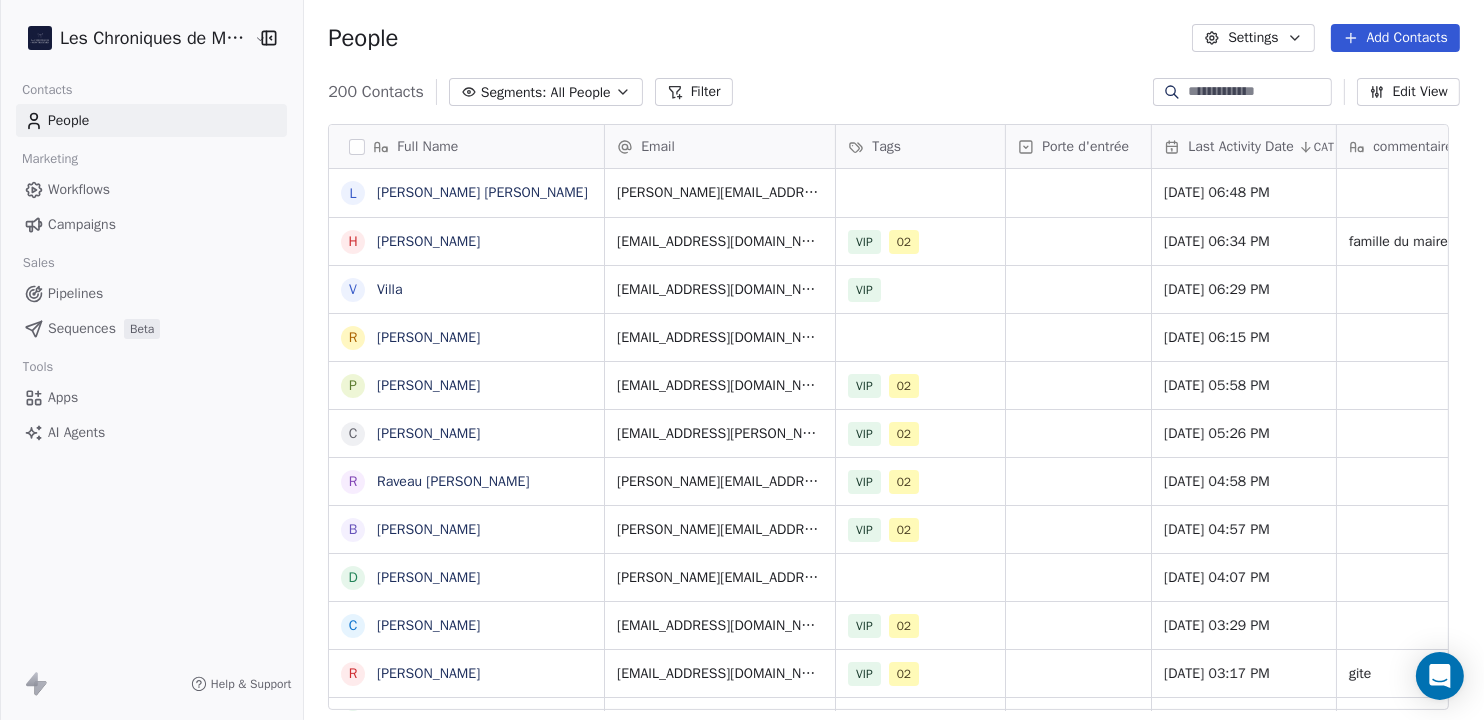 click on "Campaigns" at bounding box center [82, 224] 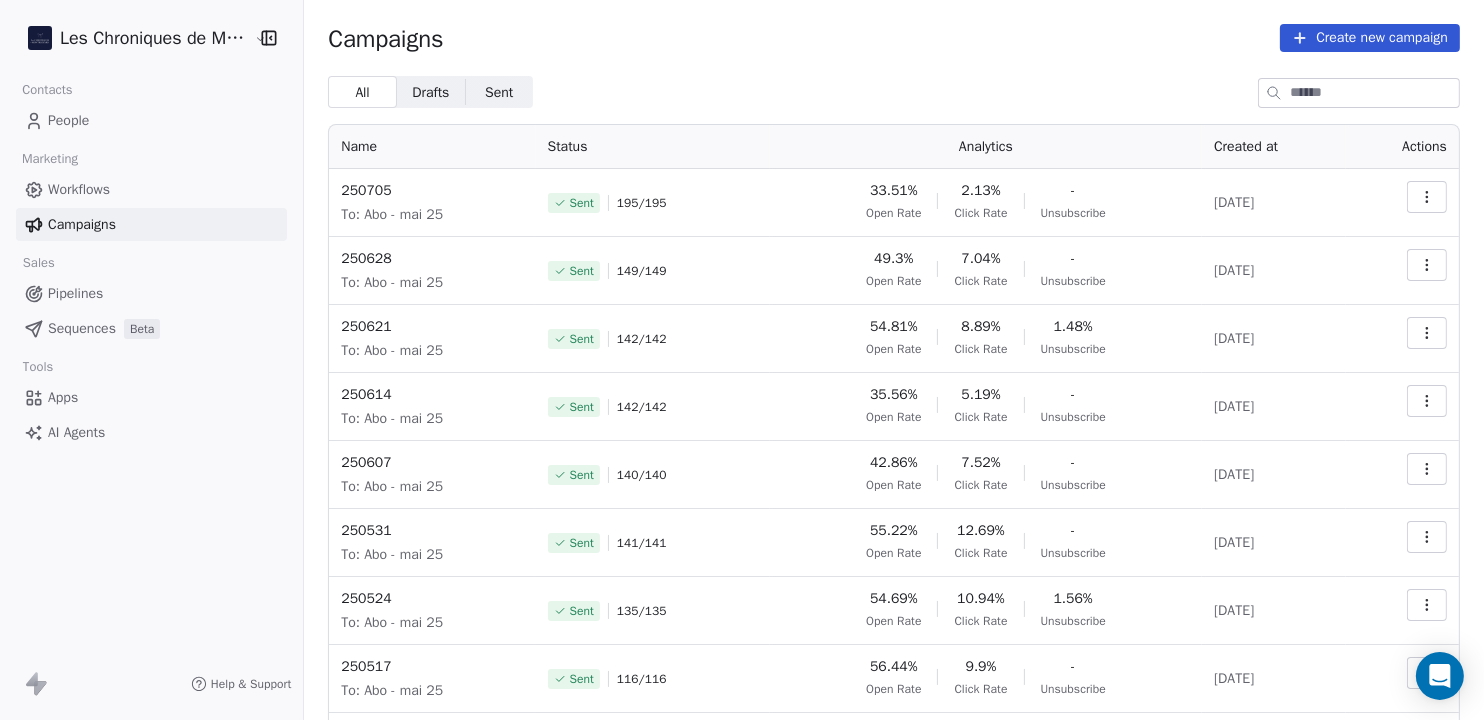 click on "People" at bounding box center (151, 120) 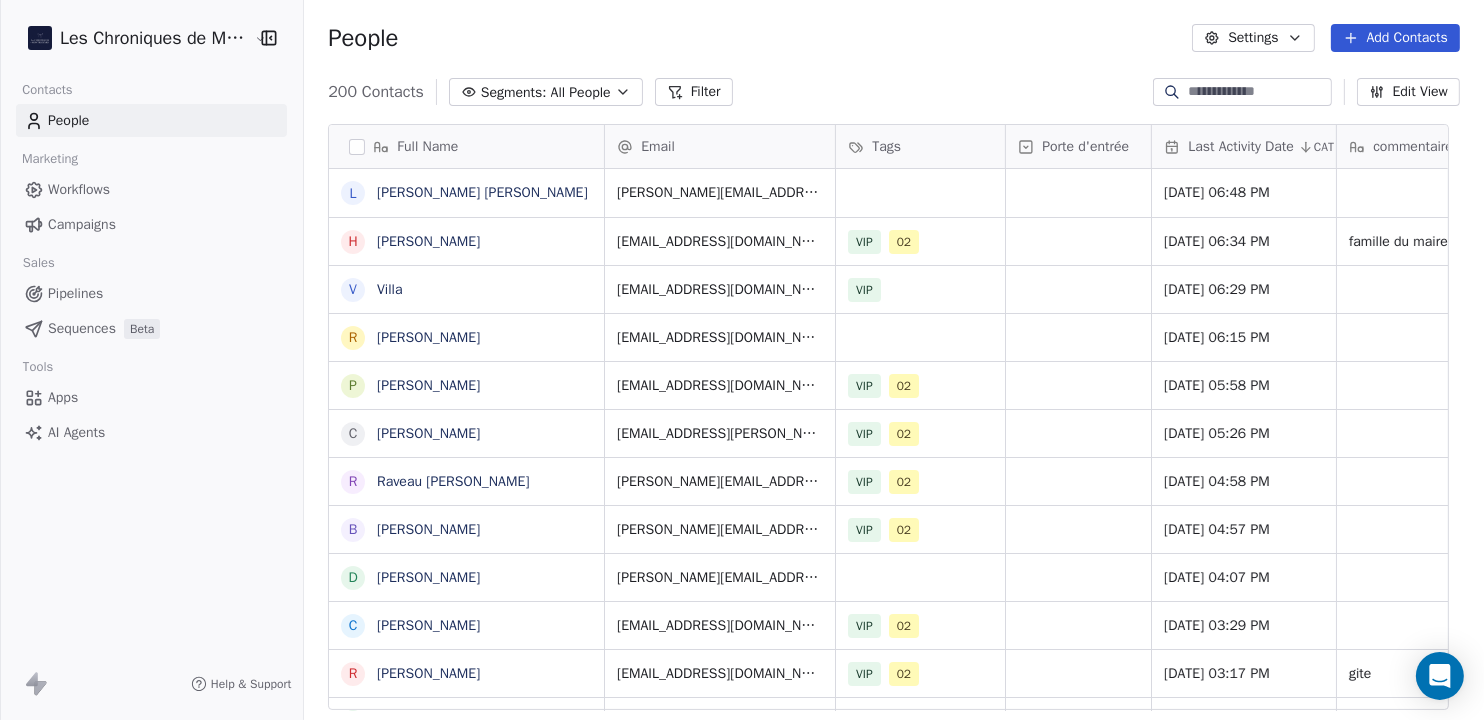 scroll, scrollTop: 20, scrollLeft: 20, axis: both 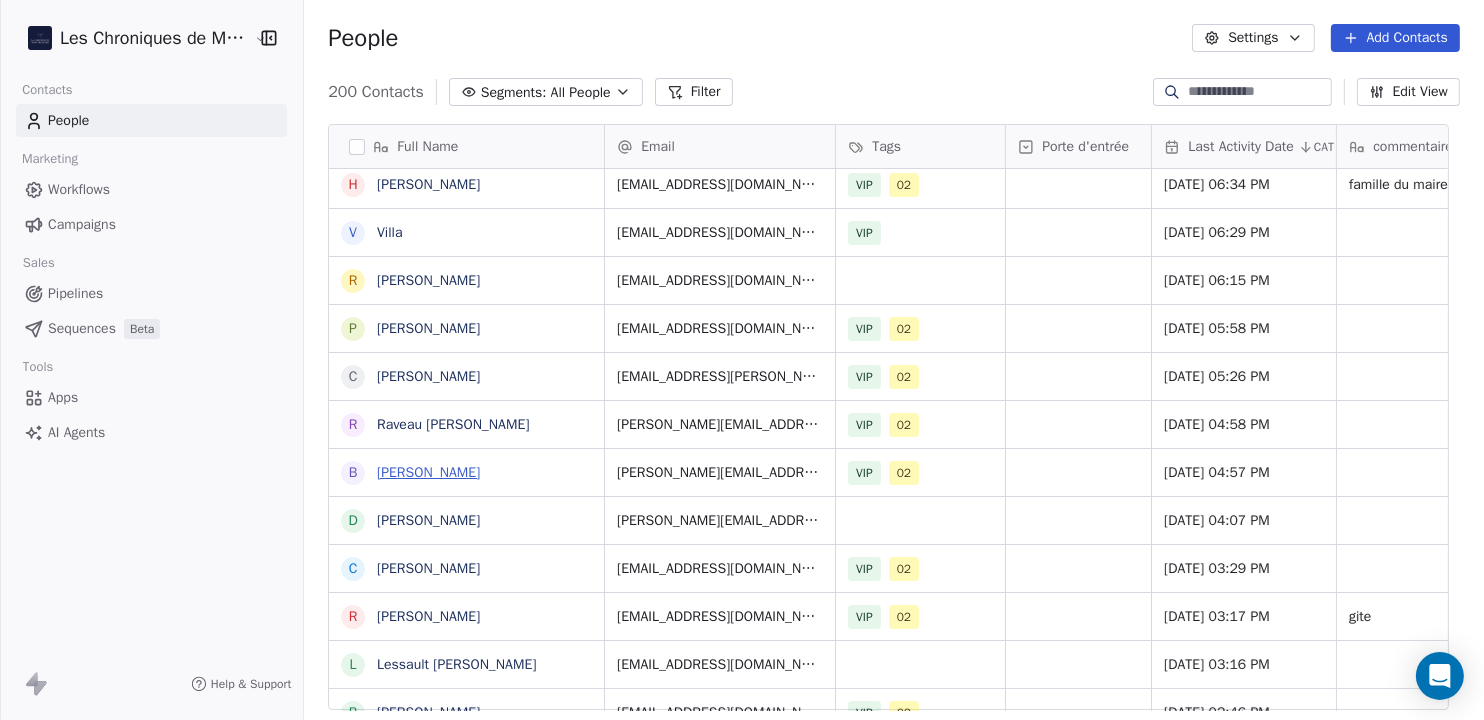 click on "[PERSON_NAME]" at bounding box center (428, 472) 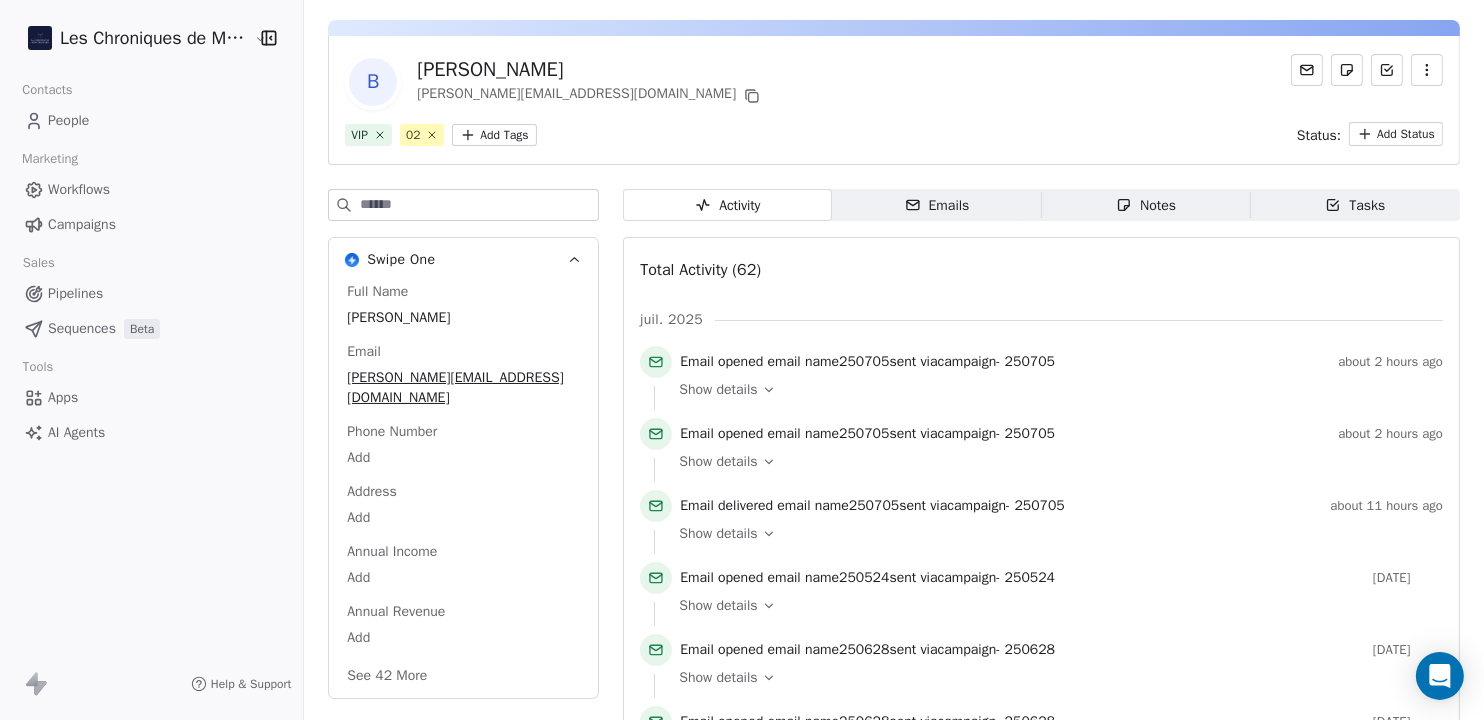 scroll, scrollTop: 0, scrollLeft: 0, axis: both 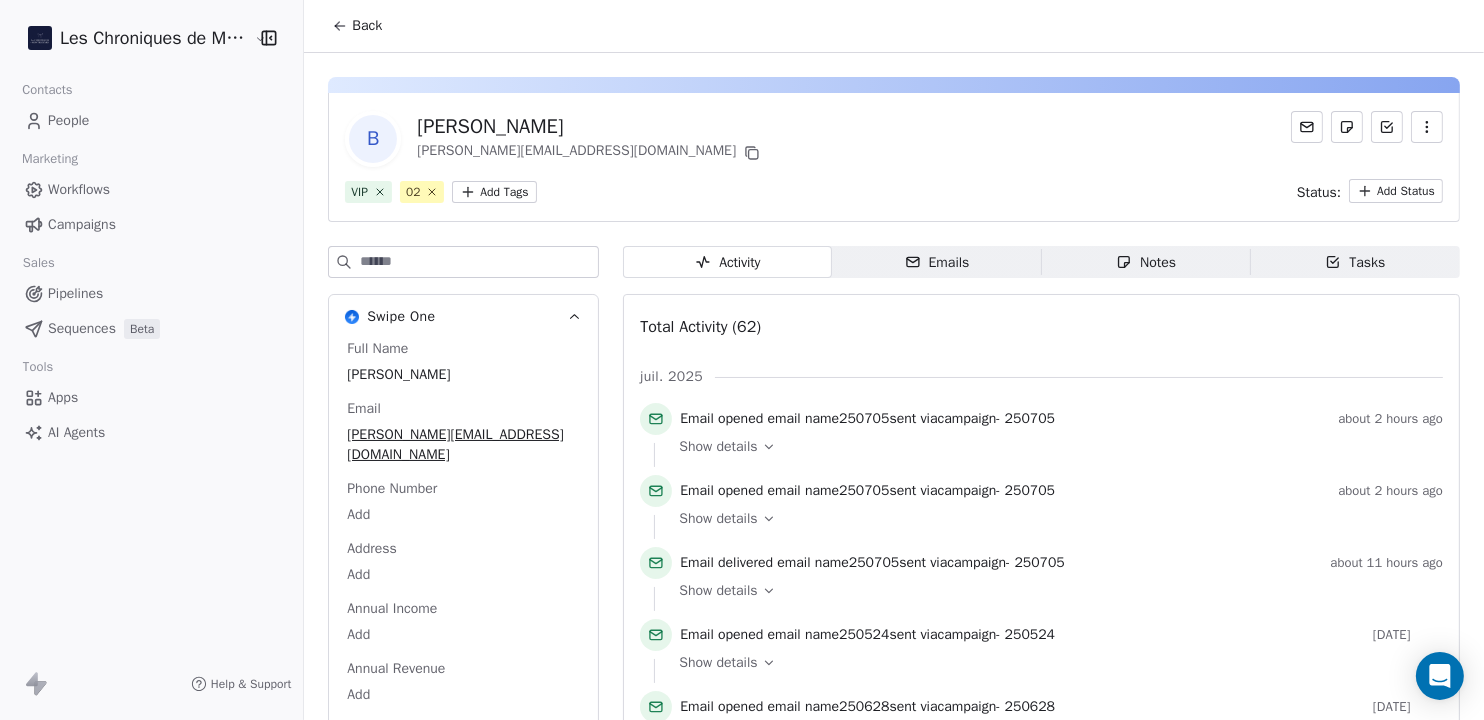 click on "People" at bounding box center (151, 120) 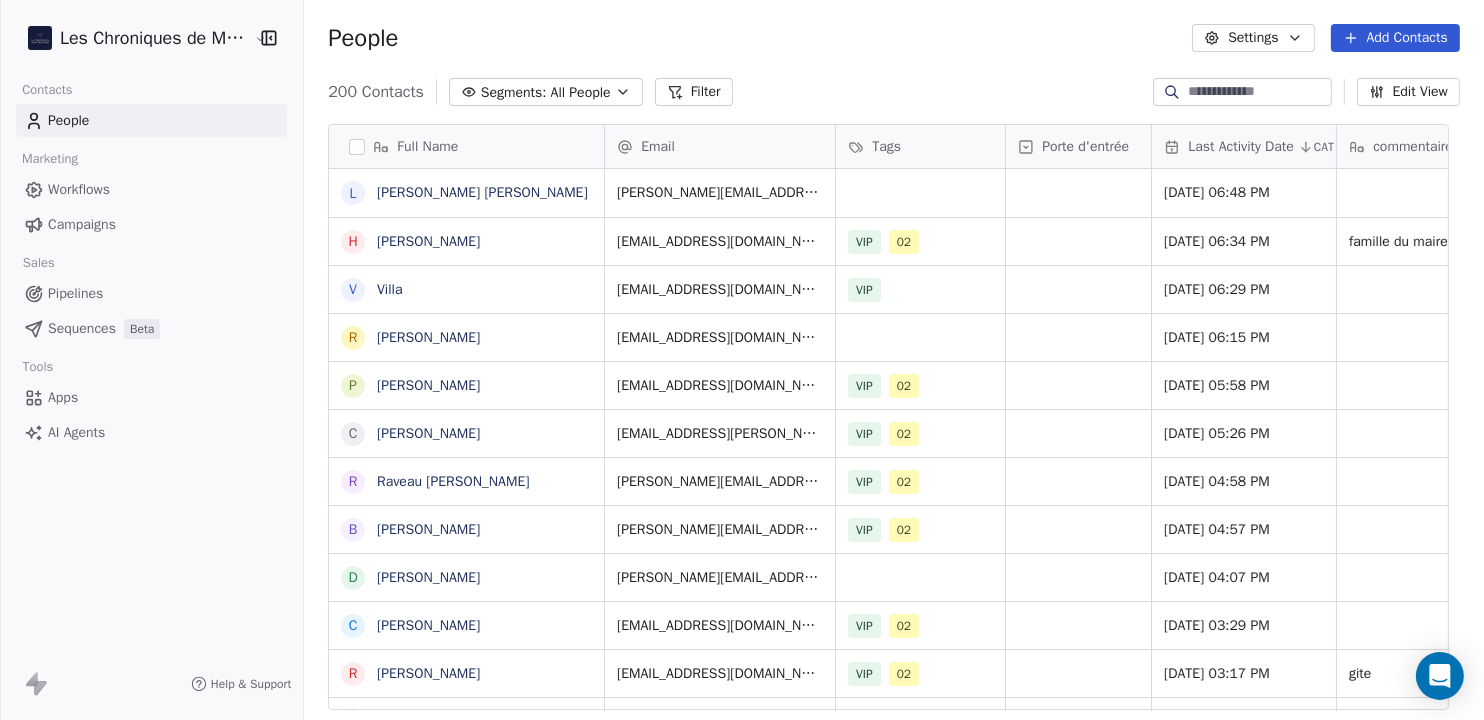 scroll, scrollTop: 57, scrollLeft: 0, axis: vertical 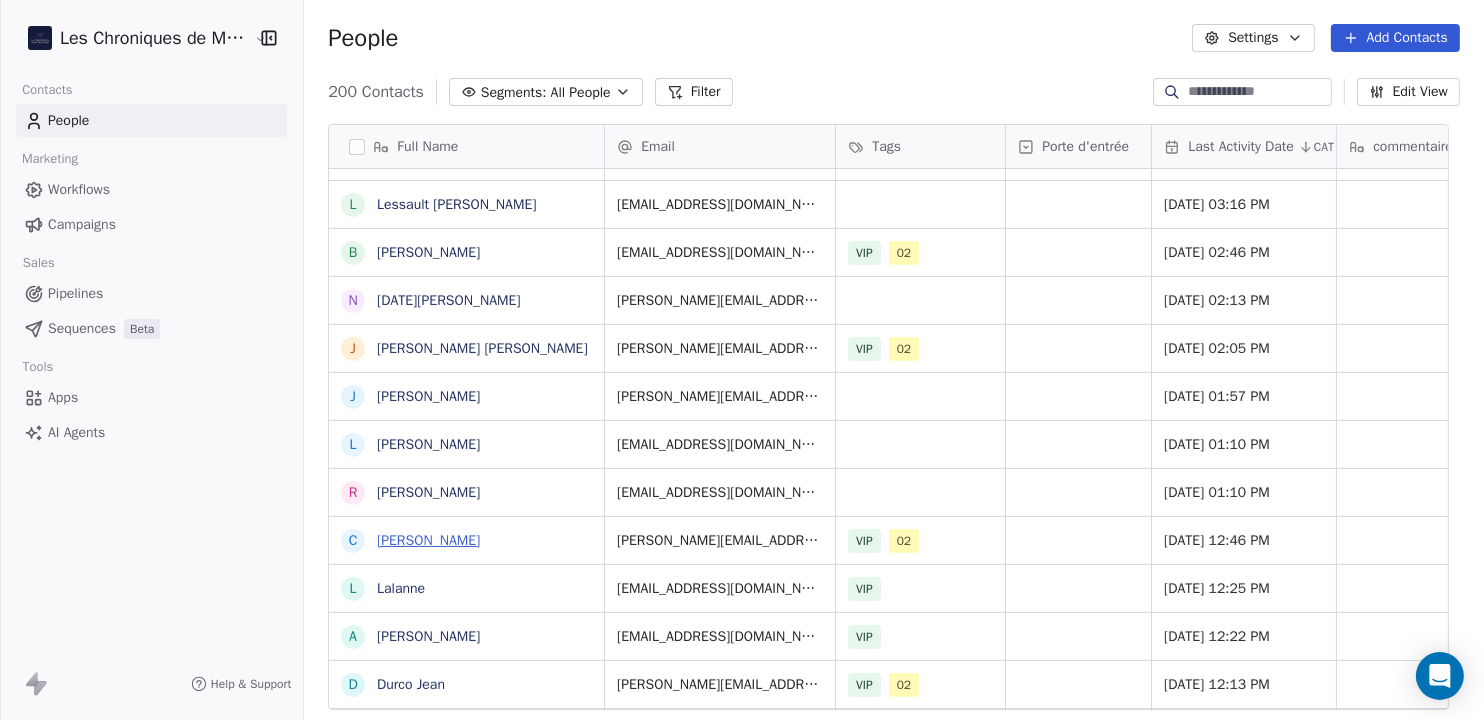 click on "[PERSON_NAME]" at bounding box center [428, 540] 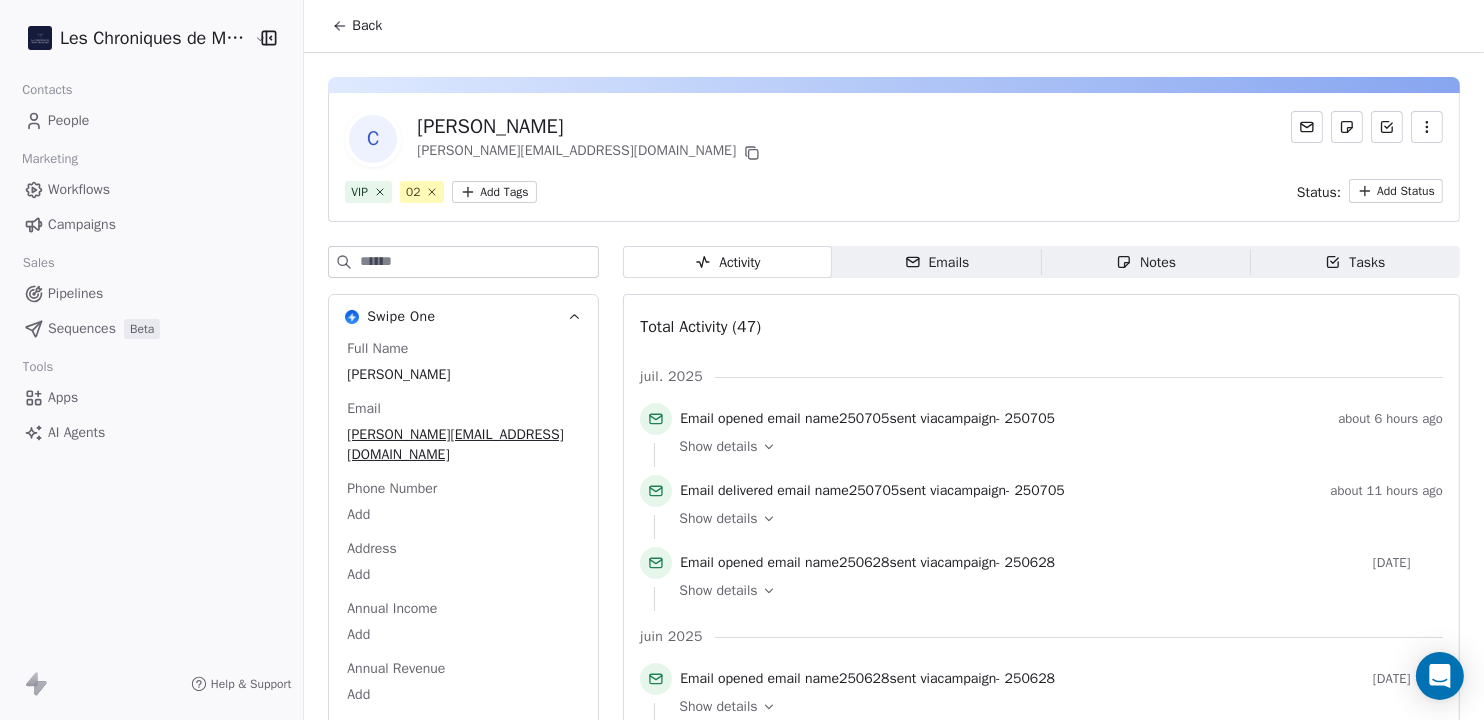 click on "People" at bounding box center (68, 120) 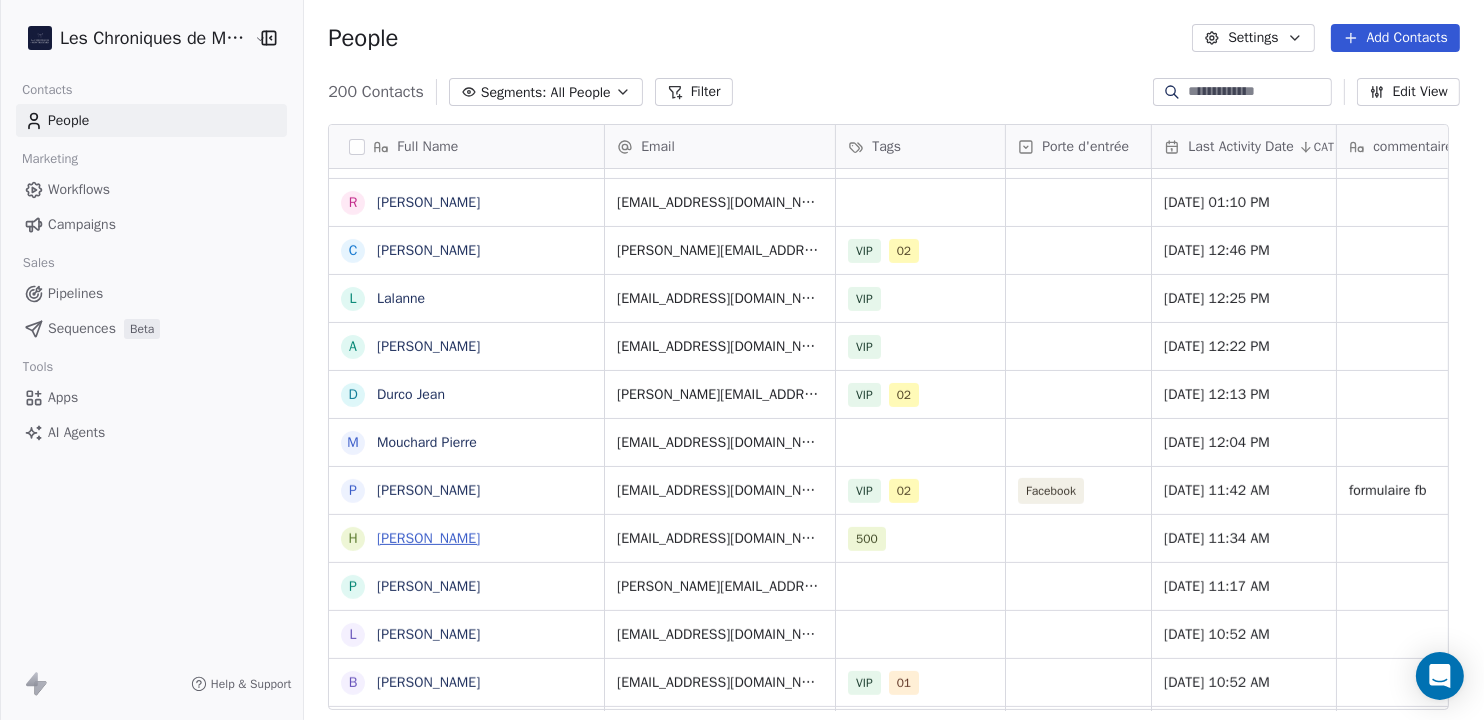 click on "[PERSON_NAME]" at bounding box center (428, 538) 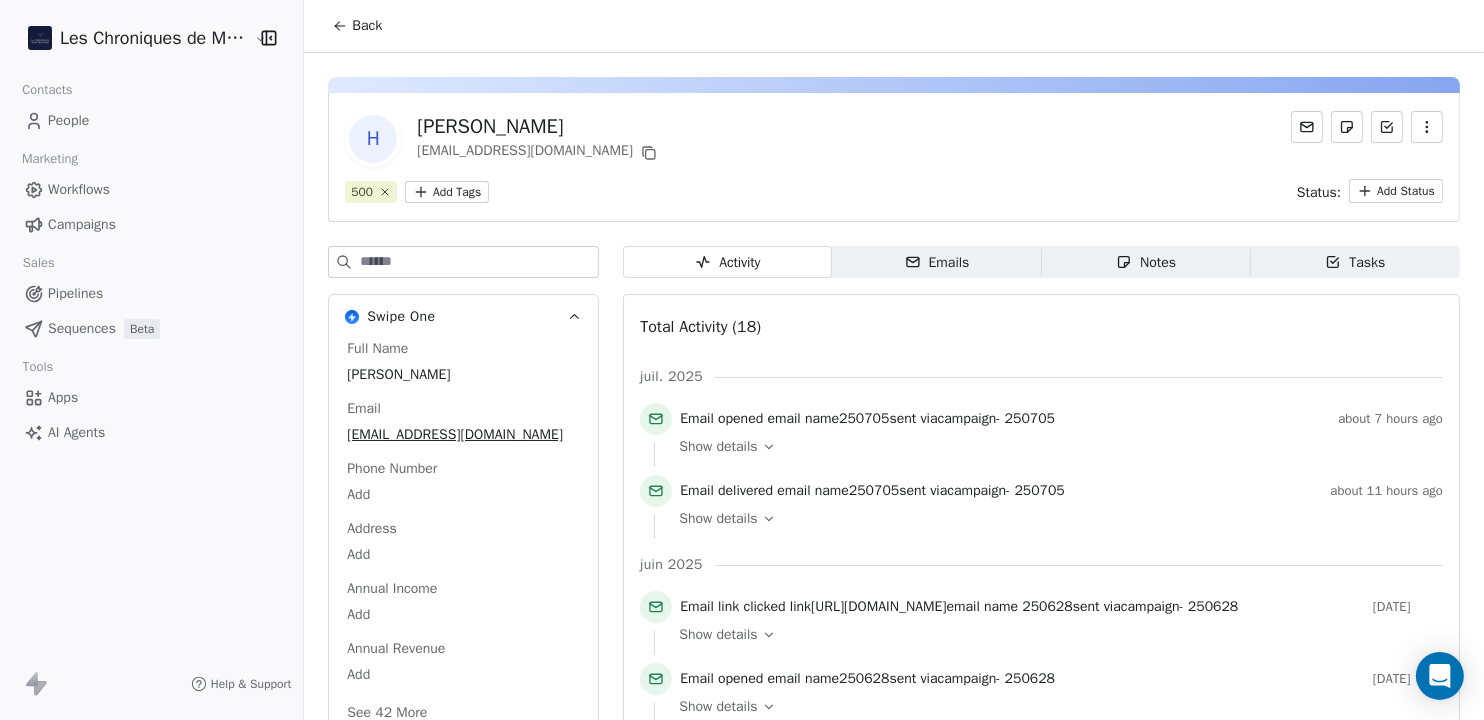 click on "People" at bounding box center [68, 120] 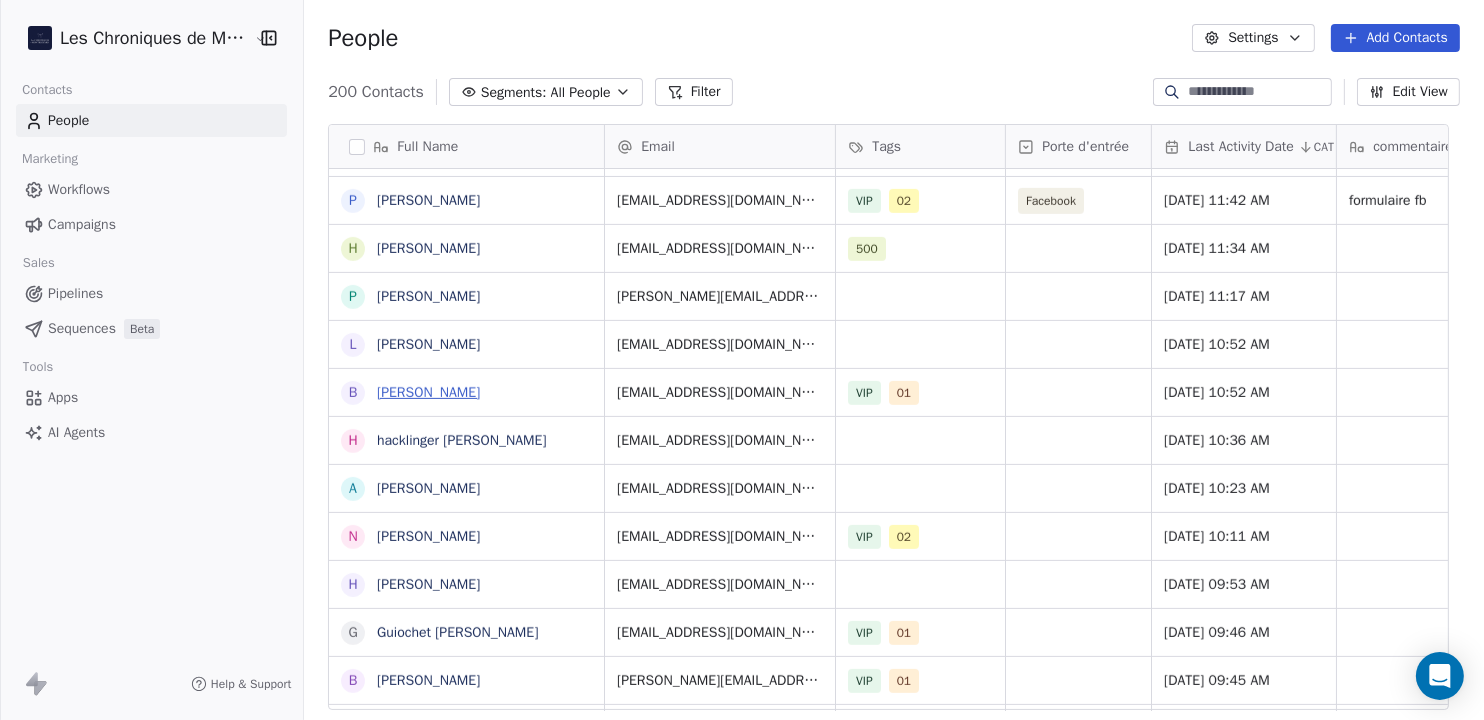 click on "[PERSON_NAME]" at bounding box center (428, 392) 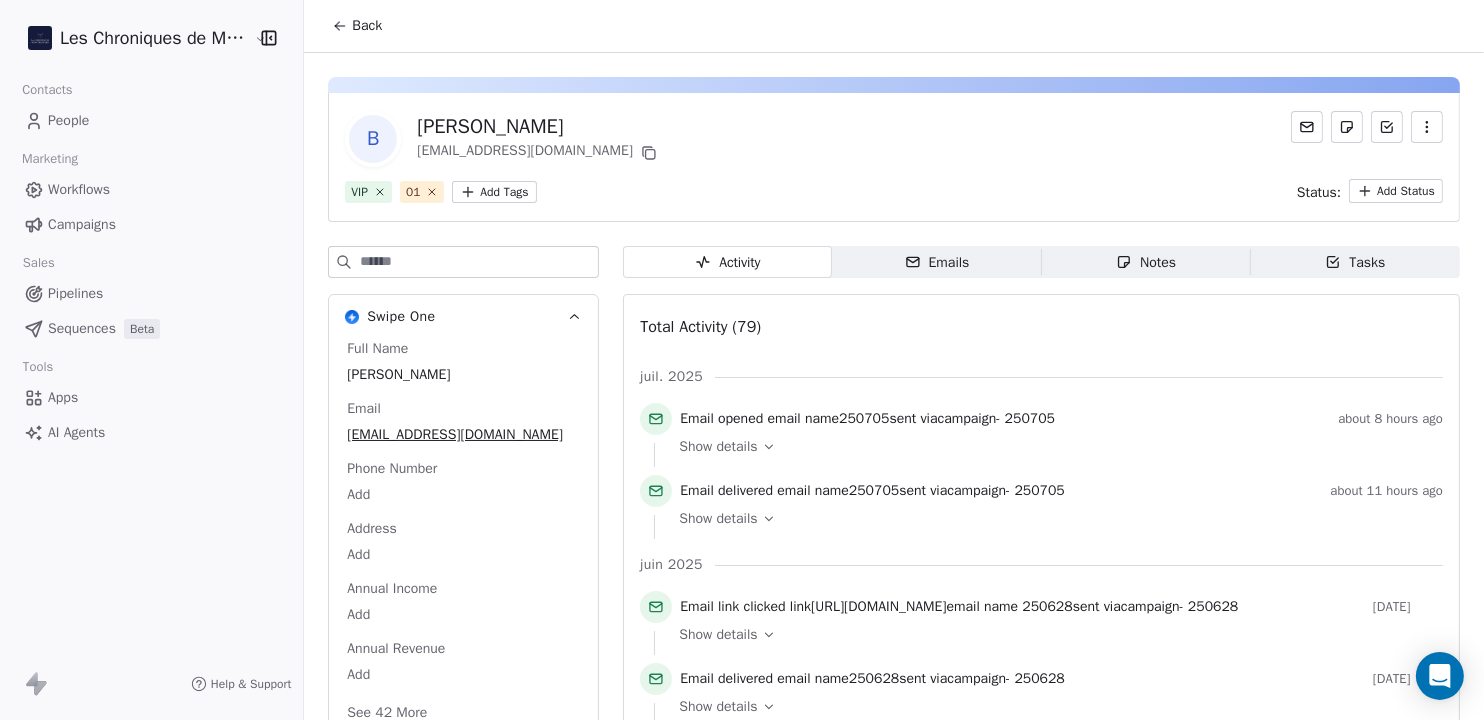 click on "People" at bounding box center (151, 120) 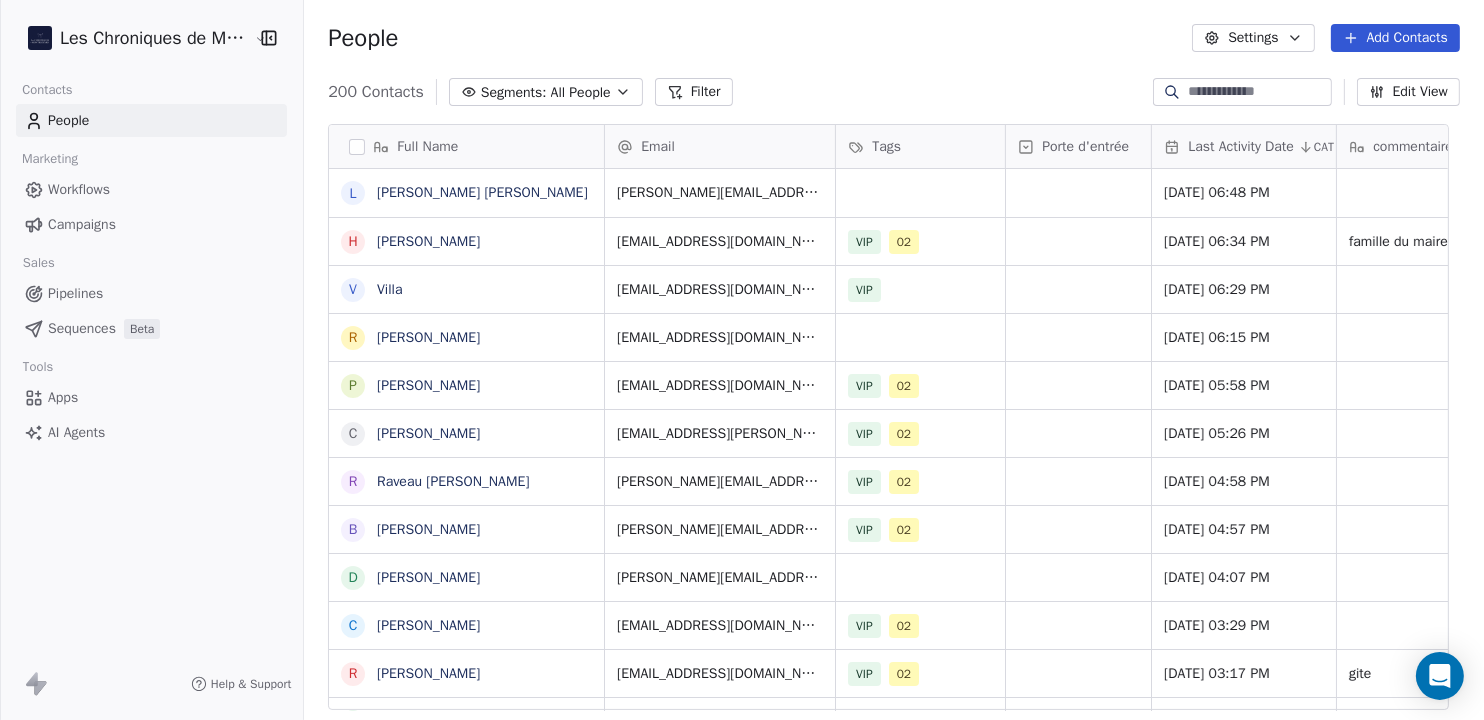 click at bounding box center [1258, 92] 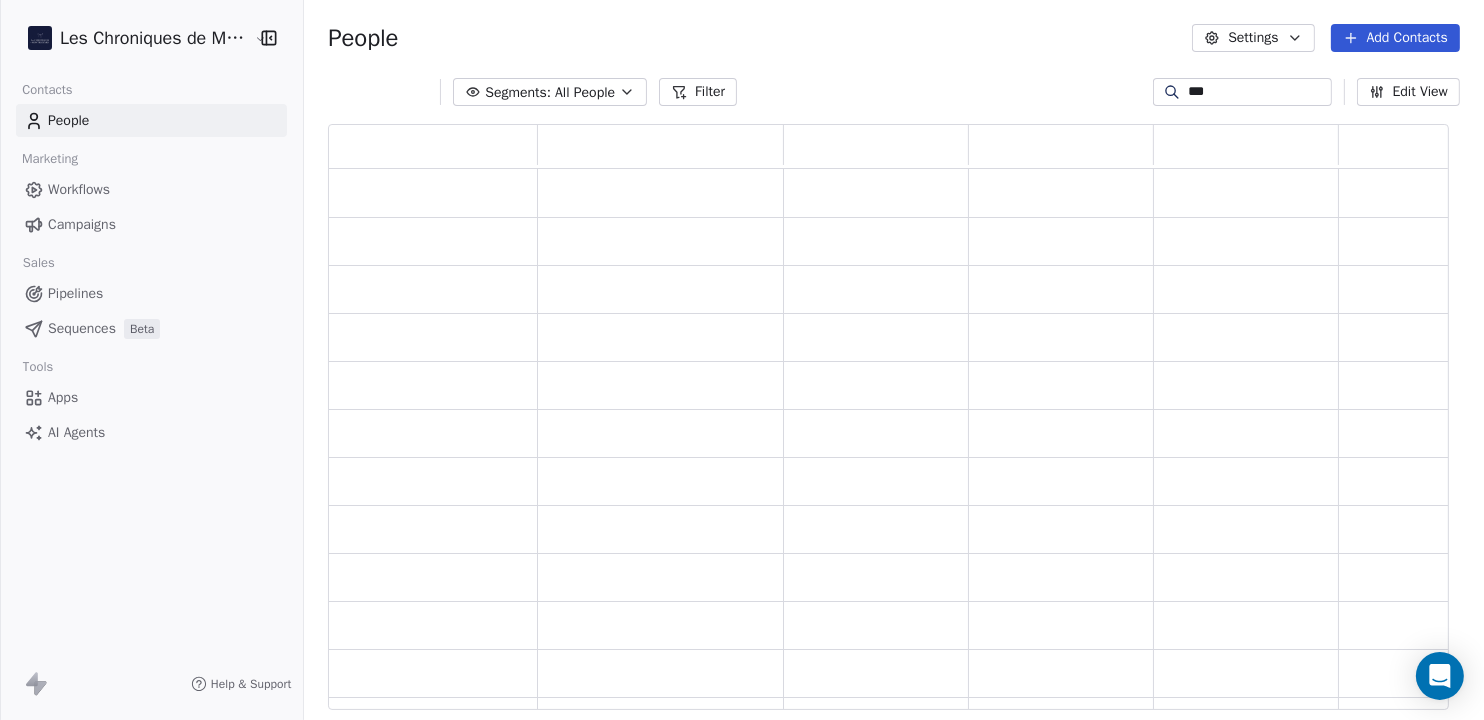 scroll, scrollTop: 20, scrollLeft: 20, axis: both 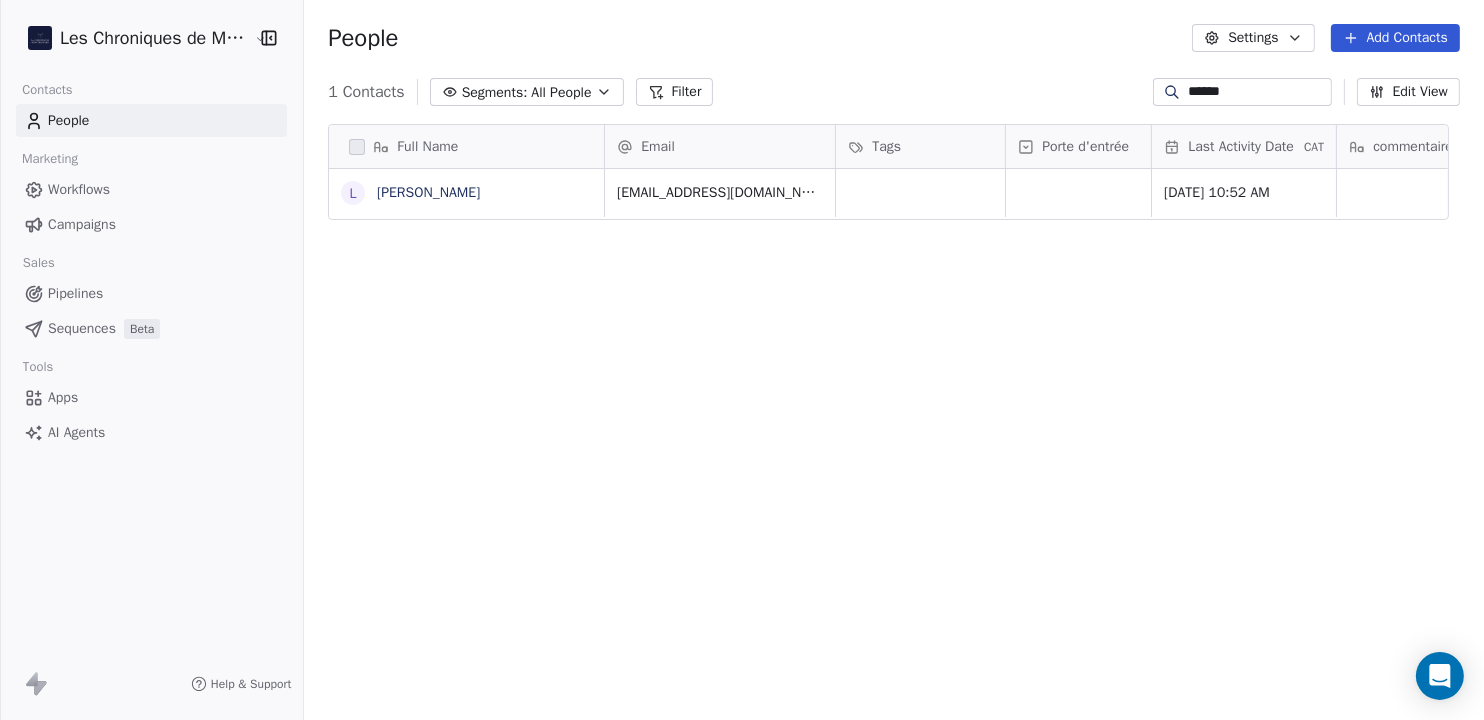 type on "******" 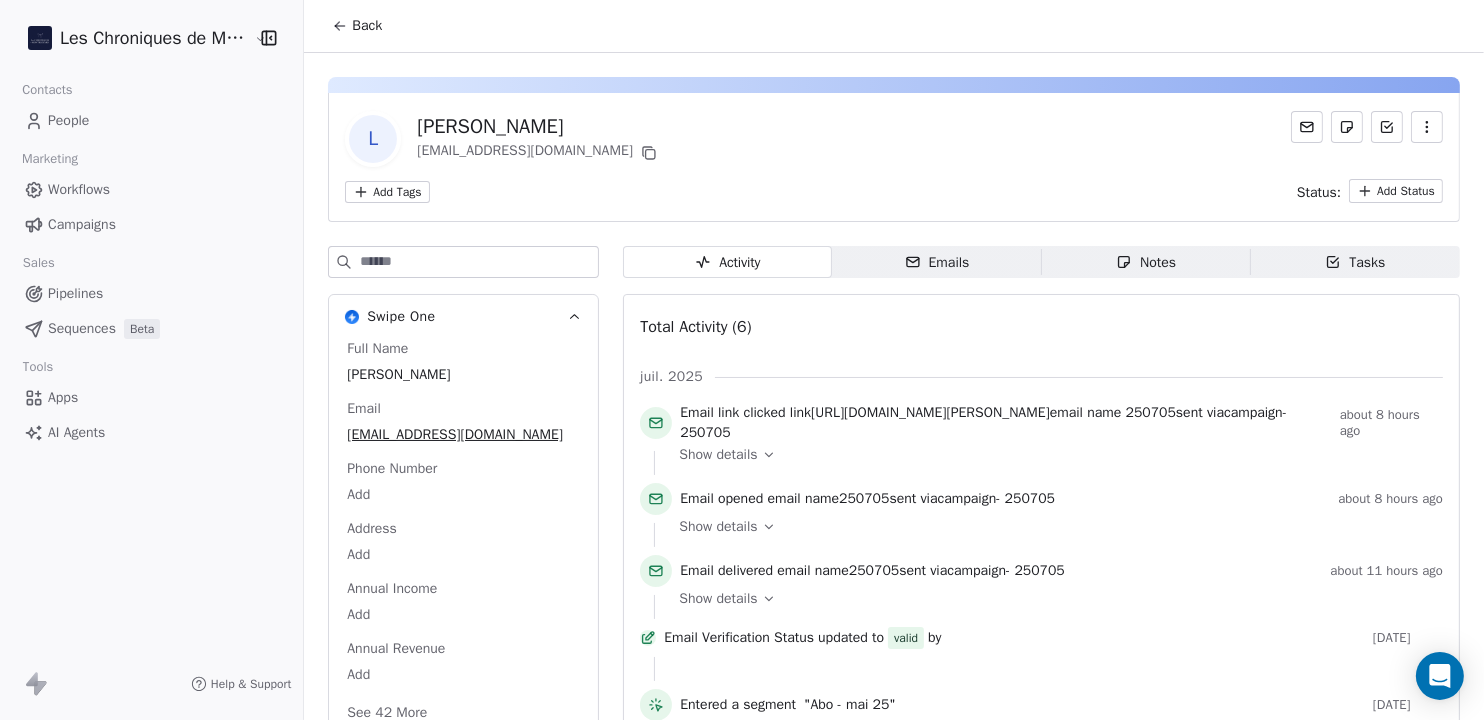 click on "People" at bounding box center [68, 120] 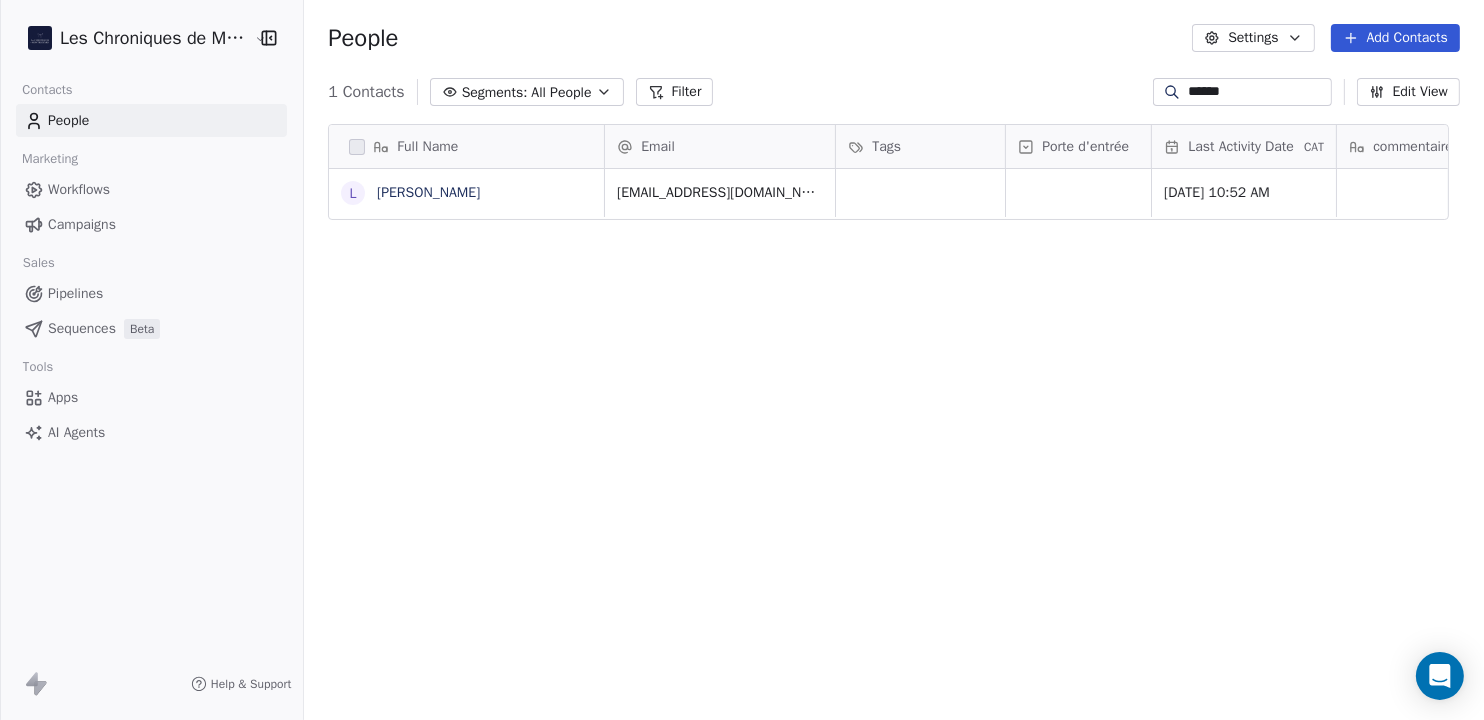 scroll, scrollTop: 20, scrollLeft: 20, axis: both 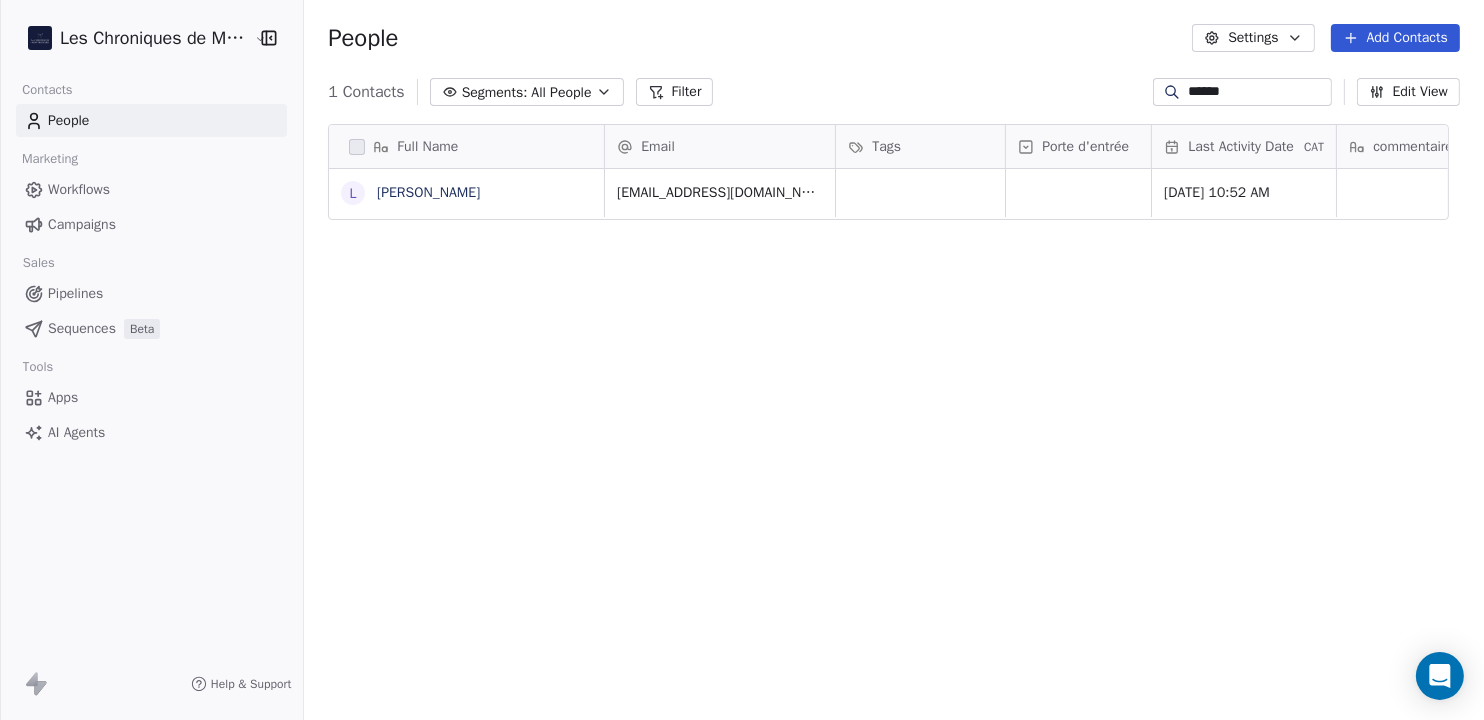drag, startPoint x: 1211, startPoint y: 99, endPoint x: 1051, endPoint y: 62, distance: 164.22241 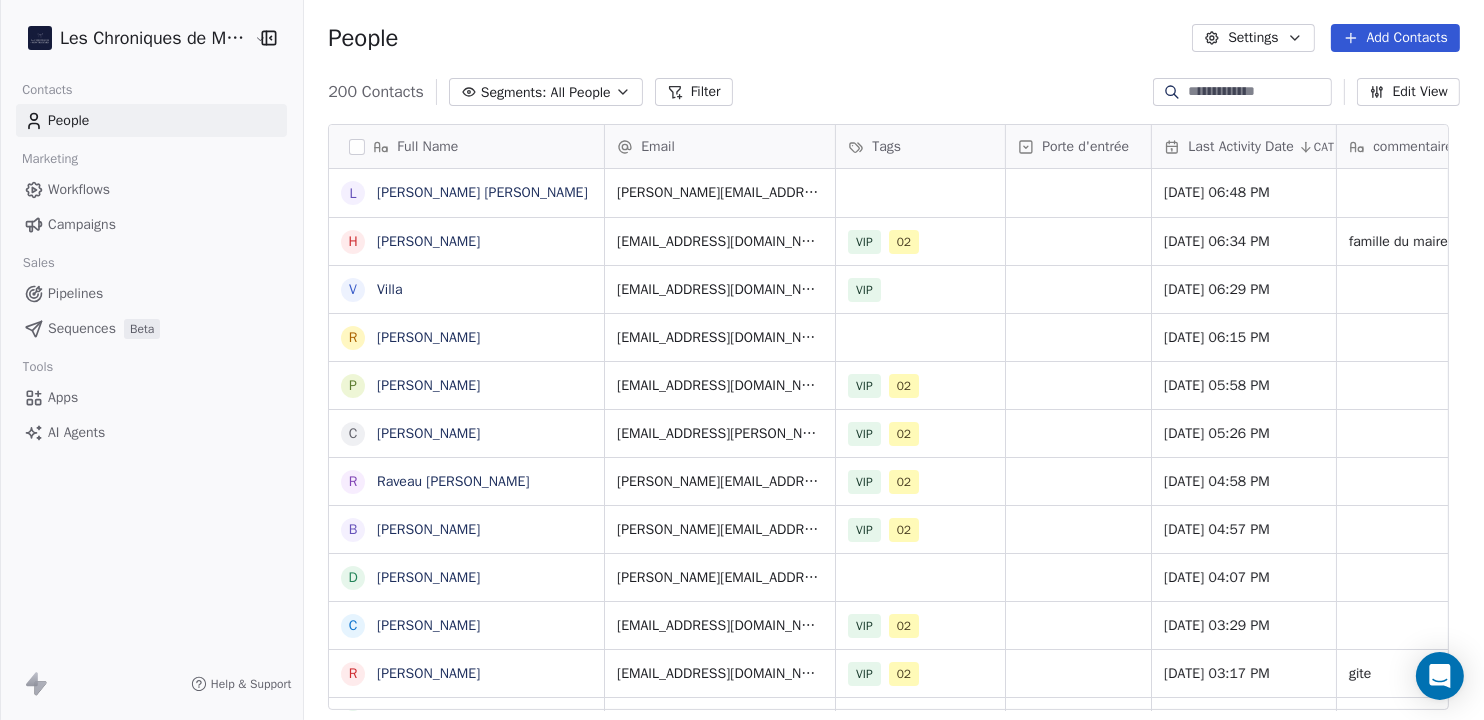 scroll, scrollTop: 167, scrollLeft: 0, axis: vertical 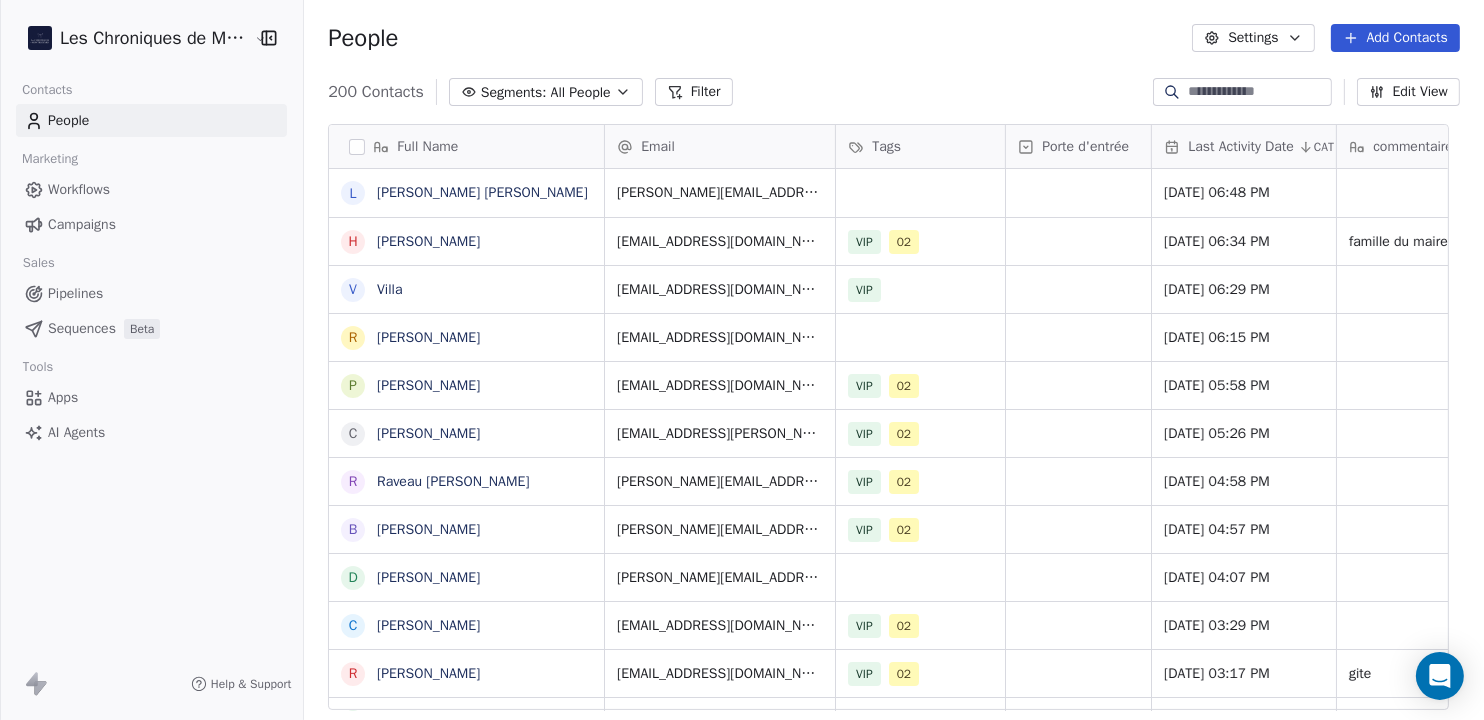 type 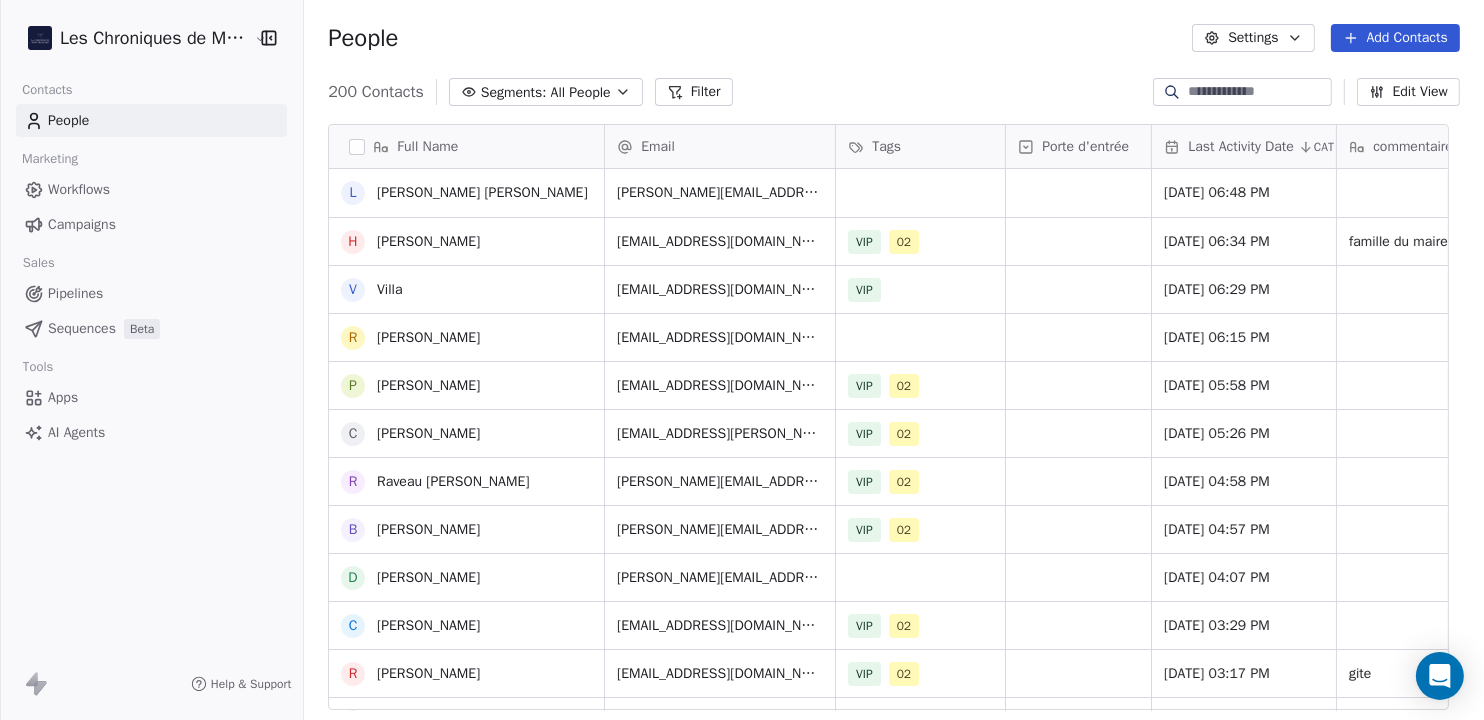 scroll, scrollTop: 47, scrollLeft: 0, axis: vertical 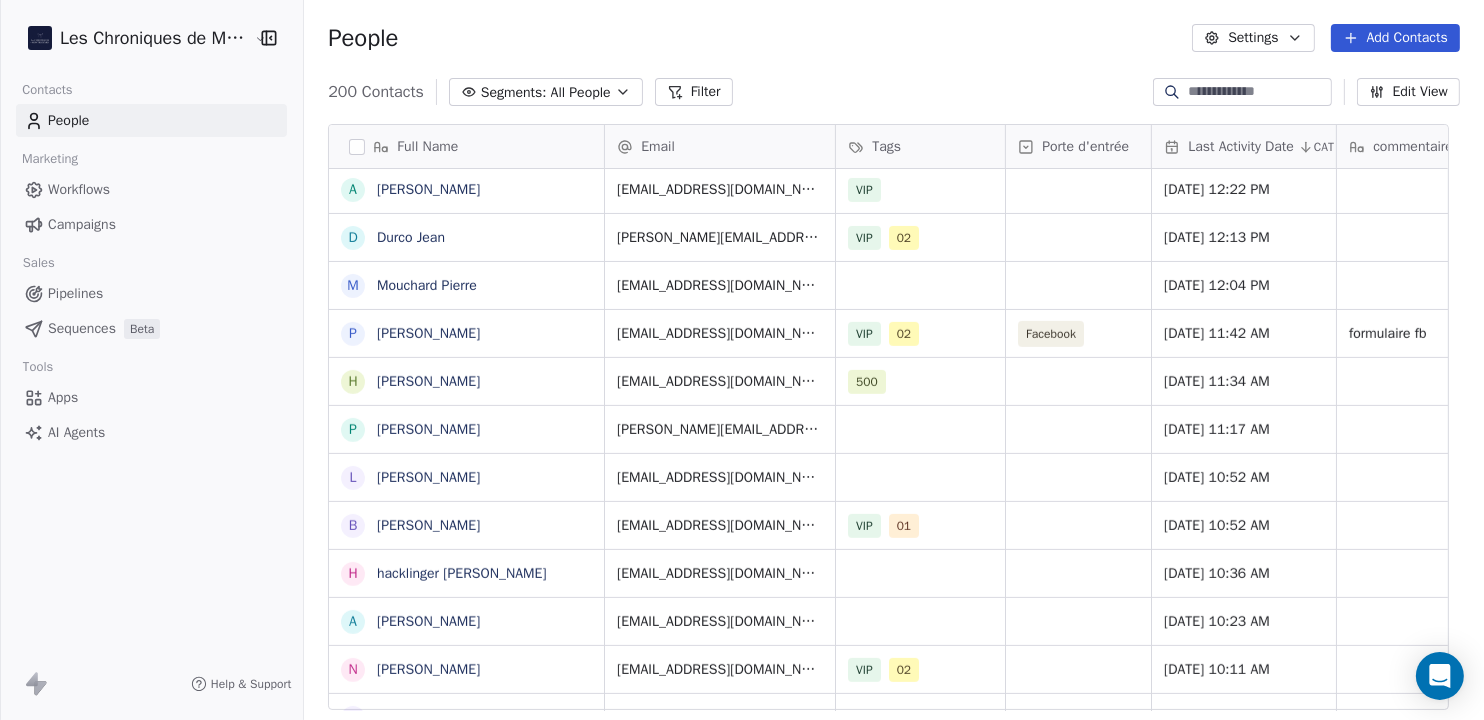 click on "Workflows" at bounding box center [79, 189] 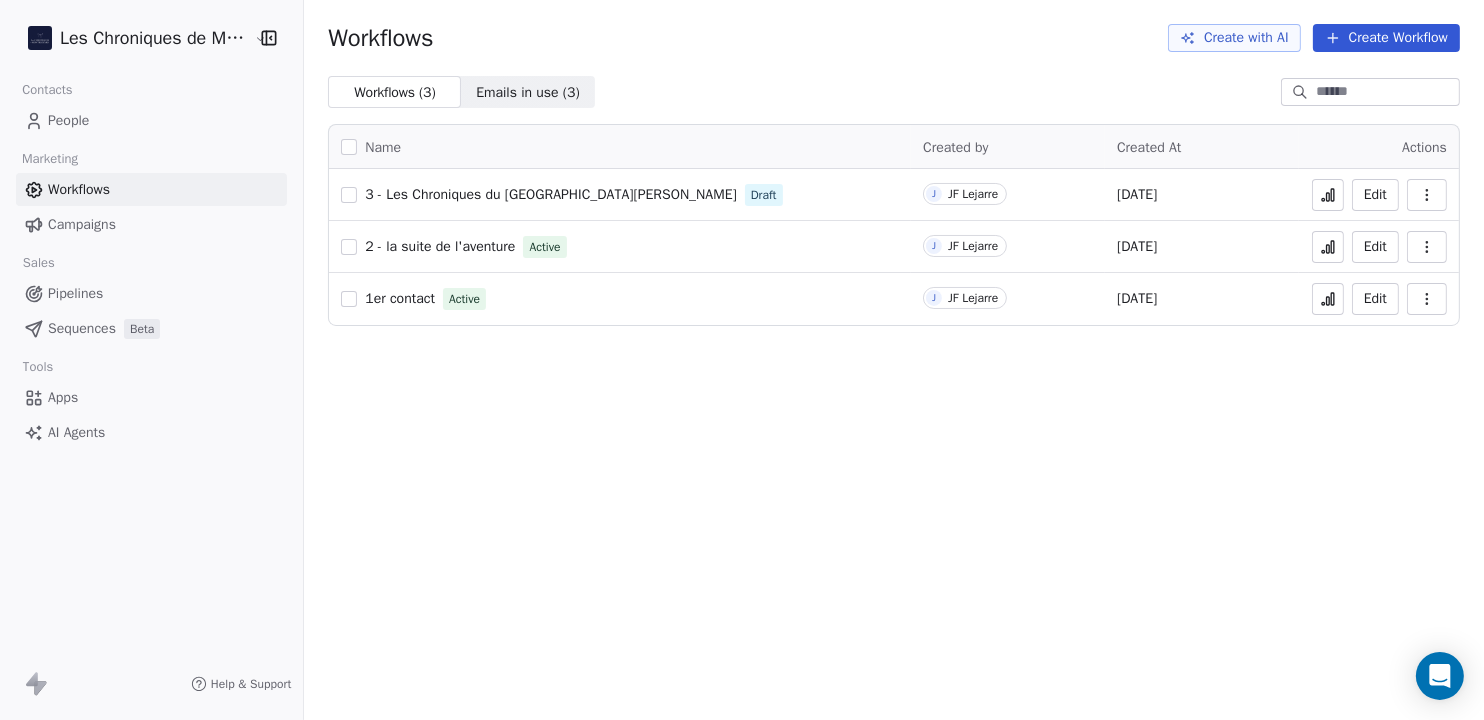 click on "3 - Les Chroniques du Loir-et-Cher" at bounding box center (550, 194) 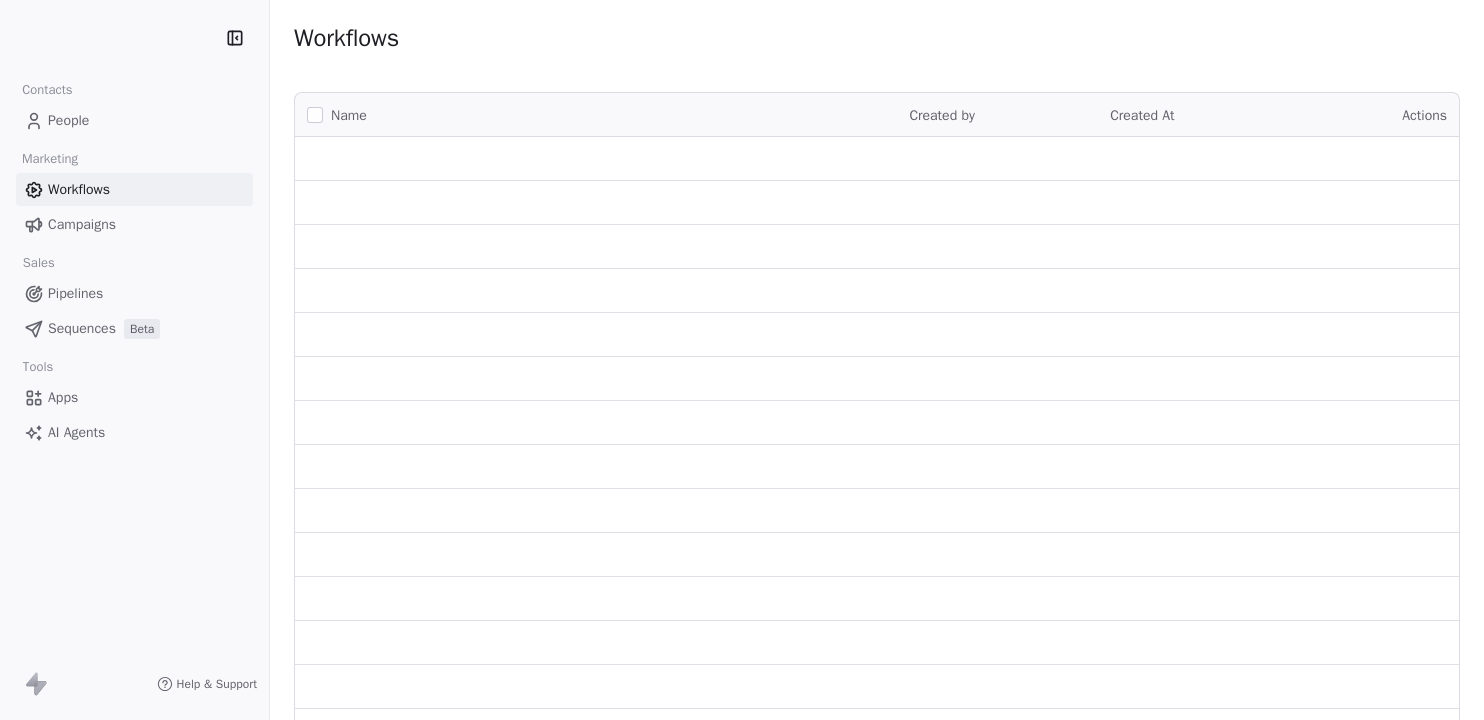 scroll, scrollTop: 0, scrollLeft: 0, axis: both 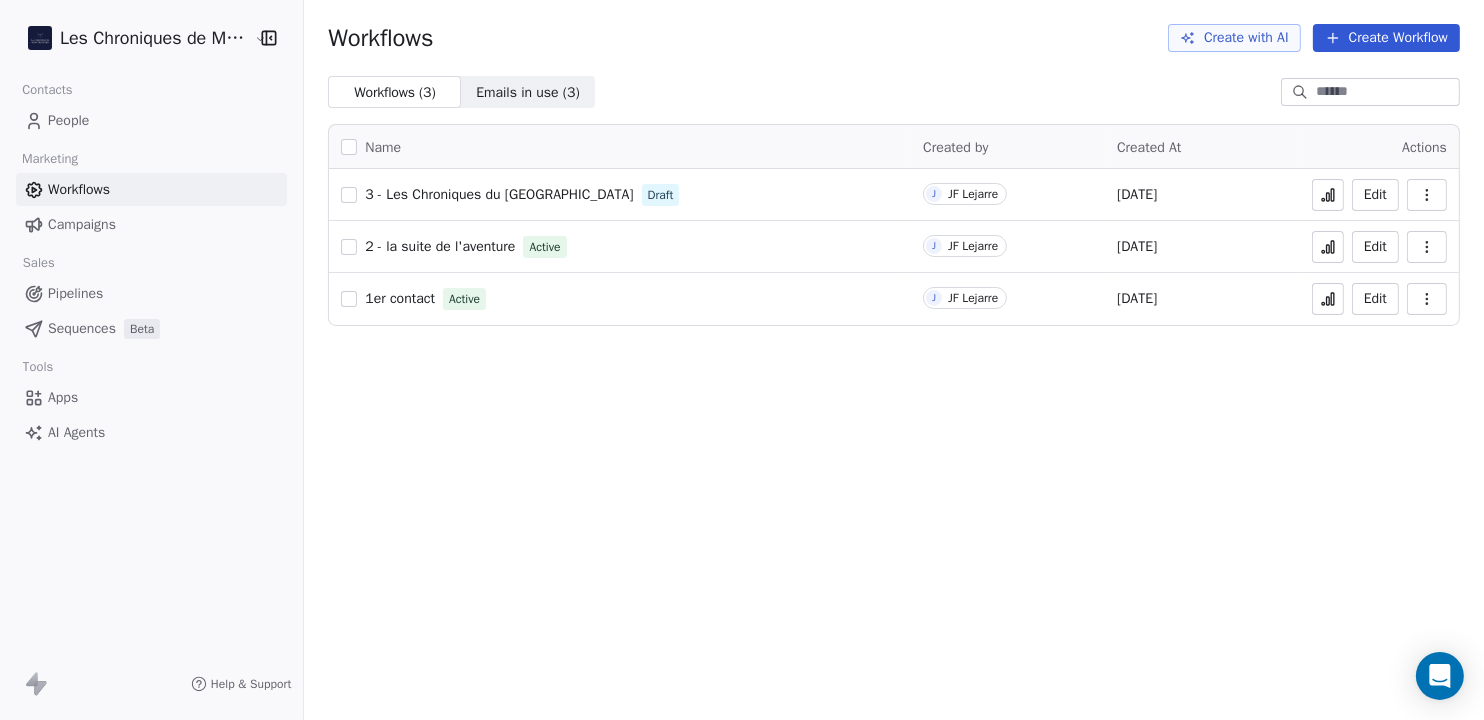 click on "Emails in use ( 3 )" at bounding box center (528, 92) 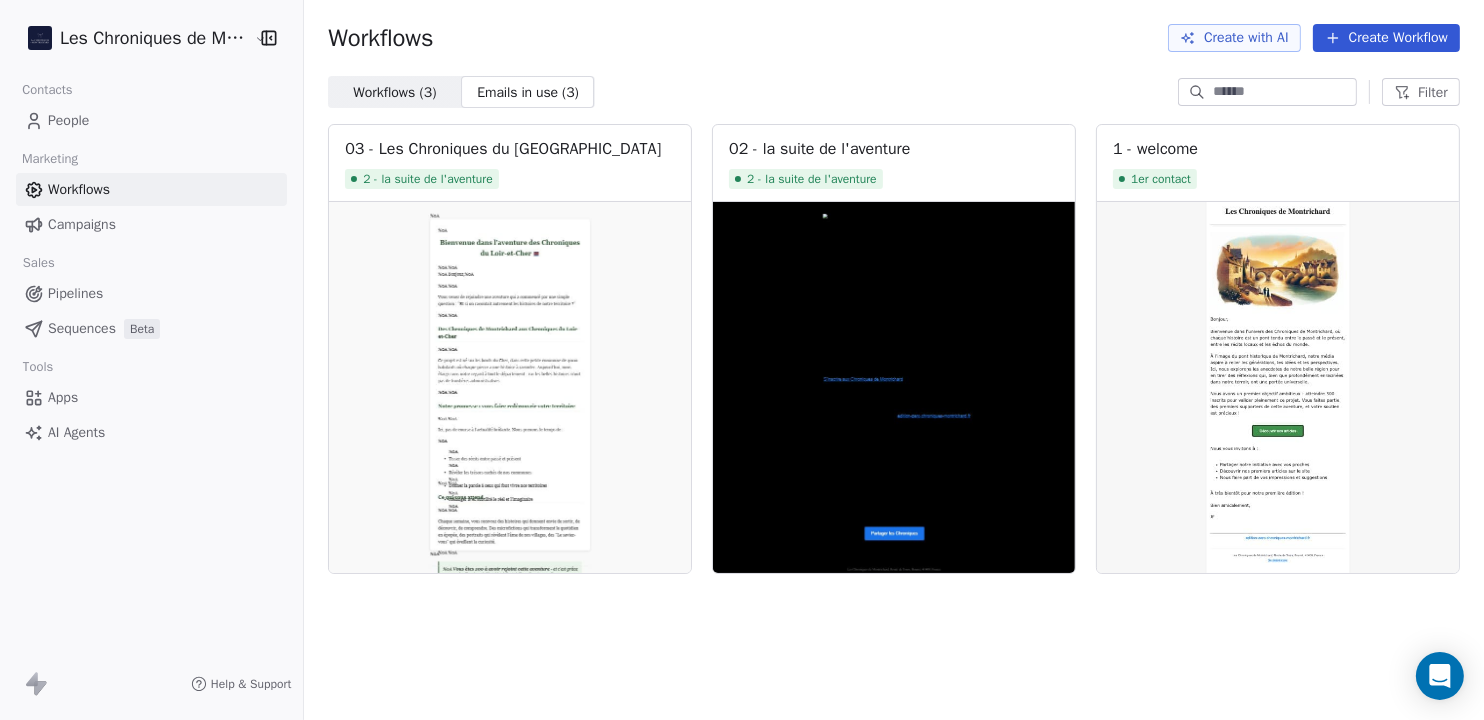 click on "Emails in use ( 3 )" at bounding box center (528, 92) 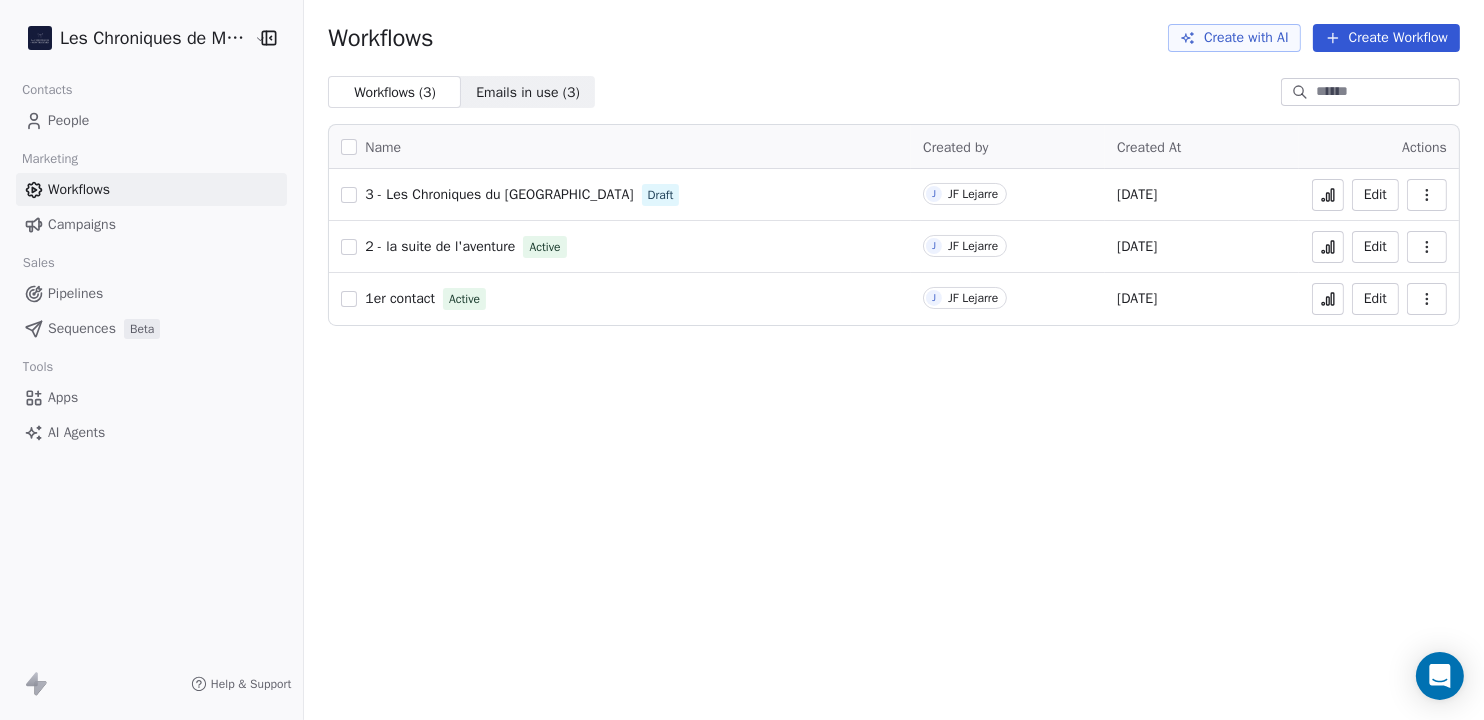 click on "3 - Les Chroniques du [GEOGRAPHIC_DATA][PERSON_NAME]" at bounding box center [499, 194] 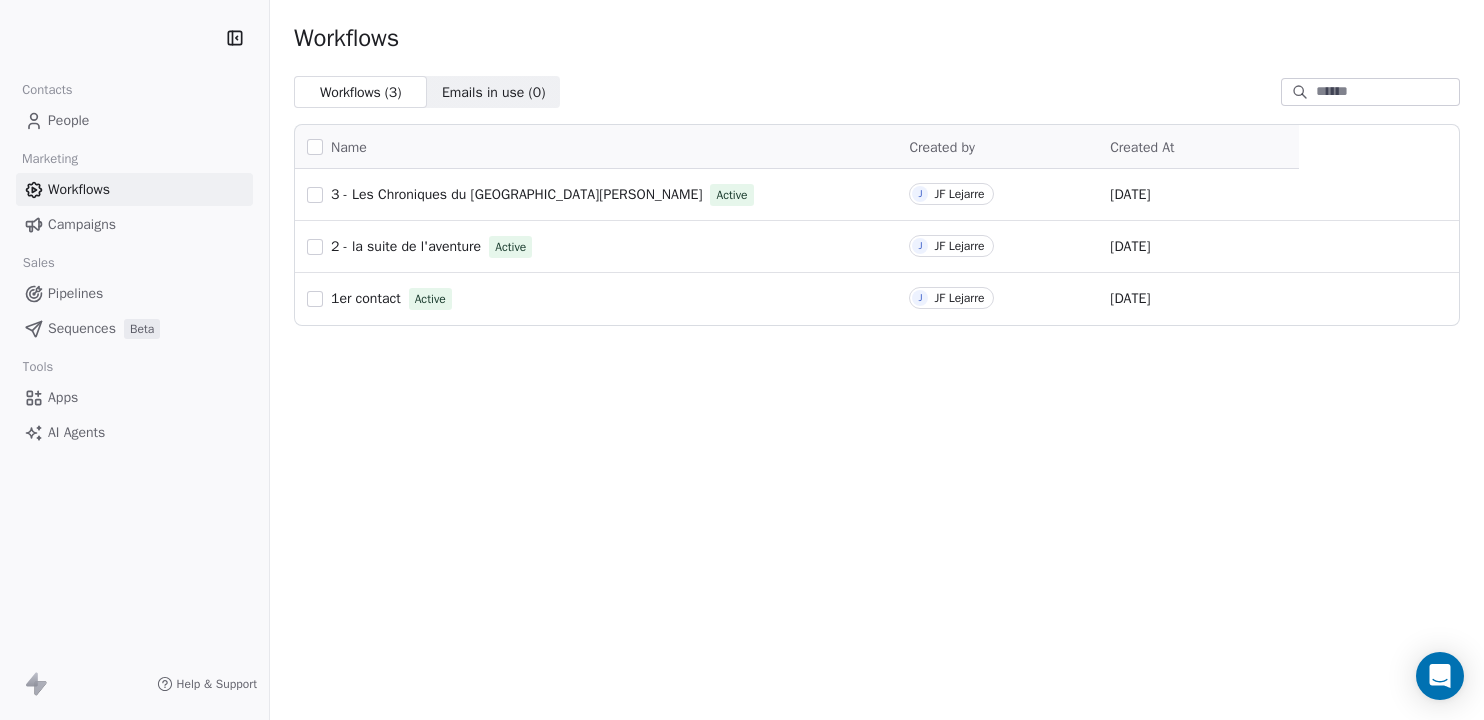 scroll, scrollTop: 0, scrollLeft: 0, axis: both 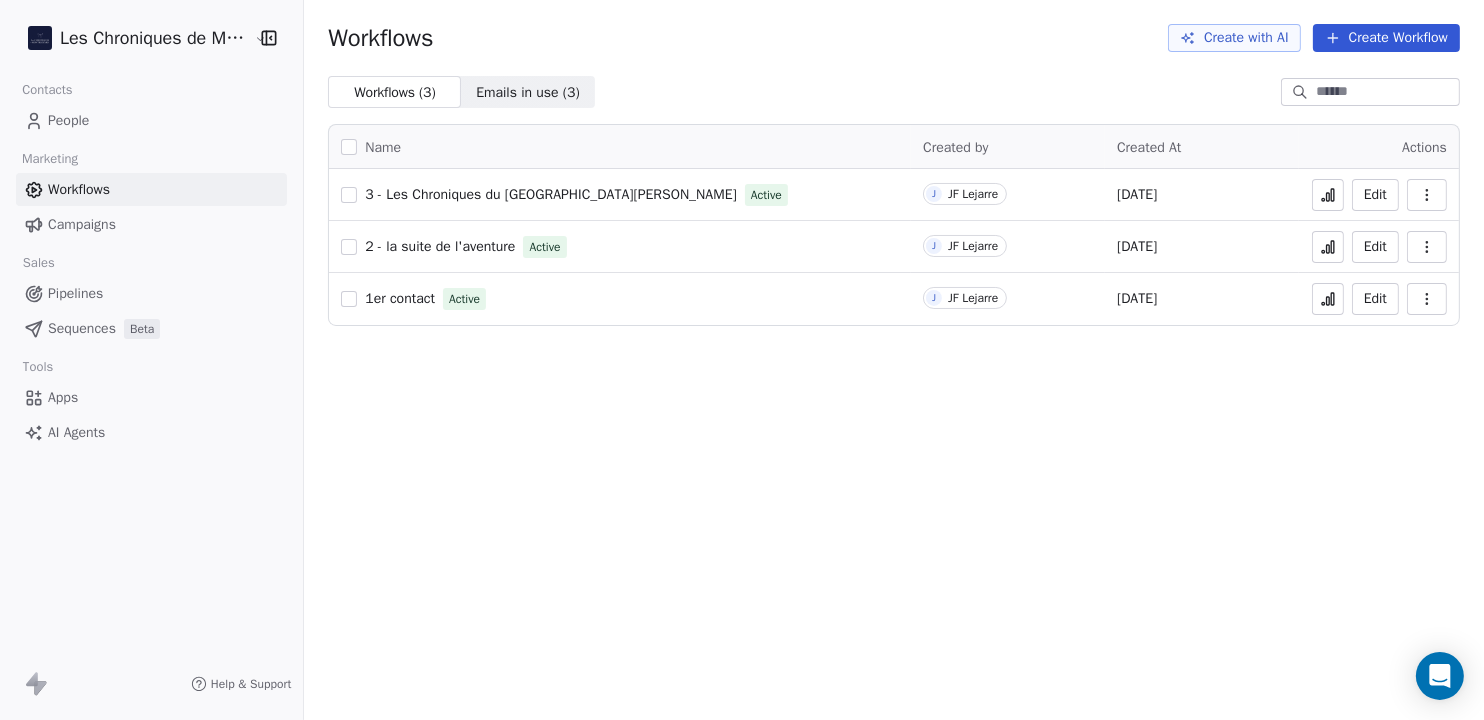 click on "People" at bounding box center [68, 120] 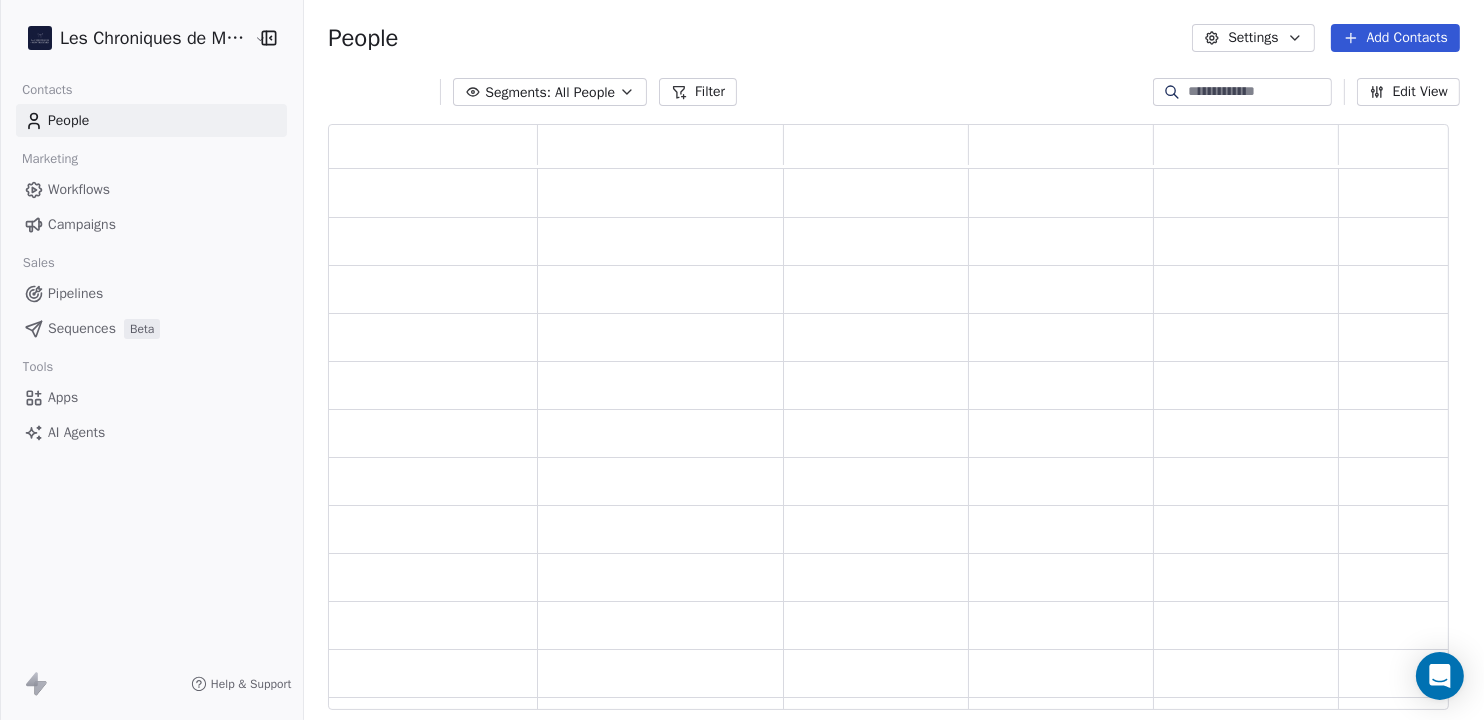 scroll, scrollTop: 20, scrollLeft: 20, axis: both 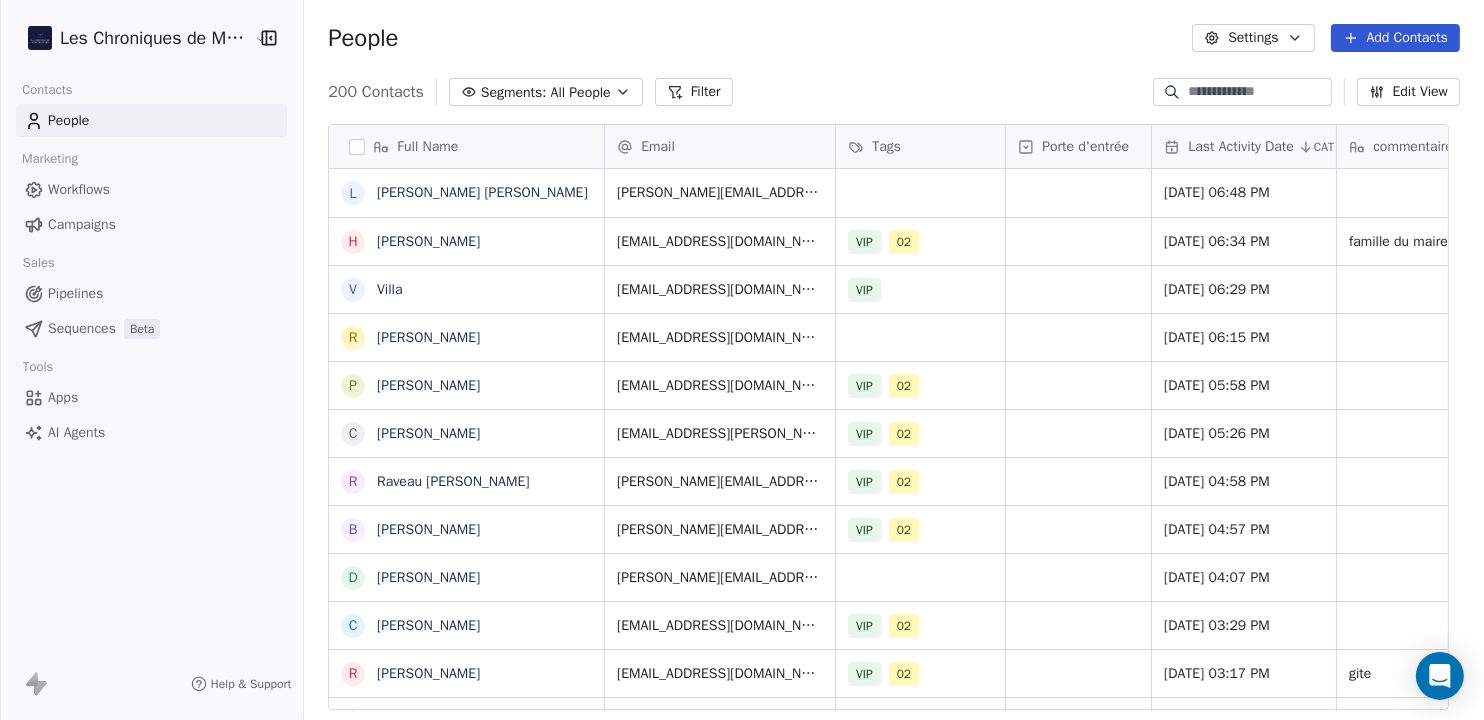 click on "Filter" at bounding box center [694, 92] 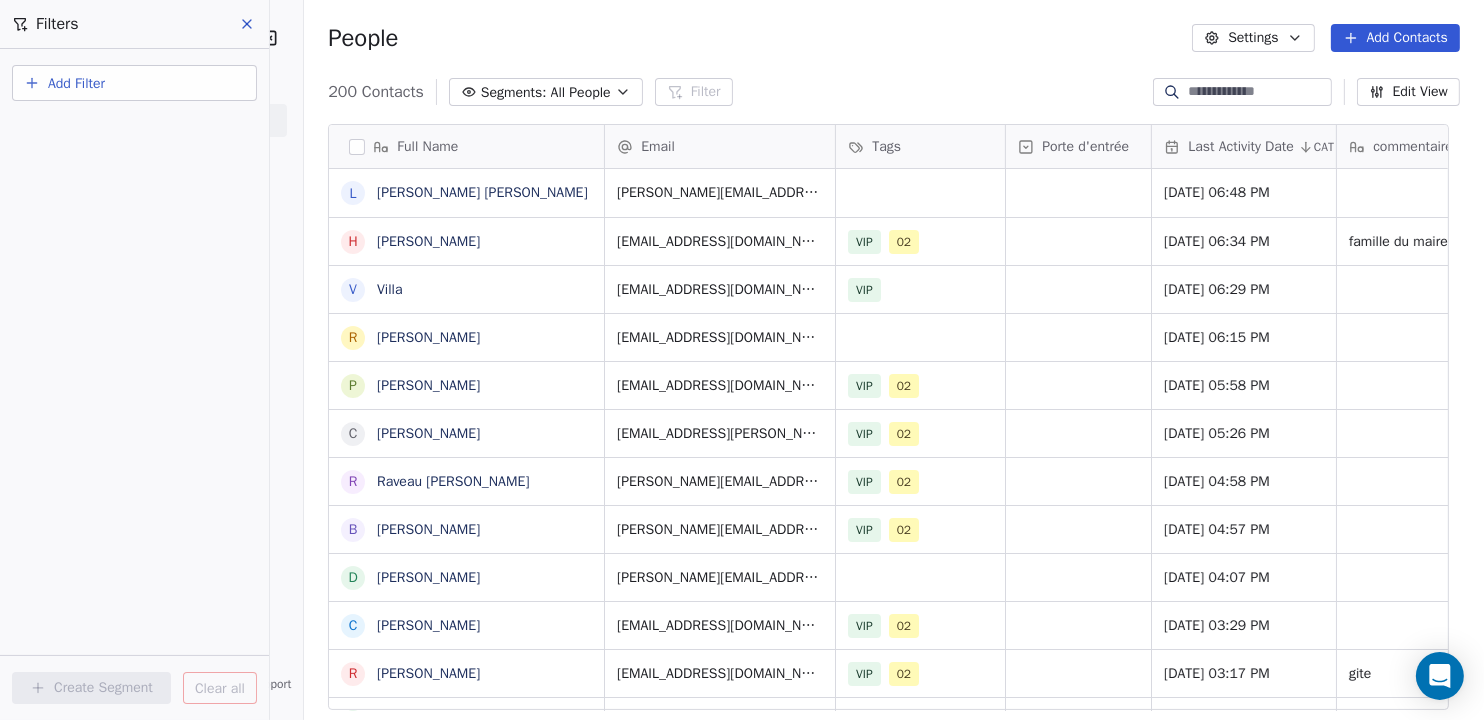 click on "Add Filter" at bounding box center (134, 83) 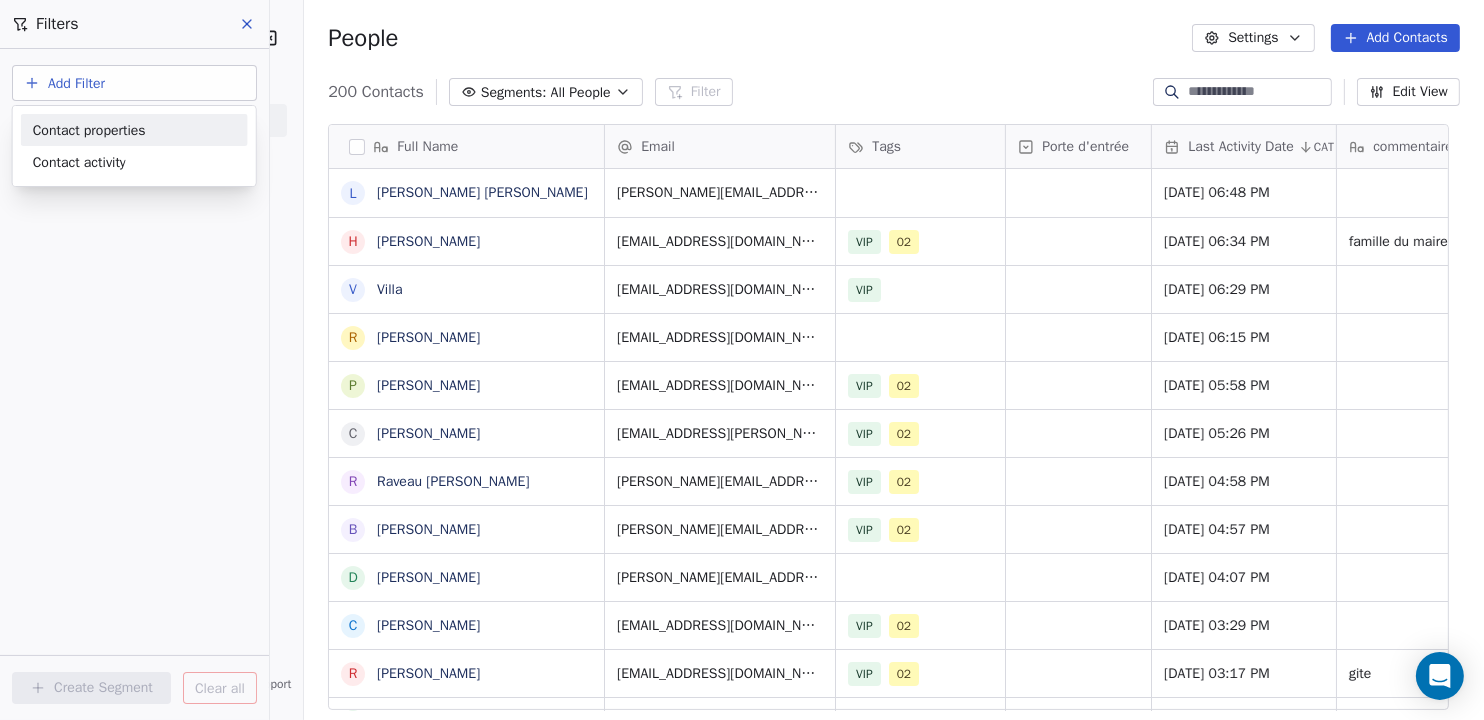 click on "Contact properties" at bounding box center (89, 130) 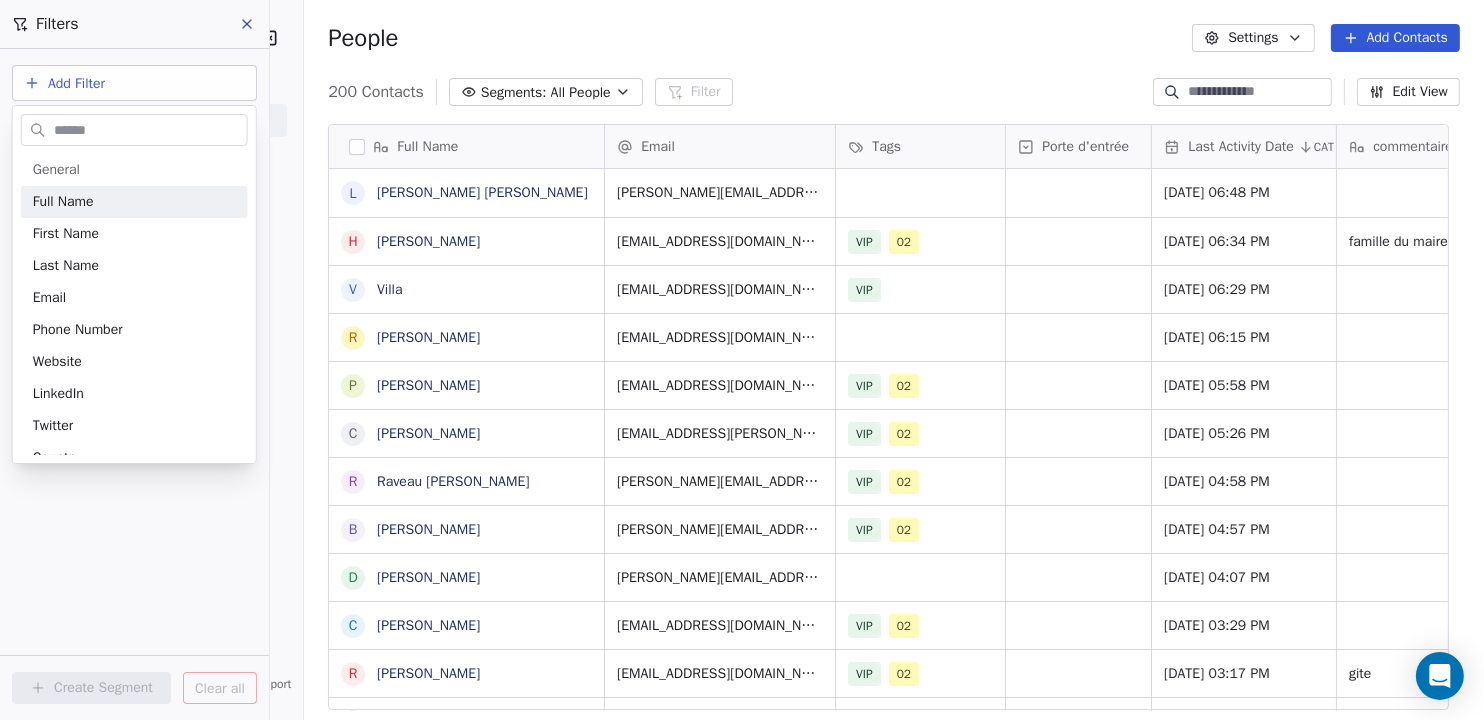 type on "*" 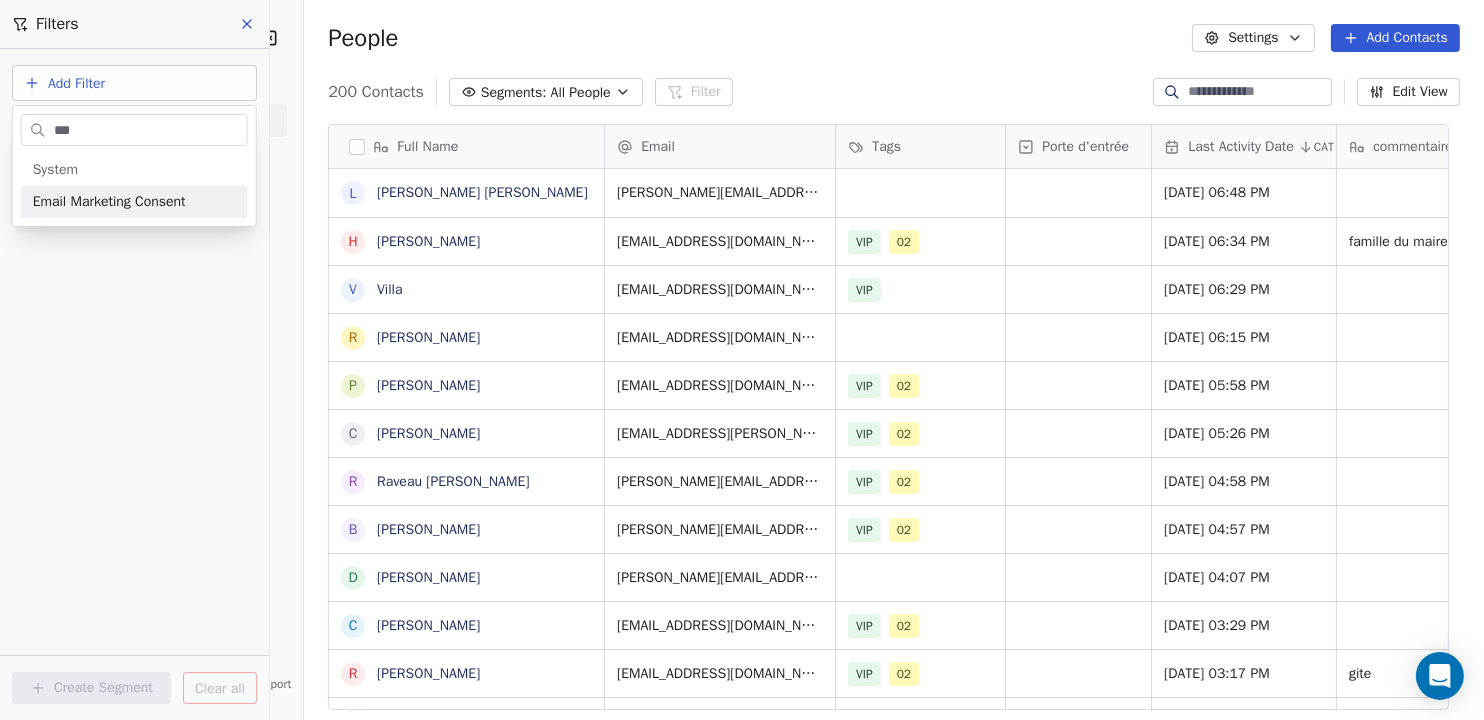 type on "***" 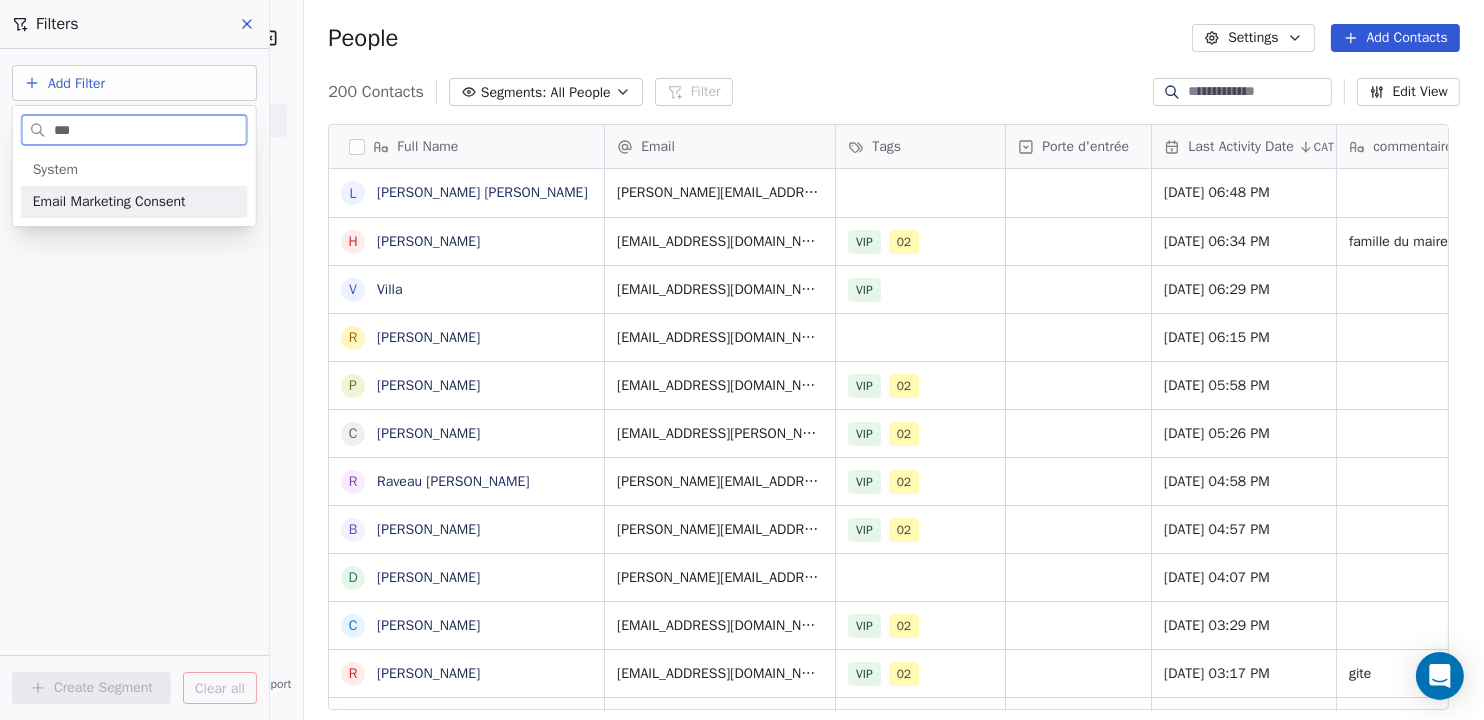 click on "Email Marketing Consent" at bounding box center [109, 202] 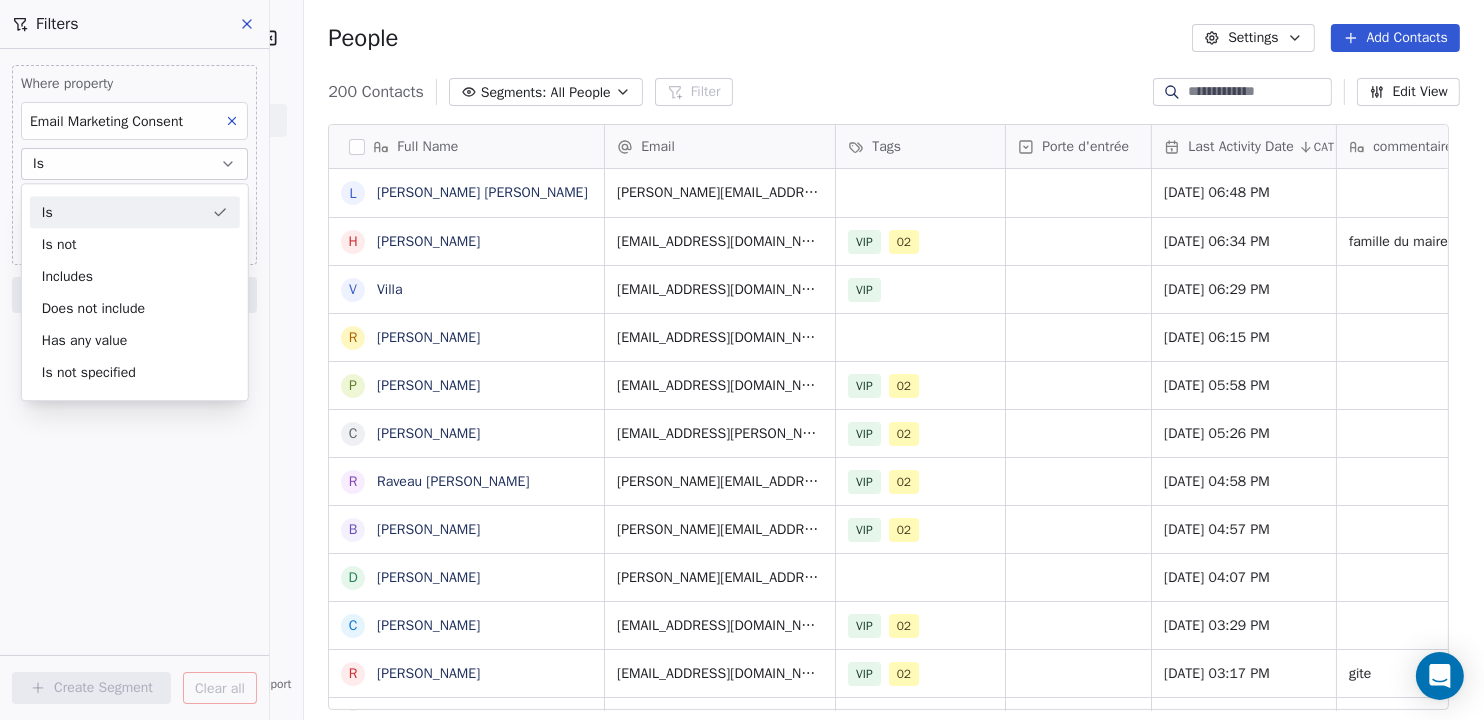 click on "Is" at bounding box center (135, 212) 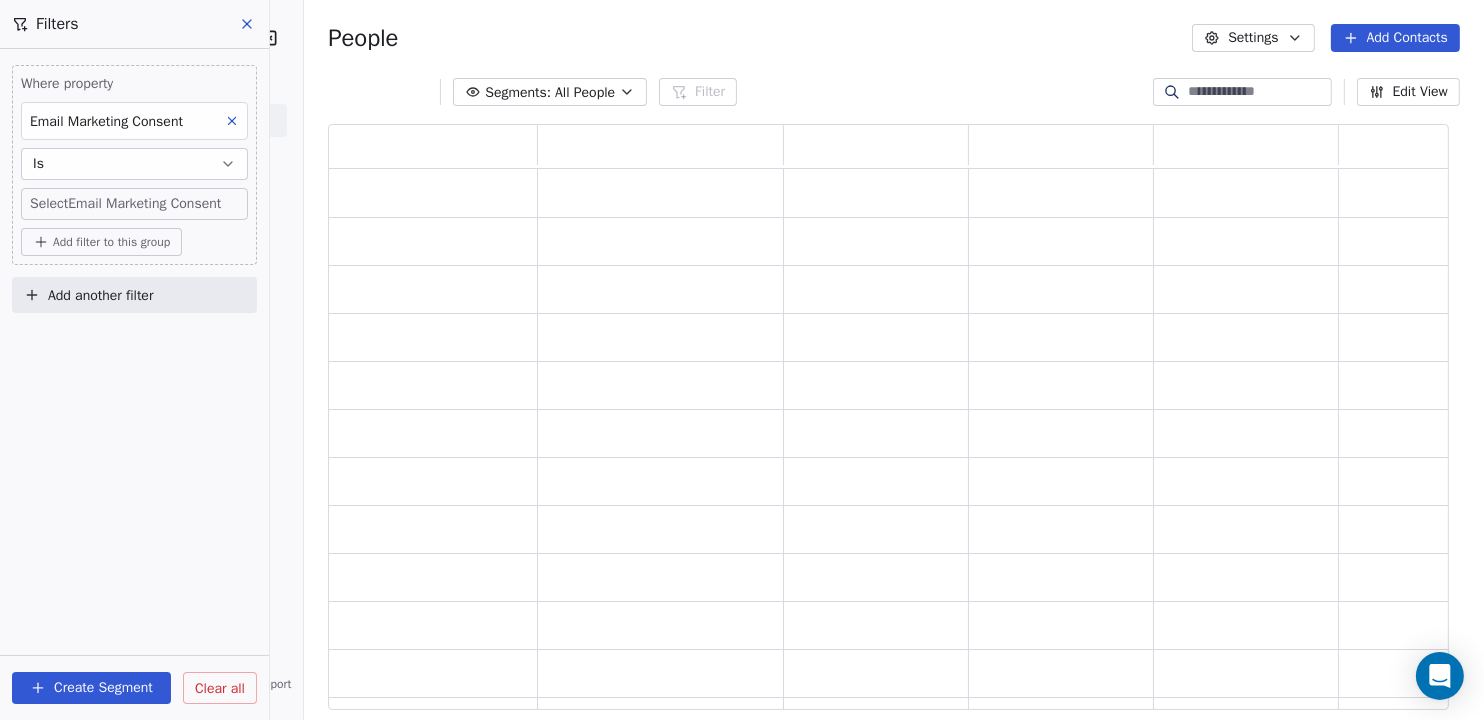scroll, scrollTop: 0, scrollLeft: 0, axis: both 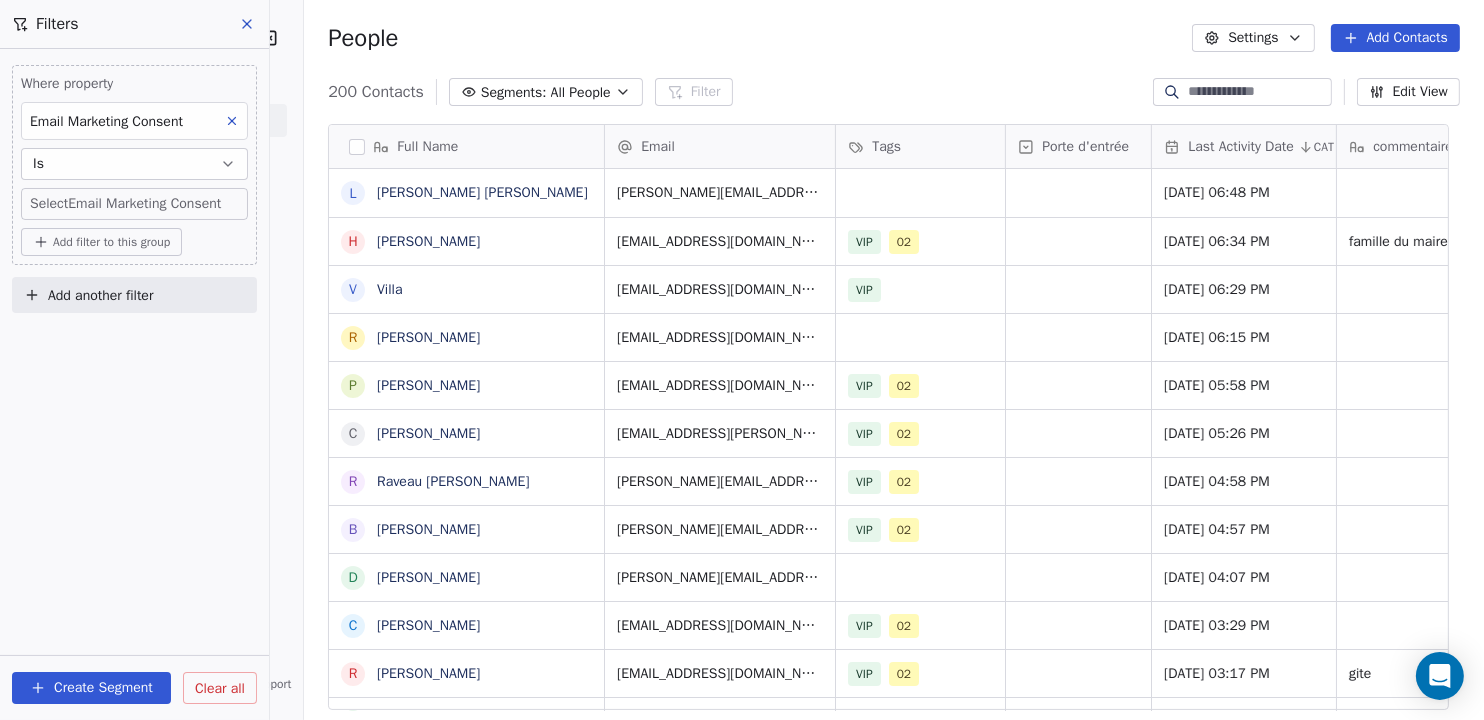 click on "Les Chroniques de Montrichard Contacts People Marketing Workflows Campaigns Sales Pipelines Sequences Beta Tools Apps AI Agents Help & Support Filters Where property   Email Marketing Consent   Is Select  Email Marketing Consent Add filter to this group Add another filter  Create Segment Clear all People Settings  Add Contacts 200 Contacts Segments: All People Filter  Edit View Tag Add to Sequence Export Full Name L Ledys Nicole H HÉNAULT JEAN-CLAUDE V Villa R Romanelli Sylvie P Patricia Larcher C Céline Dupin R Raveau pinon Annie B Barbier Bernadette D Danielle  corbin C Céline Besnard R Remy Zamponi L Lessault Nancy B Brigitte Flament N Noel Nathalie J Joelle Marly J JEANNEAU Patricia L Leconte Rémy R Rocroix Chantal C CARINI Thea L Lalanne A Angèle Cruchet D Durco Jean M Mouchard Pierre P Pascal Trichet H Houlier Jean-François P Picard Geneviève L Lorjou Valérie B BIBARD Gisele h hacklinger monique A ALBERT Florine N Nadine Allievi H Hadwig Chopin Email Tags Porte d'entrée Last Activity Date CAT" at bounding box center (742, 360) 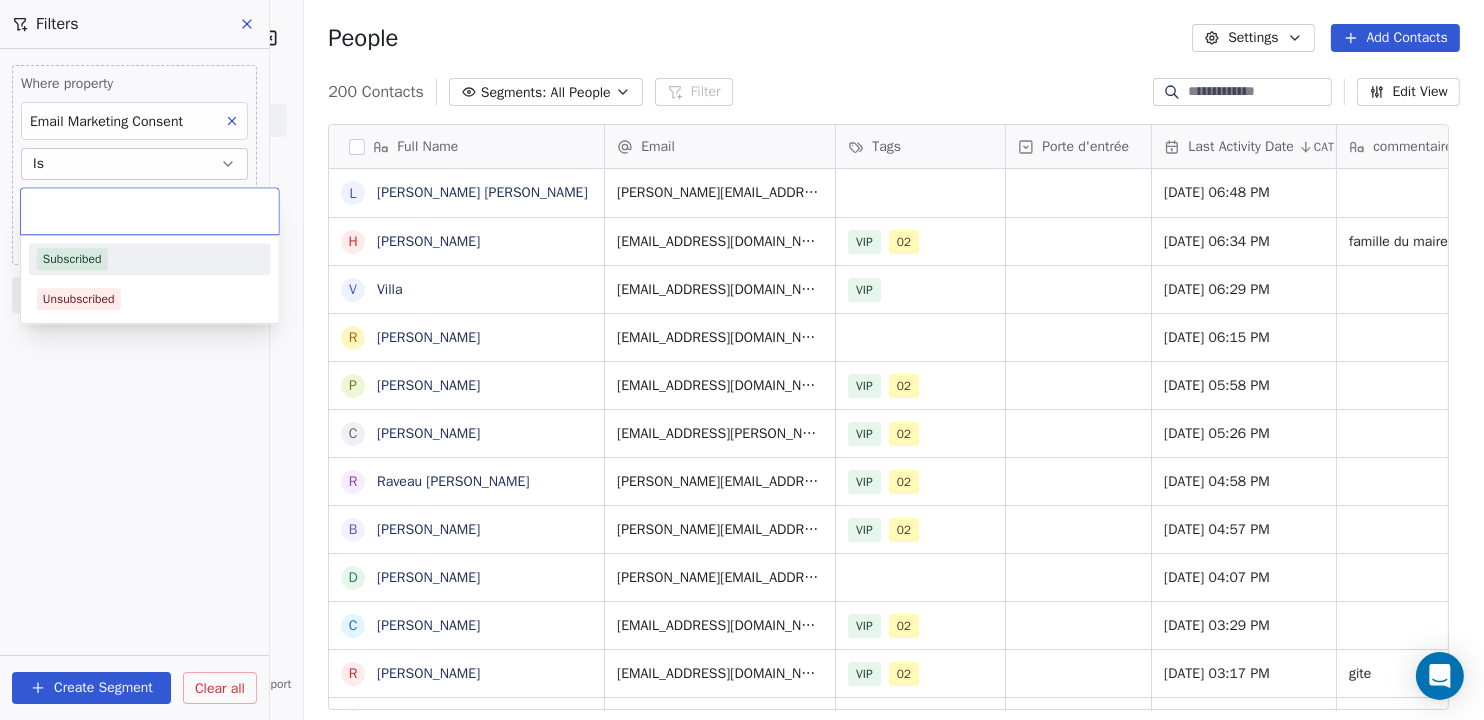 click on "Subscribed" at bounding box center [150, 259] 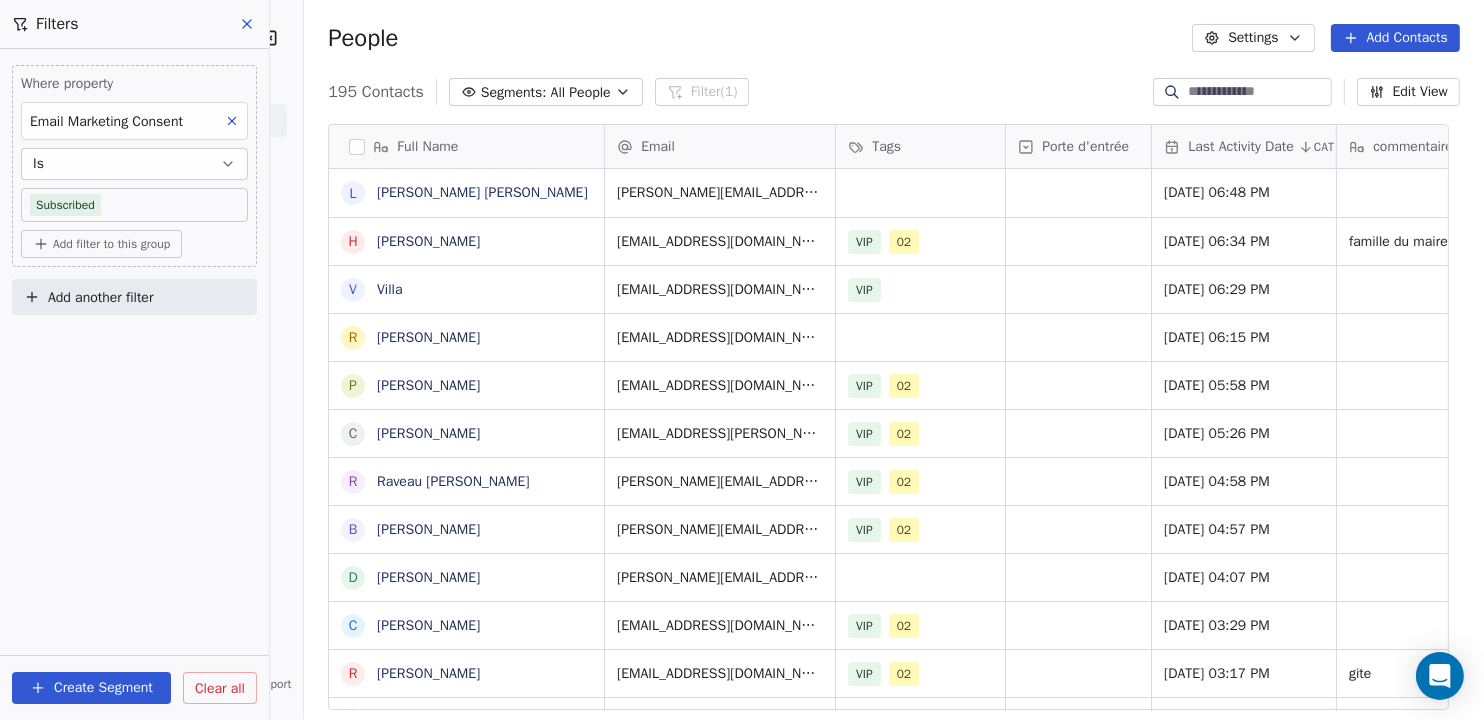 click on "Create Segment" at bounding box center [91, 688] 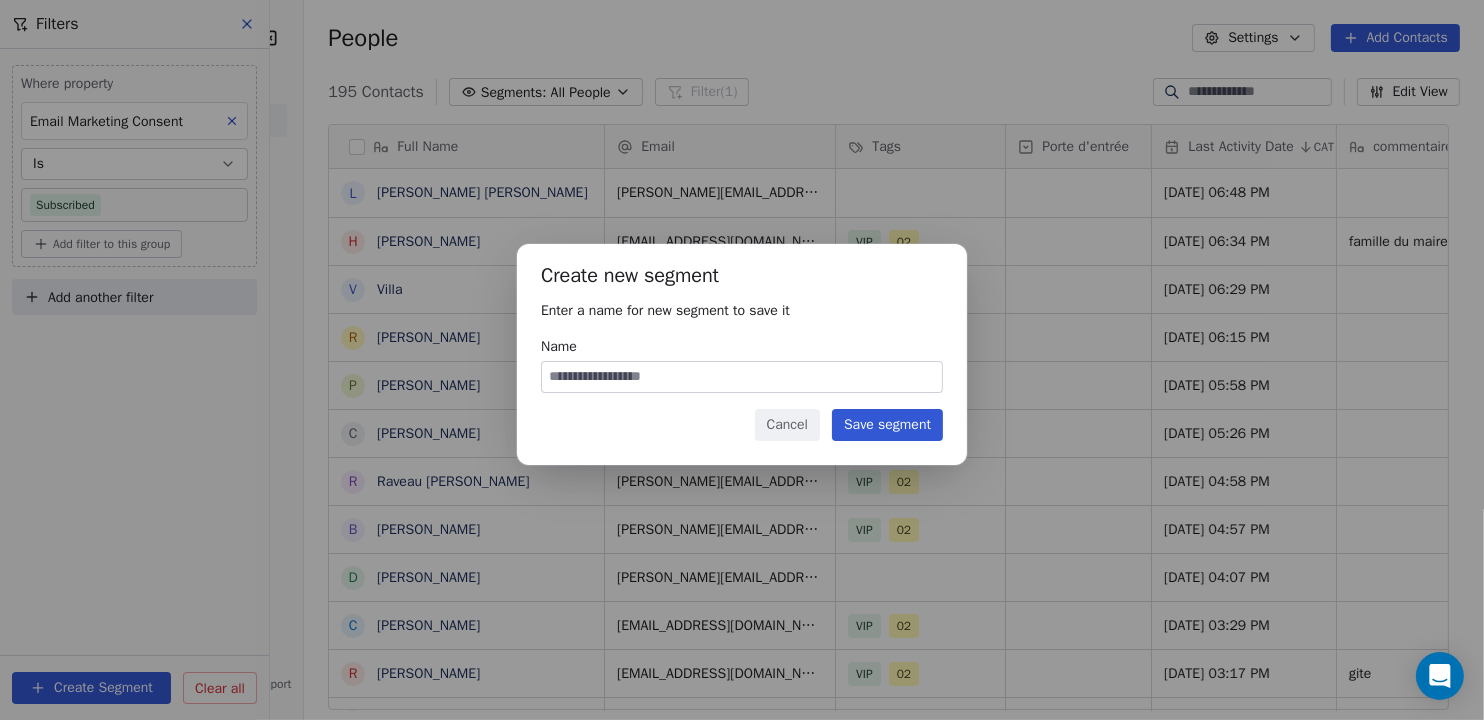 type on "*" 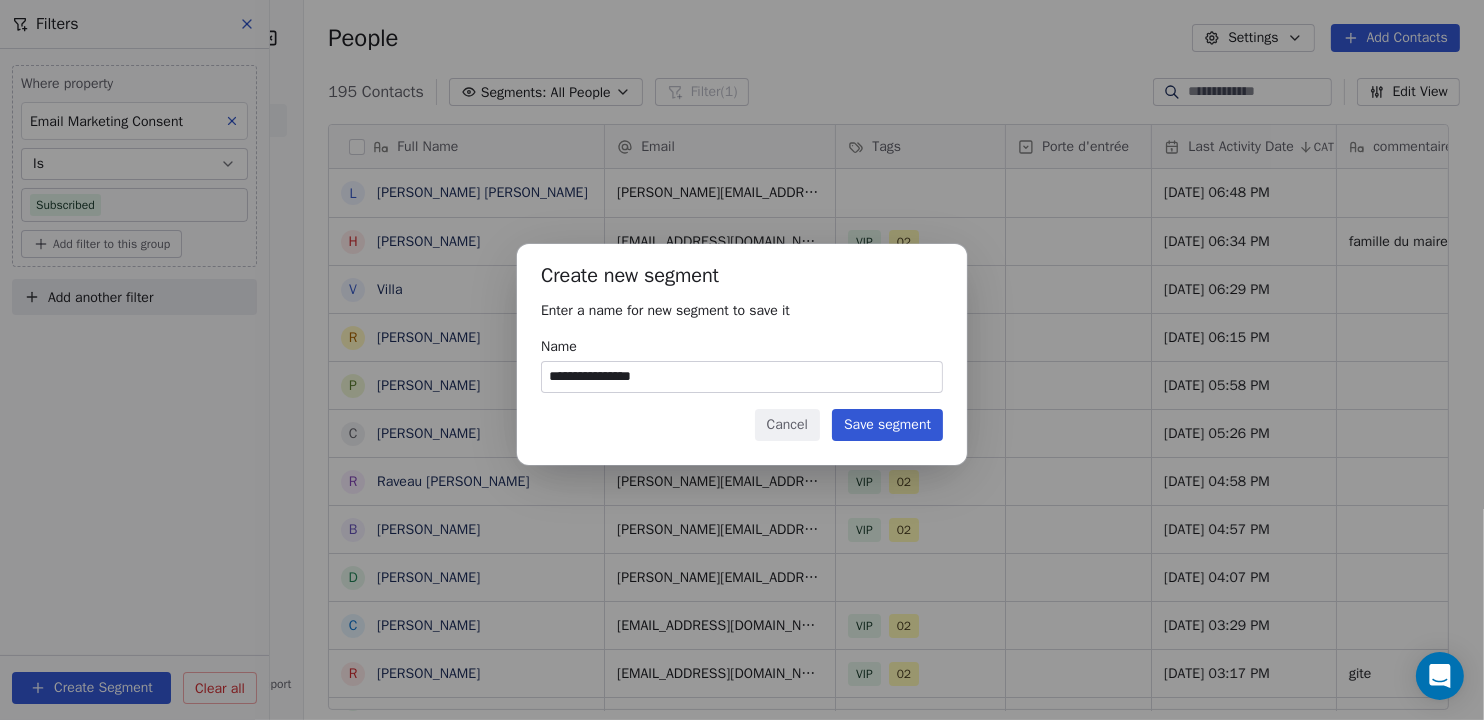 type on "**********" 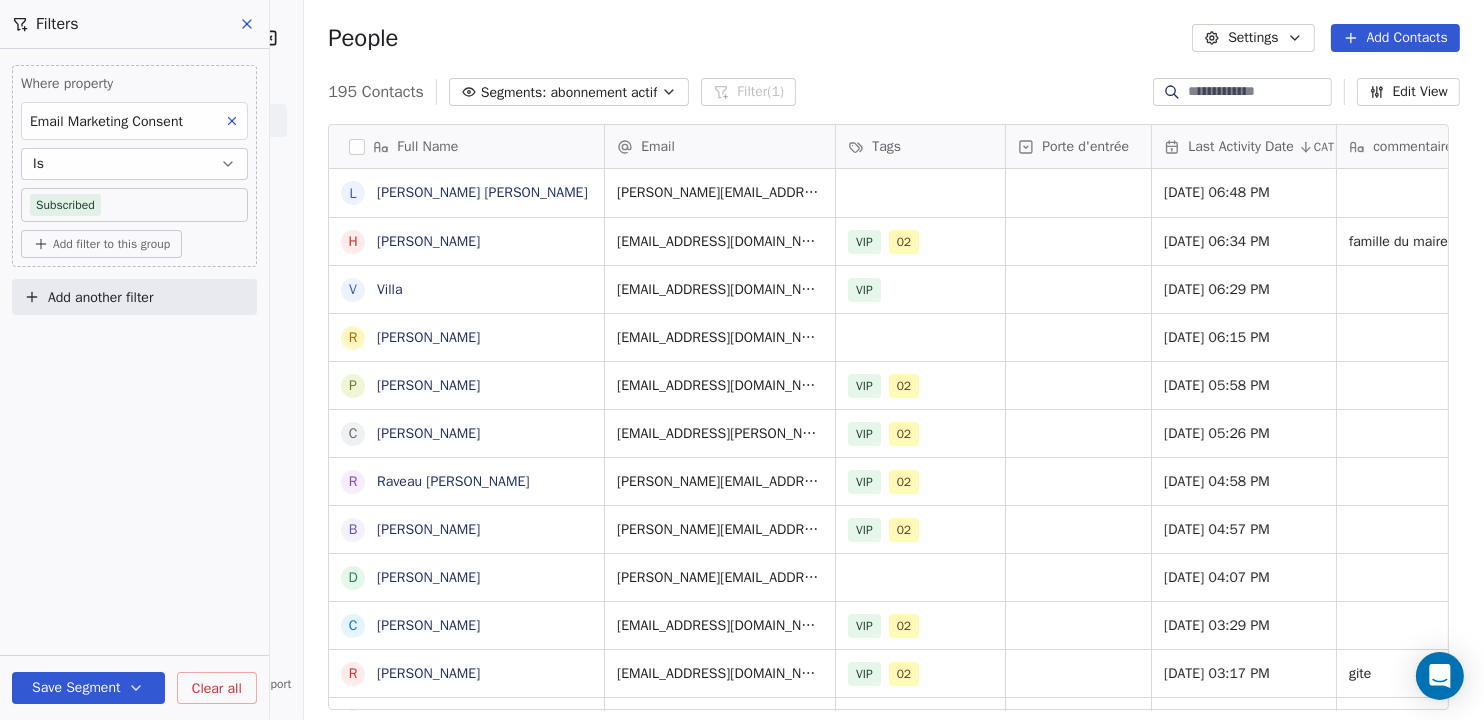 click on "Segments:" at bounding box center (514, 92) 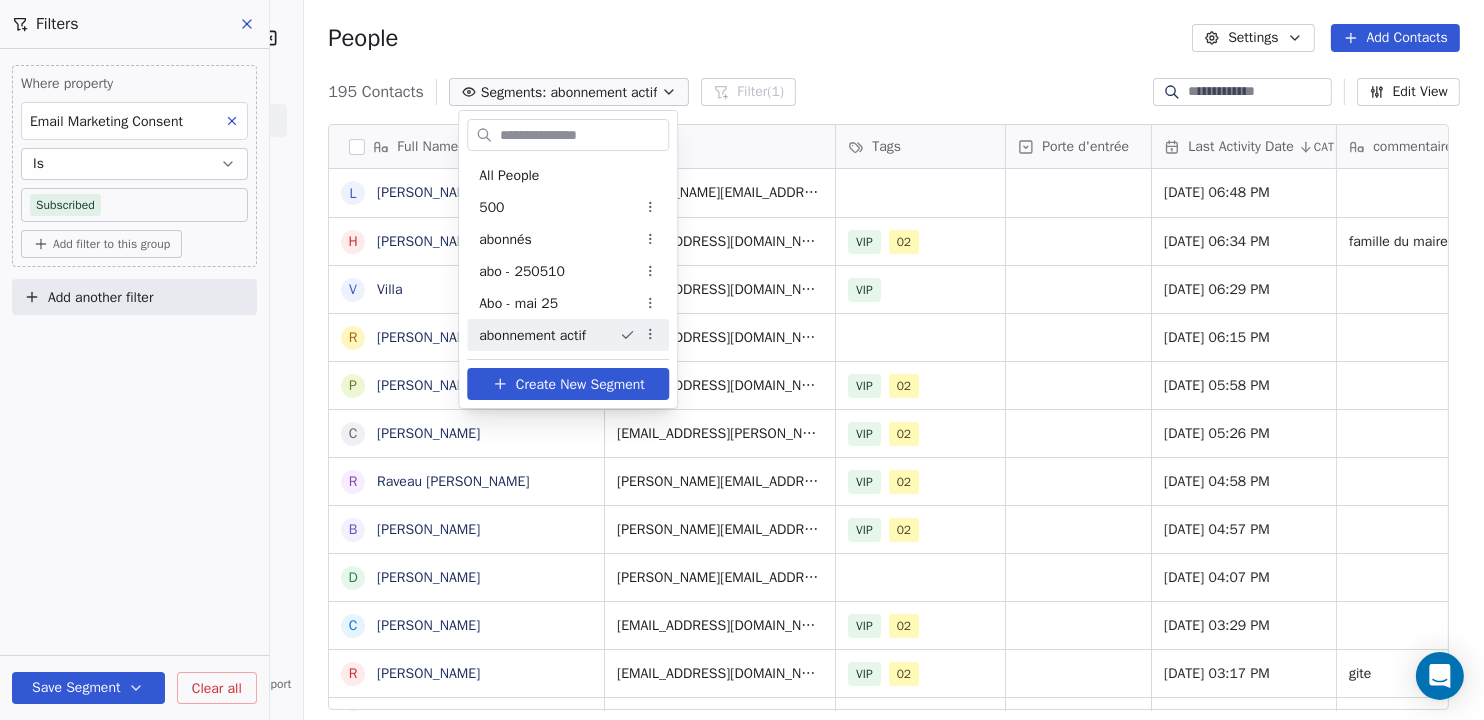 click on "Les Chroniques de Montrichard Contacts People Marketing Workflows Campaigns Sales Pipelines Sequences Beta Tools Apps AI Agents Help & Support Filters Where property   Email Marketing Consent   Is Subscribed Add filter to this group Add another filter Save Segment Clear all People Settings  Add Contacts 195 Contacts Segments: abonnement actif Filter  (1) Edit View Tag Add to Sequence Export Full Name L Ledys Nicole H HÉNAULT JEAN-CLAUDE V Villa R Romanelli Sylvie P Patricia Larcher C Céline Dupin R Raveau pinon Annie B Barbier Bernadette D Danielle  corbin C Céline Besnard R Remy Zamponi L Lessault Nancy B Brigitte Flament N Noel Nathalie J Joelle Marly J JEANNEAU Patricia L Leconte Rémy R Rocroix Chantal C CARINI Thea L Lalanne A Angèle Cruchet D Durco Jean M Mouchard Pierre P Pascal Trichet H Houlier Jean-François P Picard Geneviève L Lorjou Valérie B BIBARD Gisele h hacklinger monique A ALBERT Florine N Nadine Allievi H Hadwig Chopin Email Tags Porte d'entrée Last Activity Date CAT commentaire" at bounding box center (742, 360) 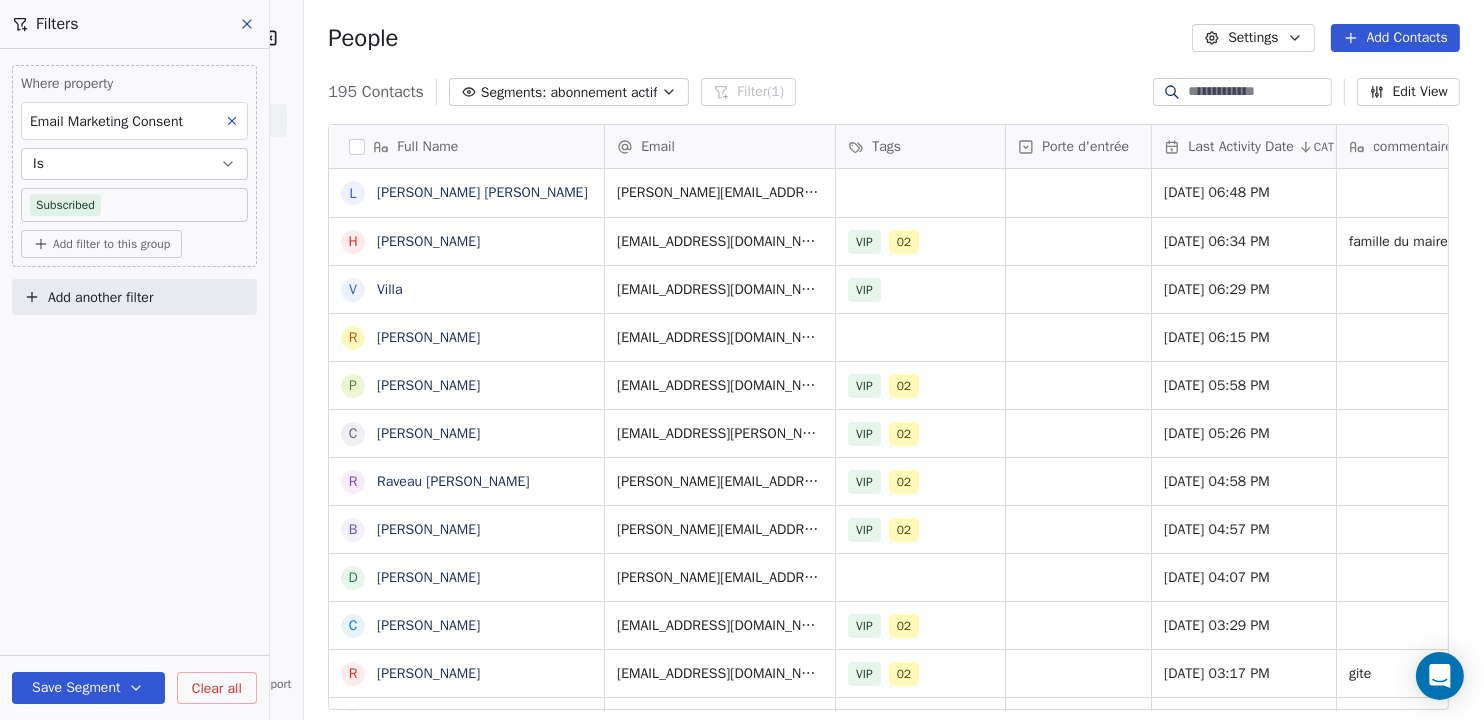 click at bounding box center [357, 147] 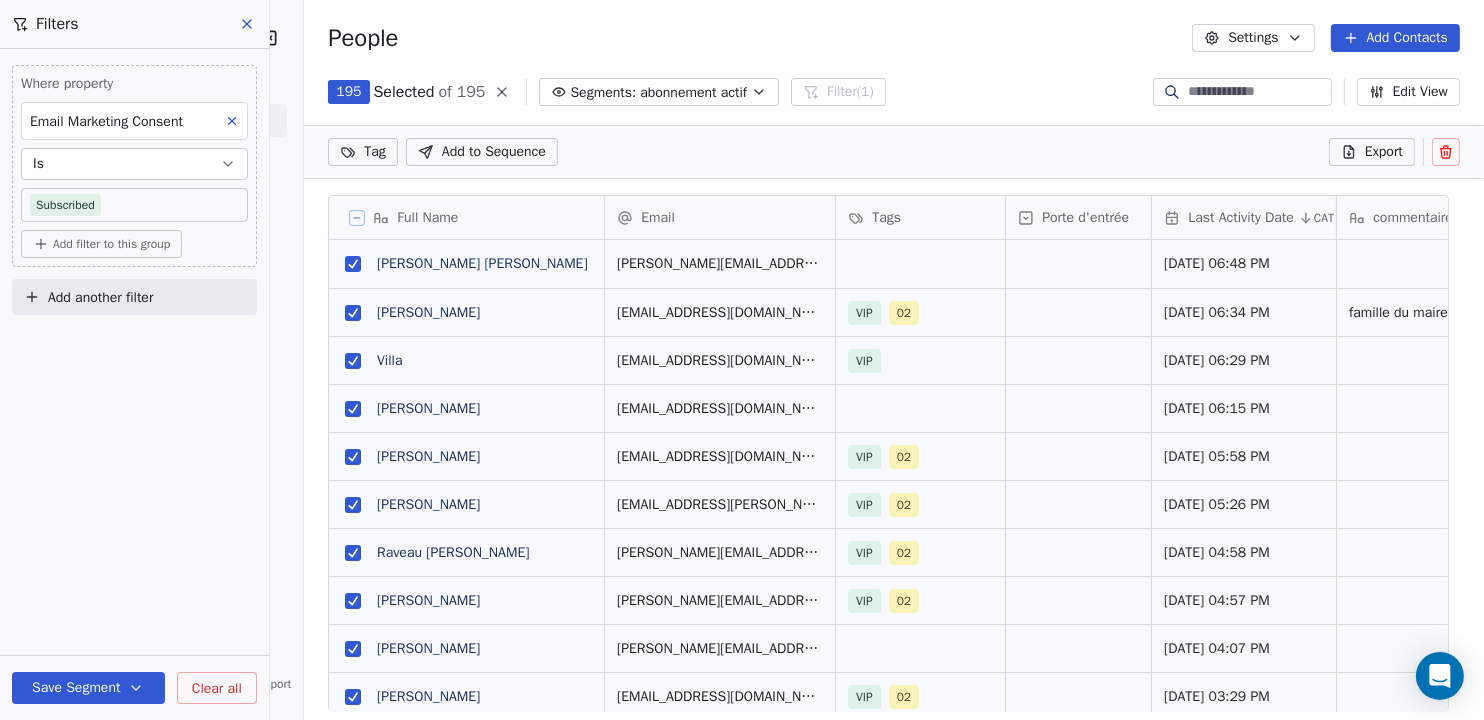 scroll, scrollTop: 545, scrollLeft: 1150, axis: both 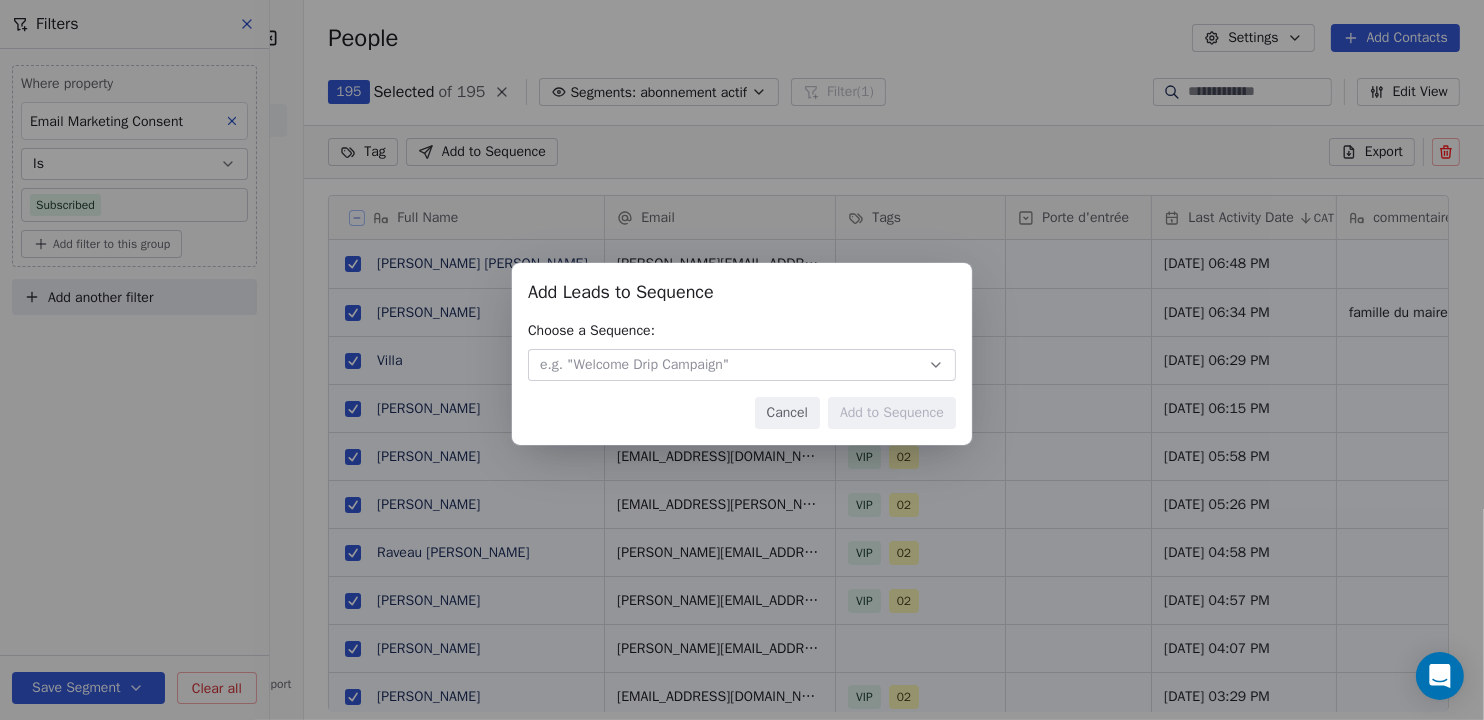click on "e.g. "Welcome Drip Campaign"" at bounding box center (634, 365) 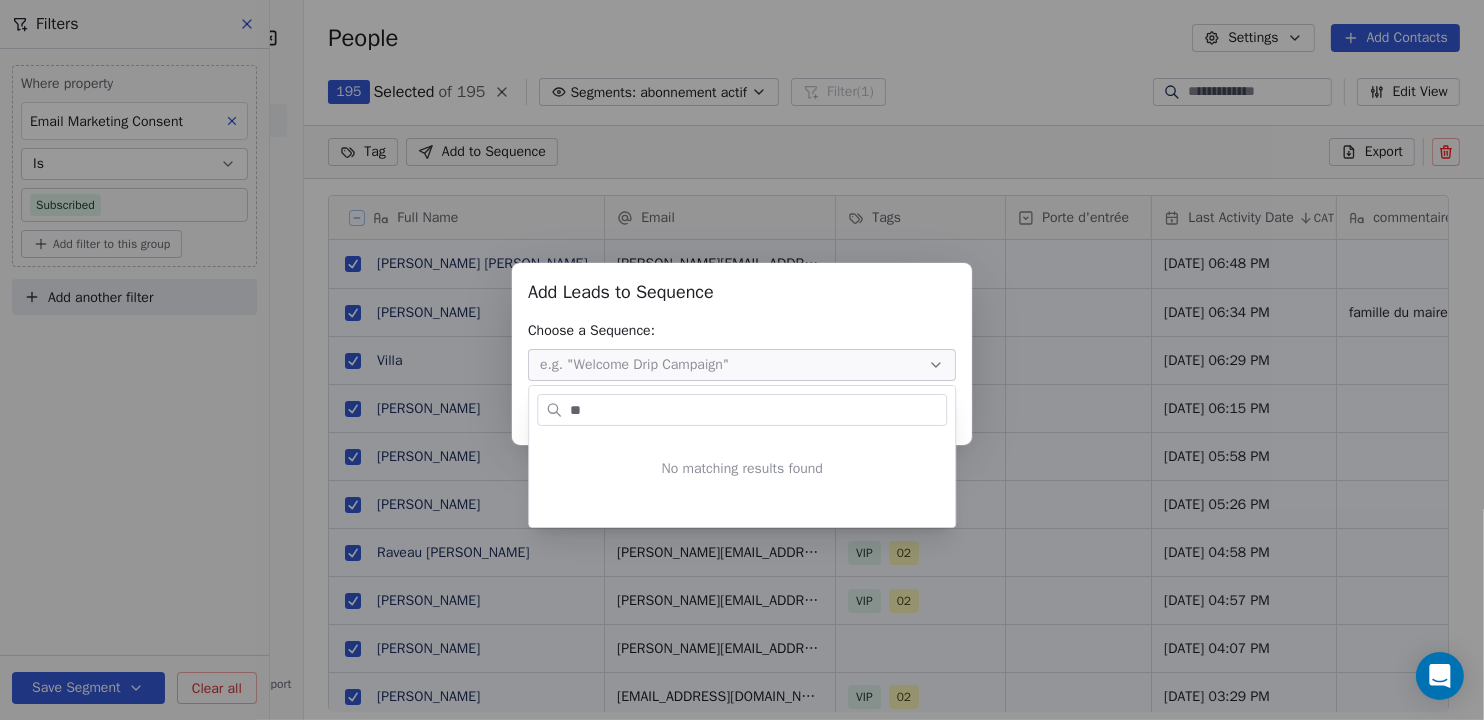 type on "*" 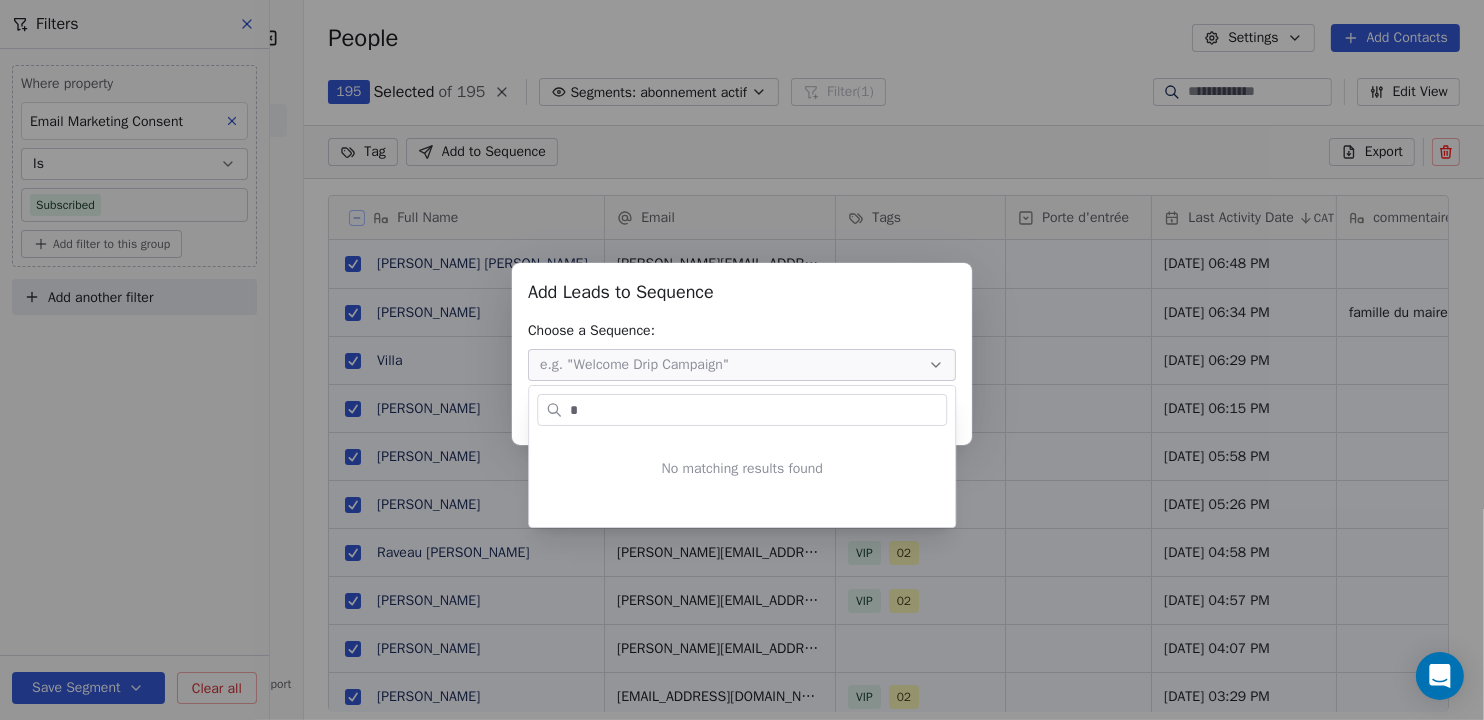 type 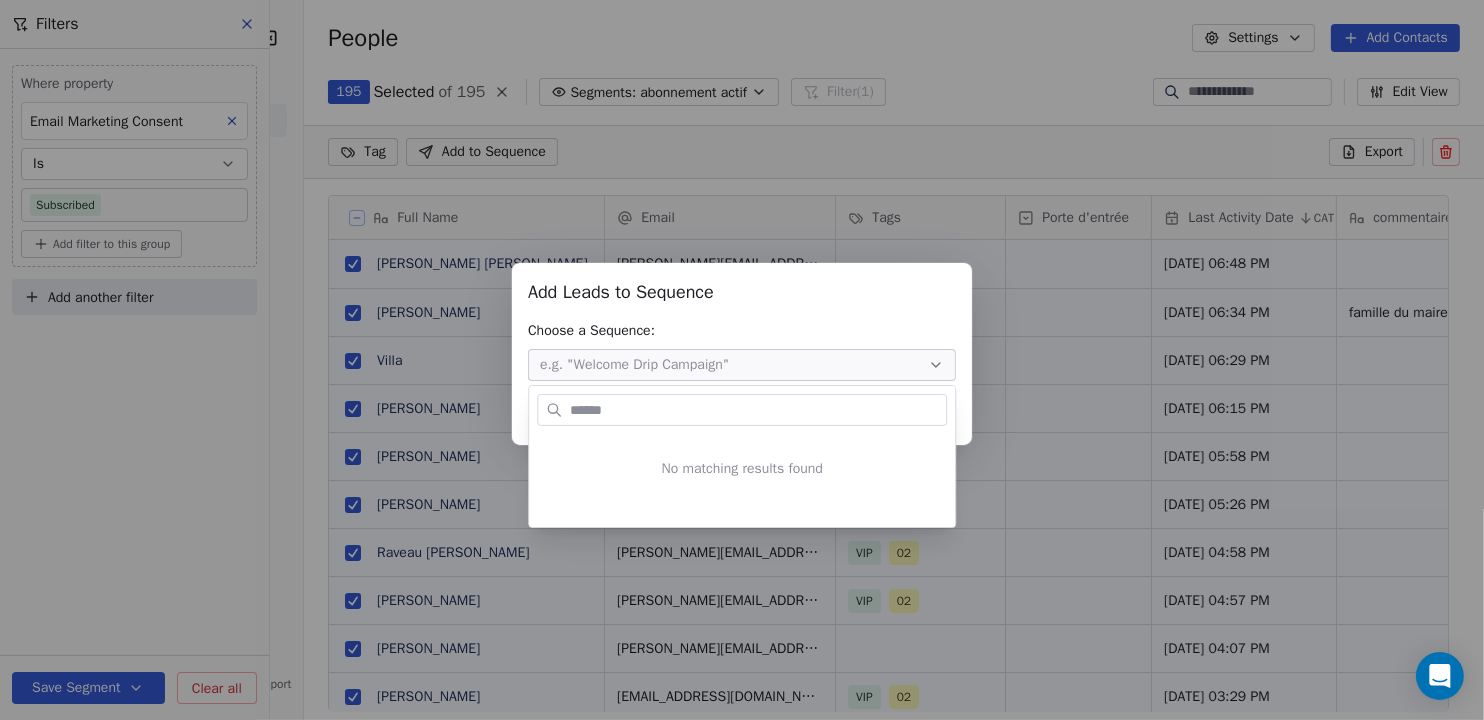 click on "Add Leads to Sequence Add Leads to Sequence Choose a Sequence: e.g. "Welcome Drip Campaign" Cancel Add to Sequence" at bounding box center (742, 359) 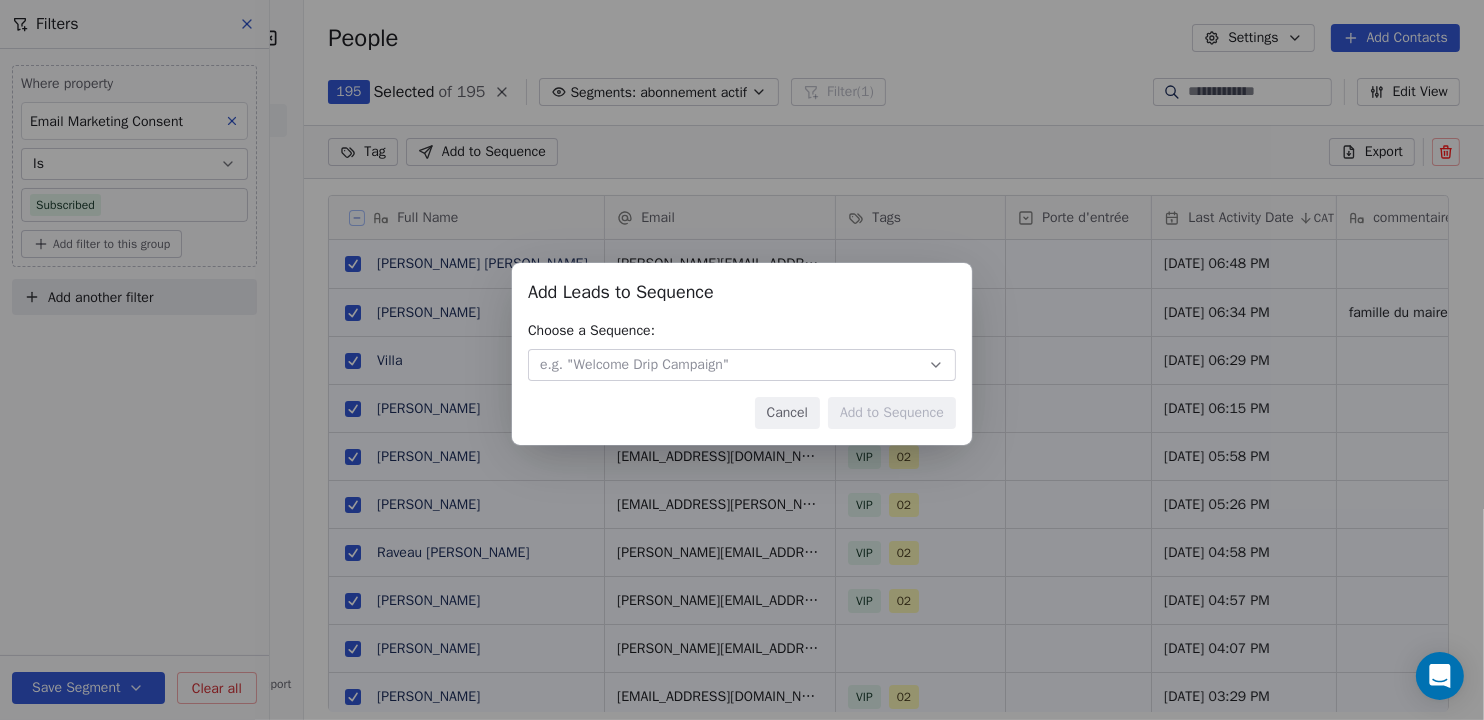 click on "e.g. "Welcome Drip Campaign"" at bounding box center (742, 365) 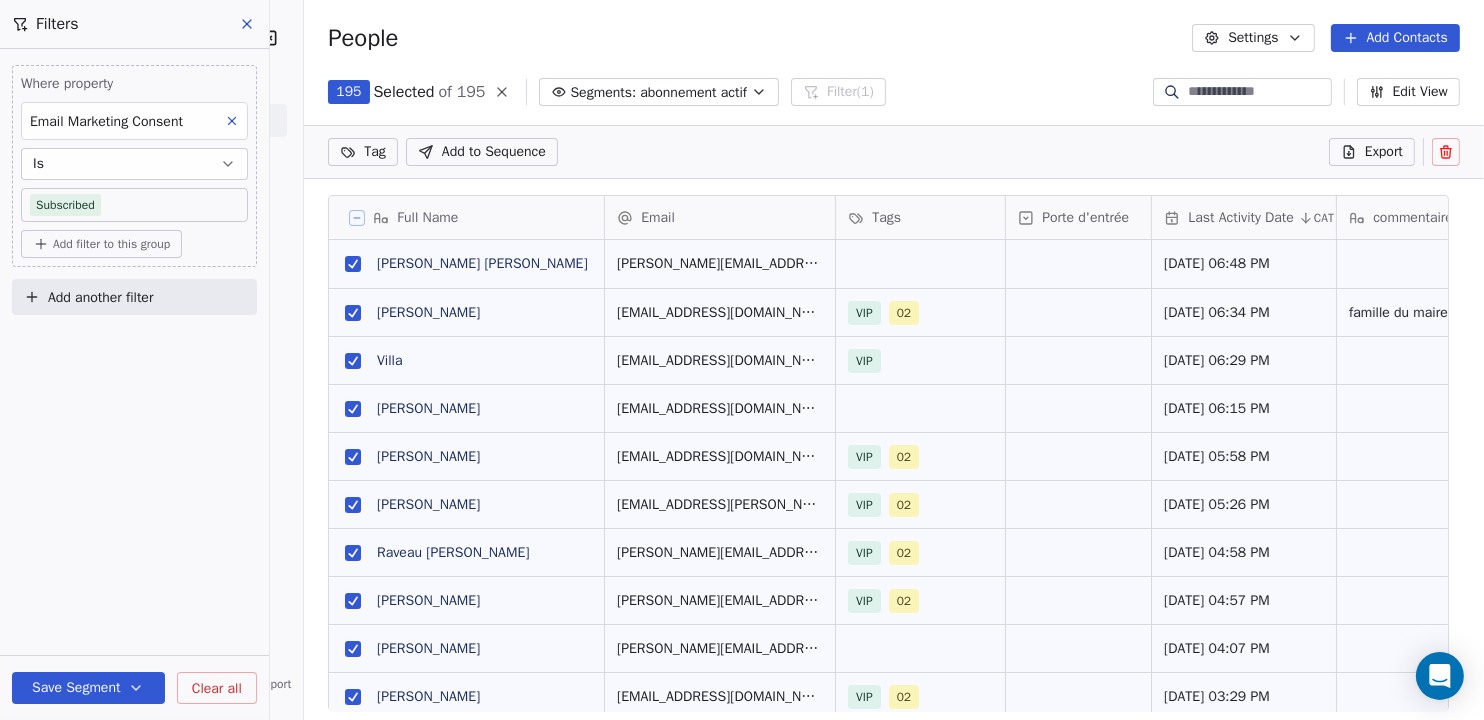 click on "Les Chroniques de Montrichard Contacts People Marketing Workflows Campaigns Sales Pipelines Sequences Beta Tools Apps AI Agents Help & Support Filters Where property   Email Marketing Consent   Is Subscribed Add filter to this group Add another filter Save Segment Clear all People Settings  Add Contacts 195 Selected of   195 Segments: abonnement actif Filter  (1) Edit View Tag Add to Sequence Export Full Name L Ledys Nicole H HÉNAULT JEAN-CLAUDE V Villa R Romanelli Sylvie P Patricia Larcher C Céline Dupin R Raveau pinon Annie B Barbier Bernadette D Danielle  corbin C Céline Besnard R Remy Zamponi L Lessault Nancy B Brigitte Flament N Noel Nathalie J Joelle Marly J JEANNEAU Patricia L Leconte Rémy R Rocroix Chantal C CARINI Thea L Lalanne A Angèle Cruchet D Durco Jean M Mouchard Pierre P Pascal Trichet H Houlier Jean-François P Picard Geneviève L Lorjou Valérie B BIBARD Gisele h hacklinger monique A ALBERT Florine Email Tags Porte d'entrée Last Activity Date CAT commentaire Email Verification Status" at bounding box center [742, 360] 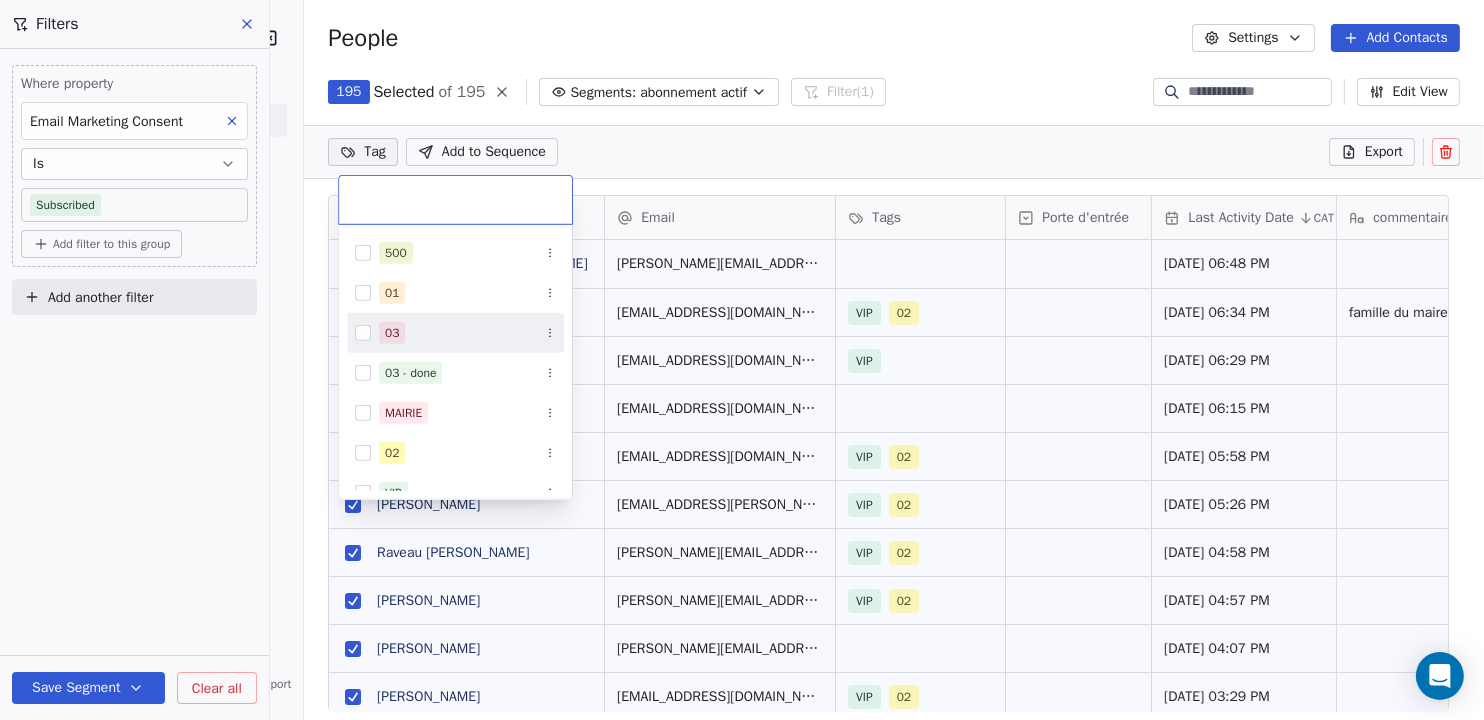 click at bounding box center (363, 333) 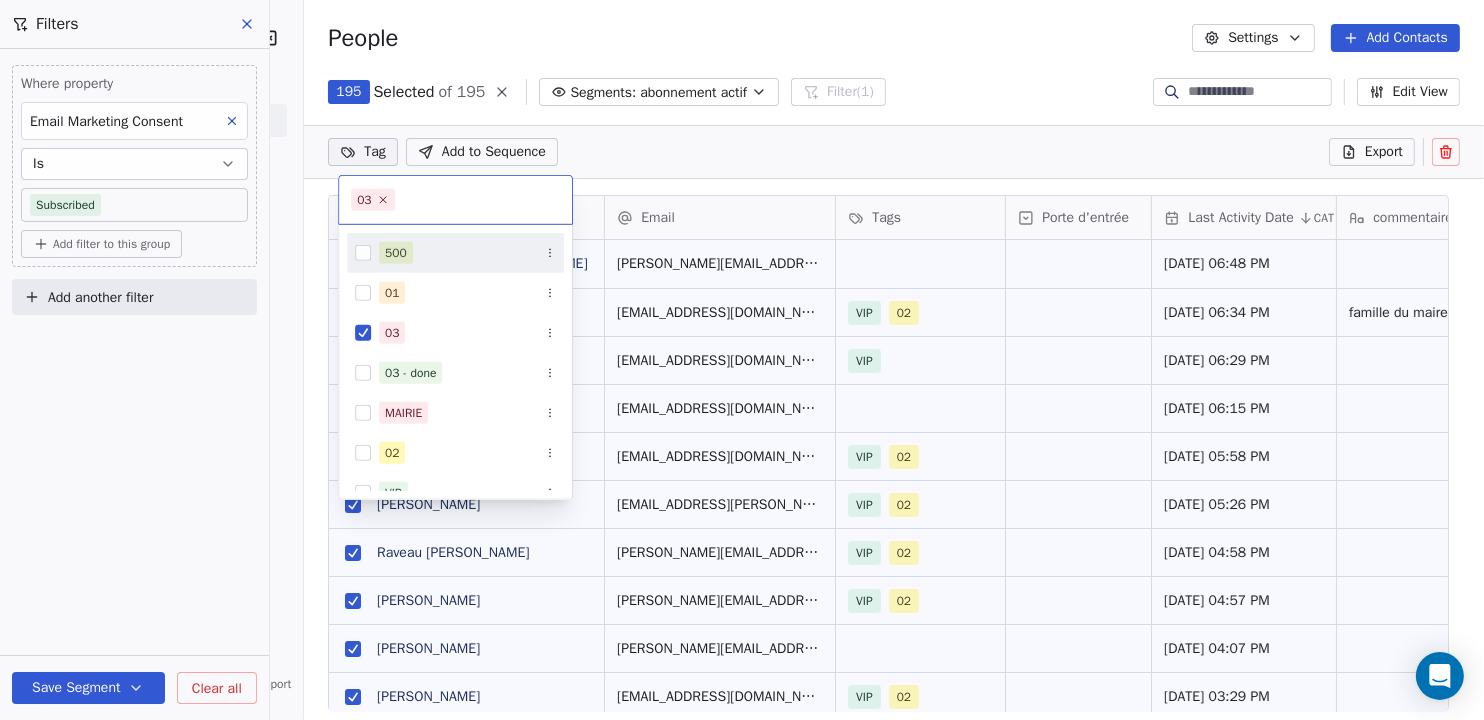 click on "Les Chroniques de Montrichard Contacts People Marketing Workflows Campaigns Sales Pipelines Sequences Beta Tools Apps AI Agents Help & Support Filters Where property   Email Marketing Consent   Is Subscribed Add filter to this group Add another filter Save Segment Clear all People Settings  Add Contacts 195 Selected of   195 Segments: abonnement actif Filter  (1) Edit View Tag Add to Sequence Export Full Name L Ledys Nicole H HÉNAULT JEAN-CLAUDE V Villa R Romanelli Sylvie P Patricia Larcher C Céline Dupin R Raveau pinon Annie B Barbier Bernadette D Danielle  corbin C Céline Besnard R Remy Zamponi L Lessault Nancy B Brigitte Flament N Noel Nathalie J Joelle Marly J JEANNEAU Patricia L Leconte Rémy R Rocroix Chantal C CARINI Thea L Lalanne A Angèle Cruchet D Durco Jean M Mouchard Pierre P Pascal Trichet H Houlier Jean-François P Picard Geneviève L Lorjou Valérie B BIBARD Gisele h hacklinger monique A ALBERT Florine Email Tags Porte d'entrée Last Activity Date CAT commentaire Email Verification Status" at bounding box center (742, 360) 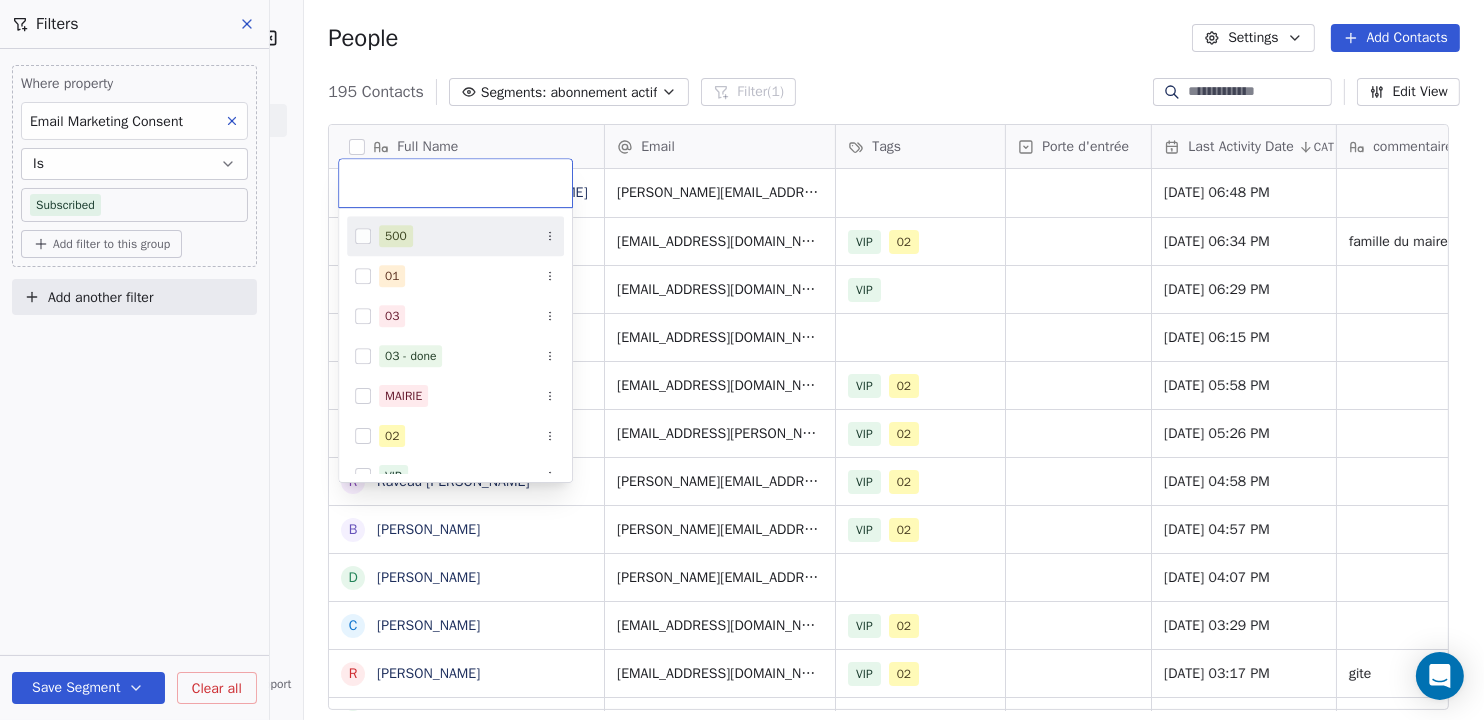 scroll, scrollTop: 20, scrollLeft: 20, axis: both 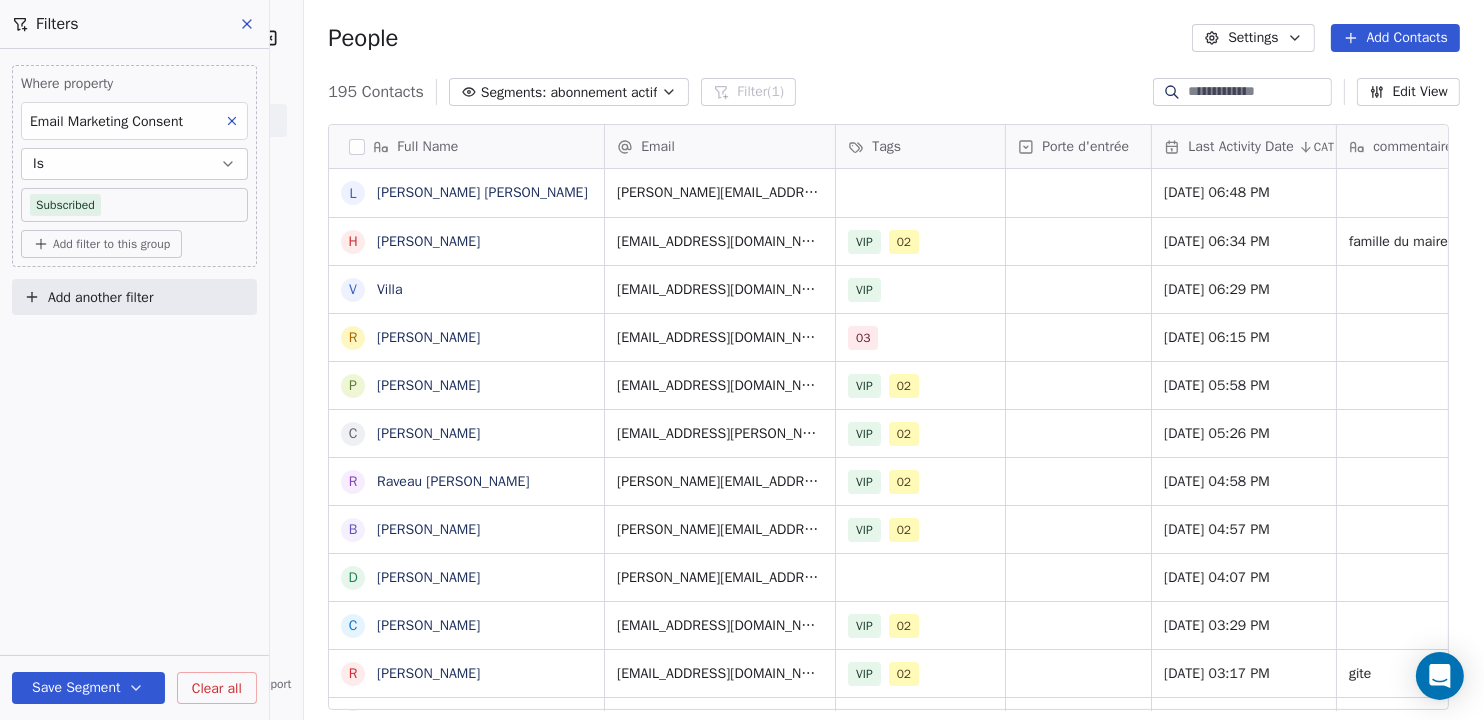 click 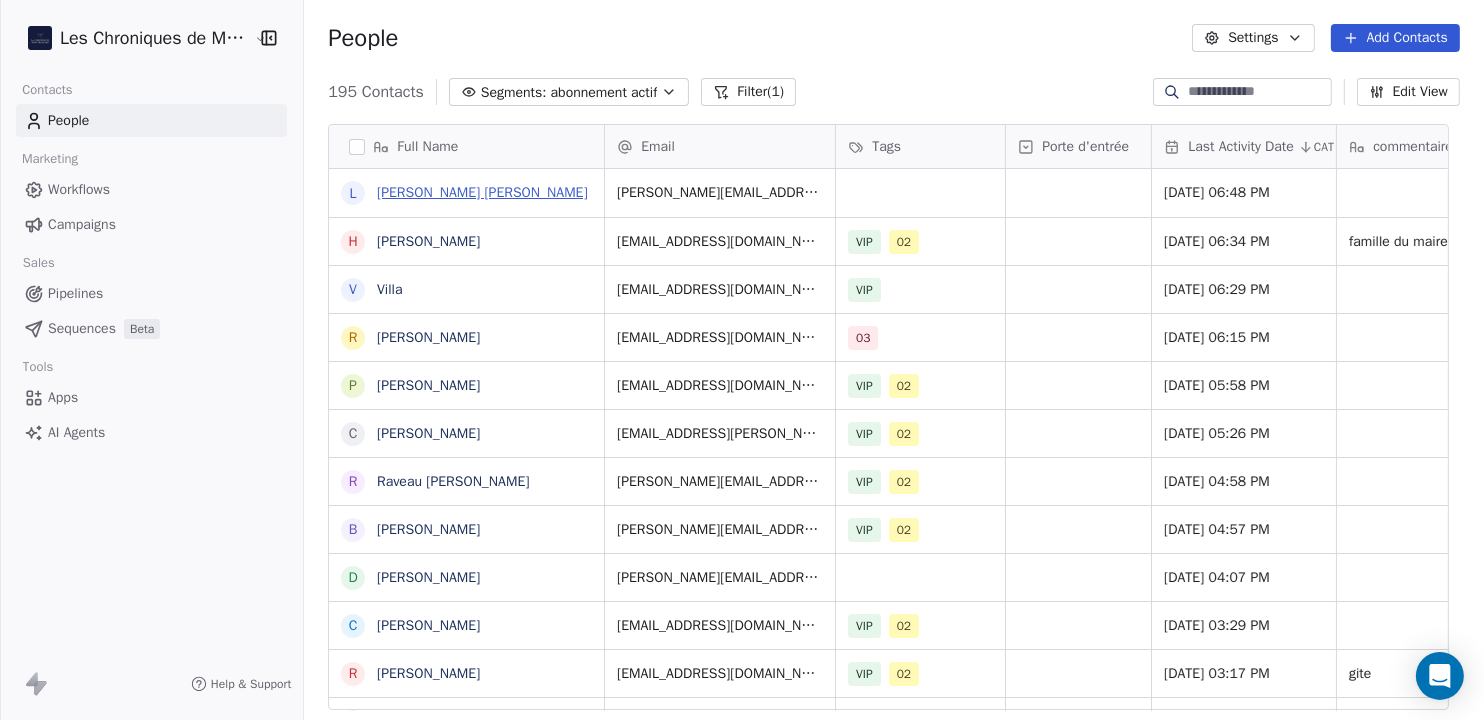 click on "[PERSON_NAME] [PERSON_NAME]" at bounding box center [482, 192] 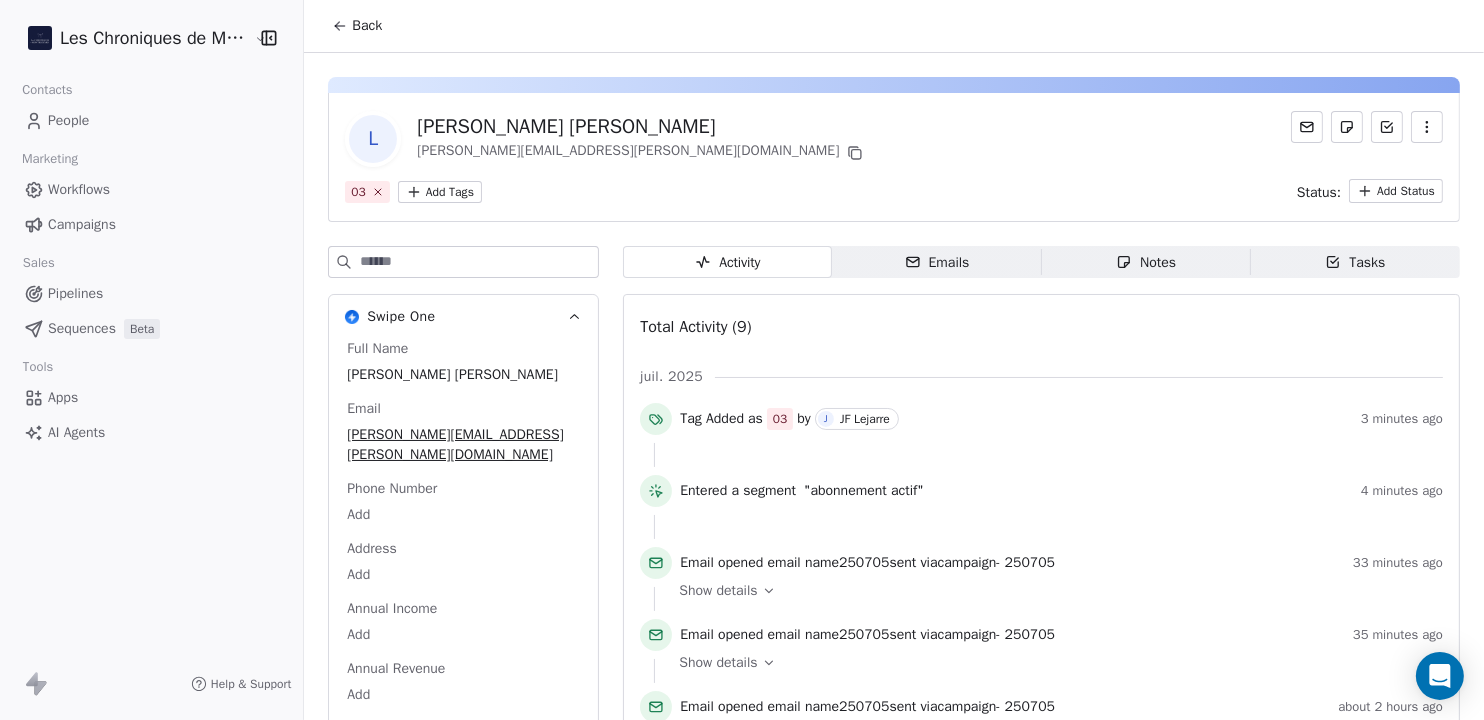 click on "People" at bounding box center [68, 120] 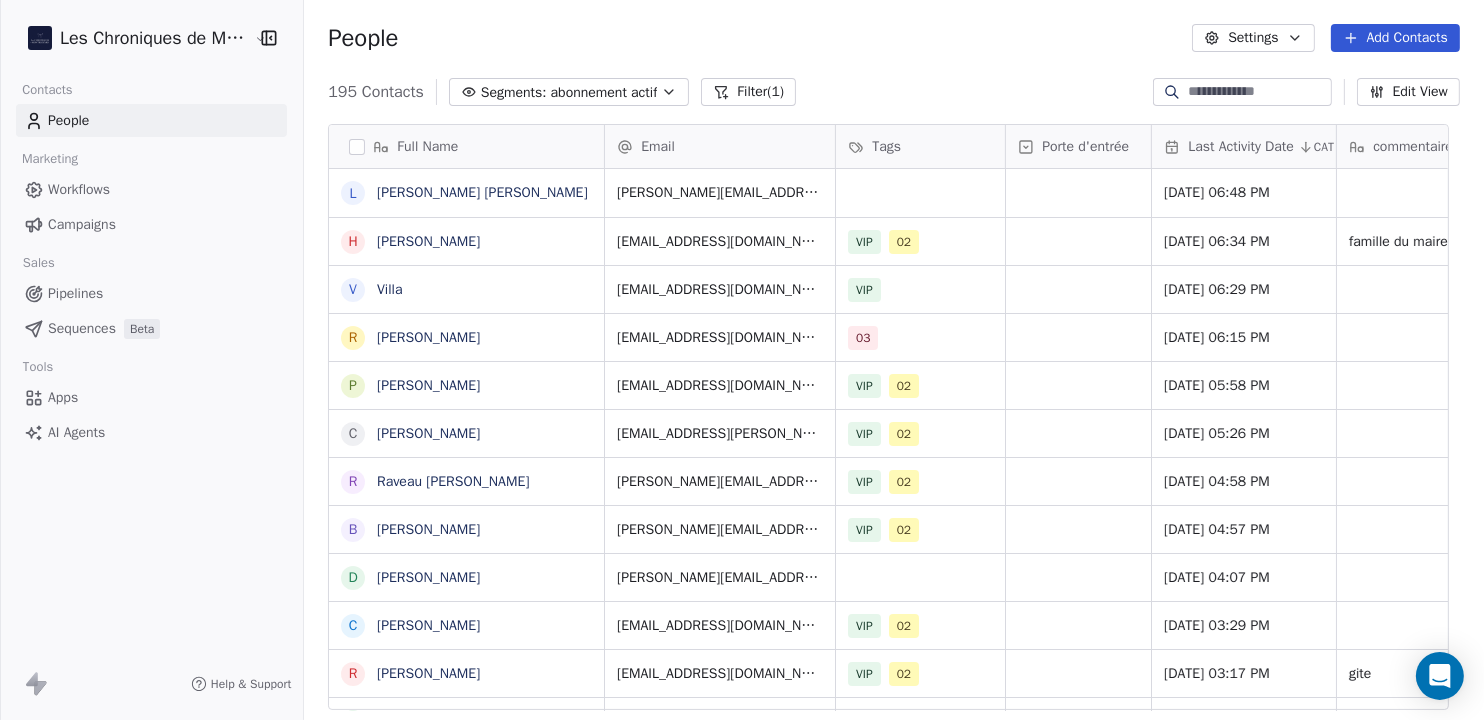 scroll, scrollTop: 20, scrollLeft: 20, axis: both 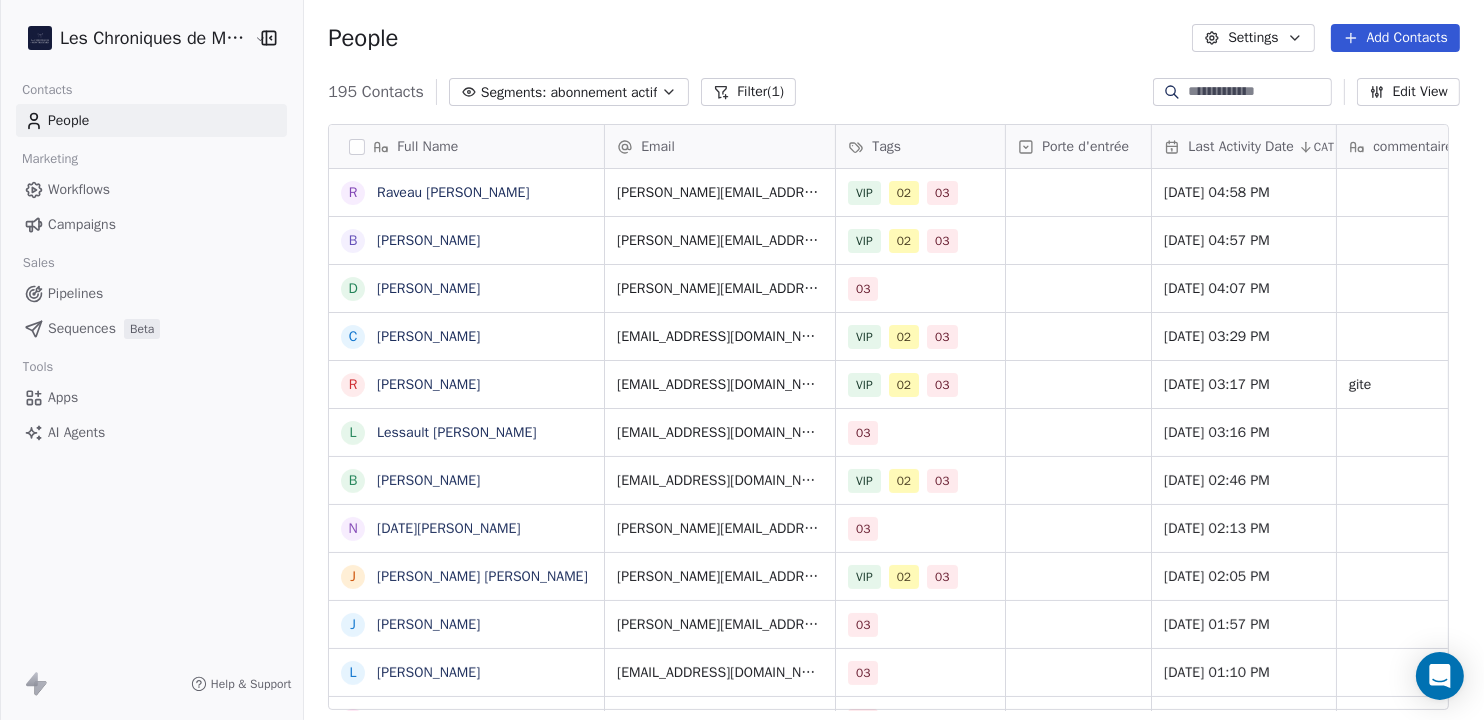 click on "Workflows" at bounding box center [79, 189] 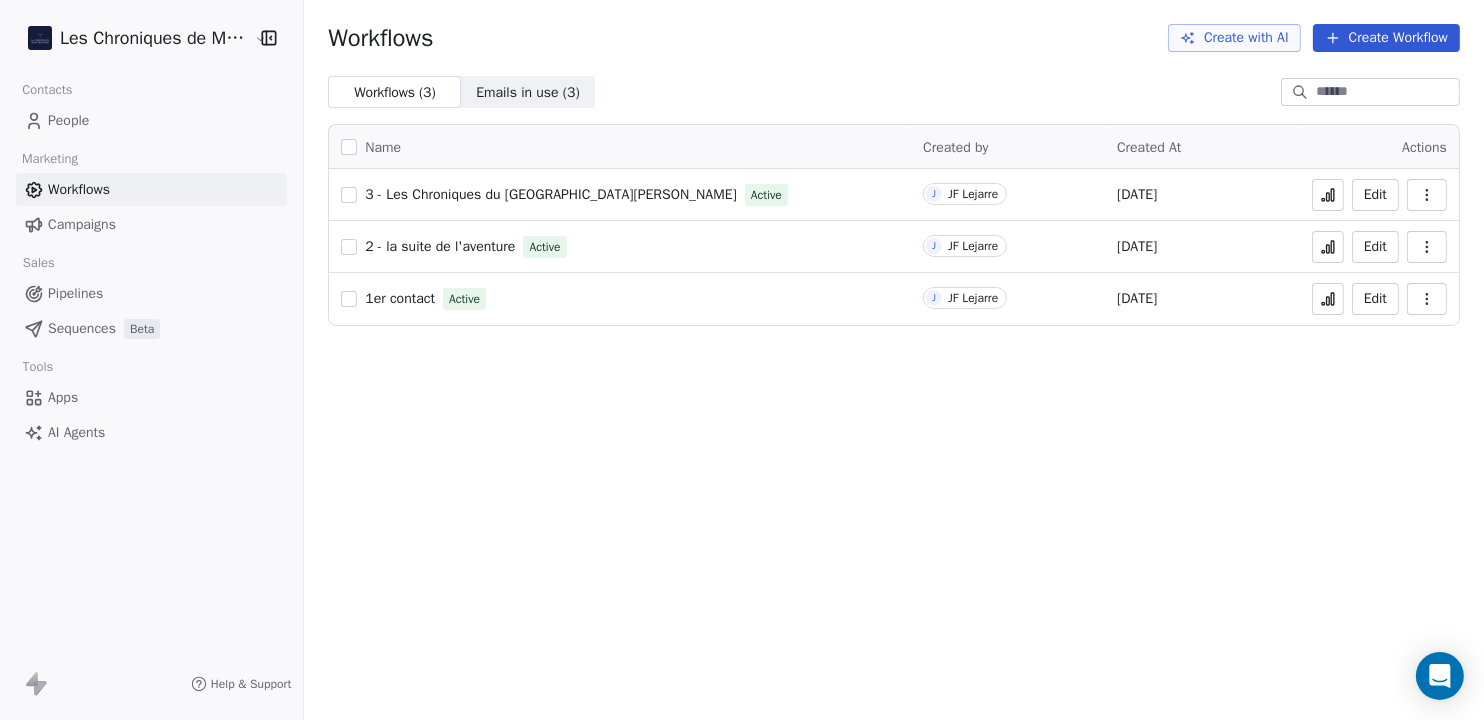 click on "3 - Les Chroniques du Loir-et-Cher" at bounding box center [550, 194] 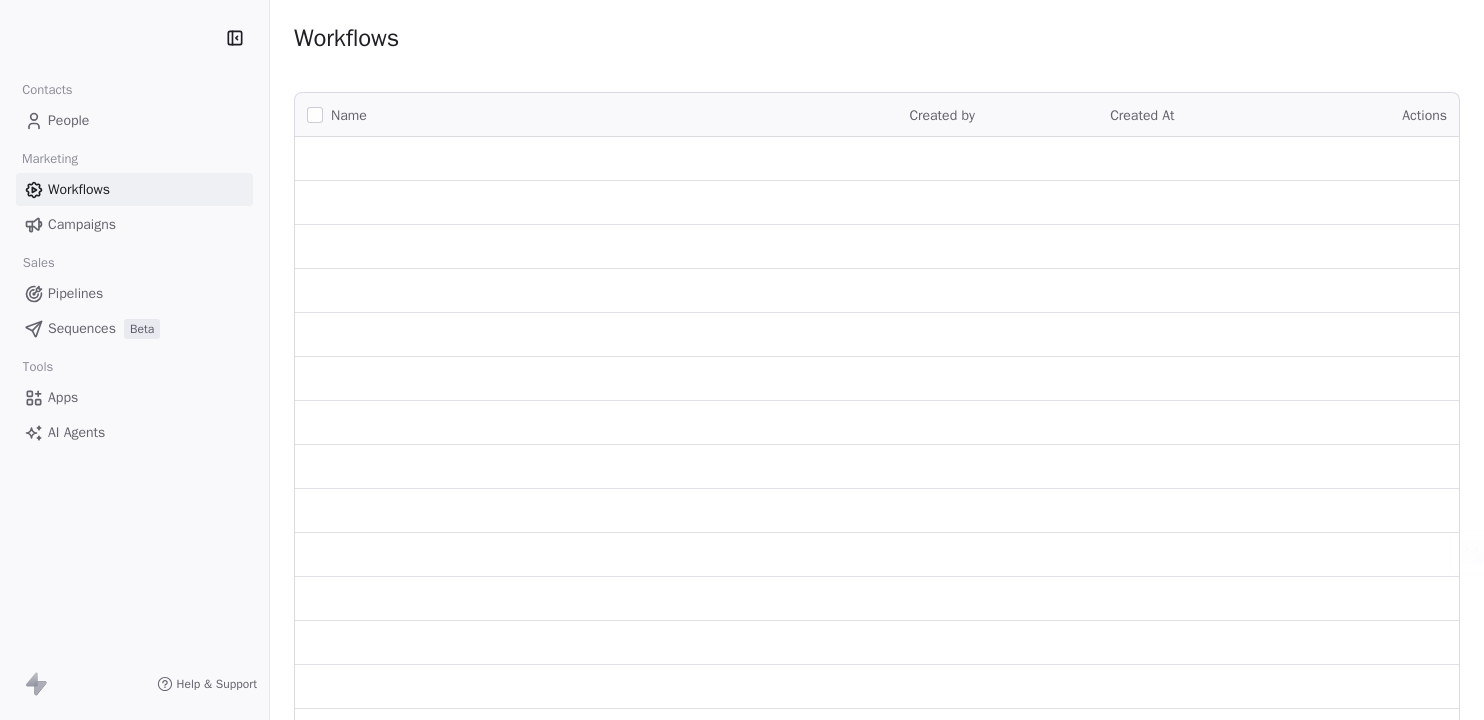 scroll, scrollTop: 0, scrollLeft: 0, axis: both 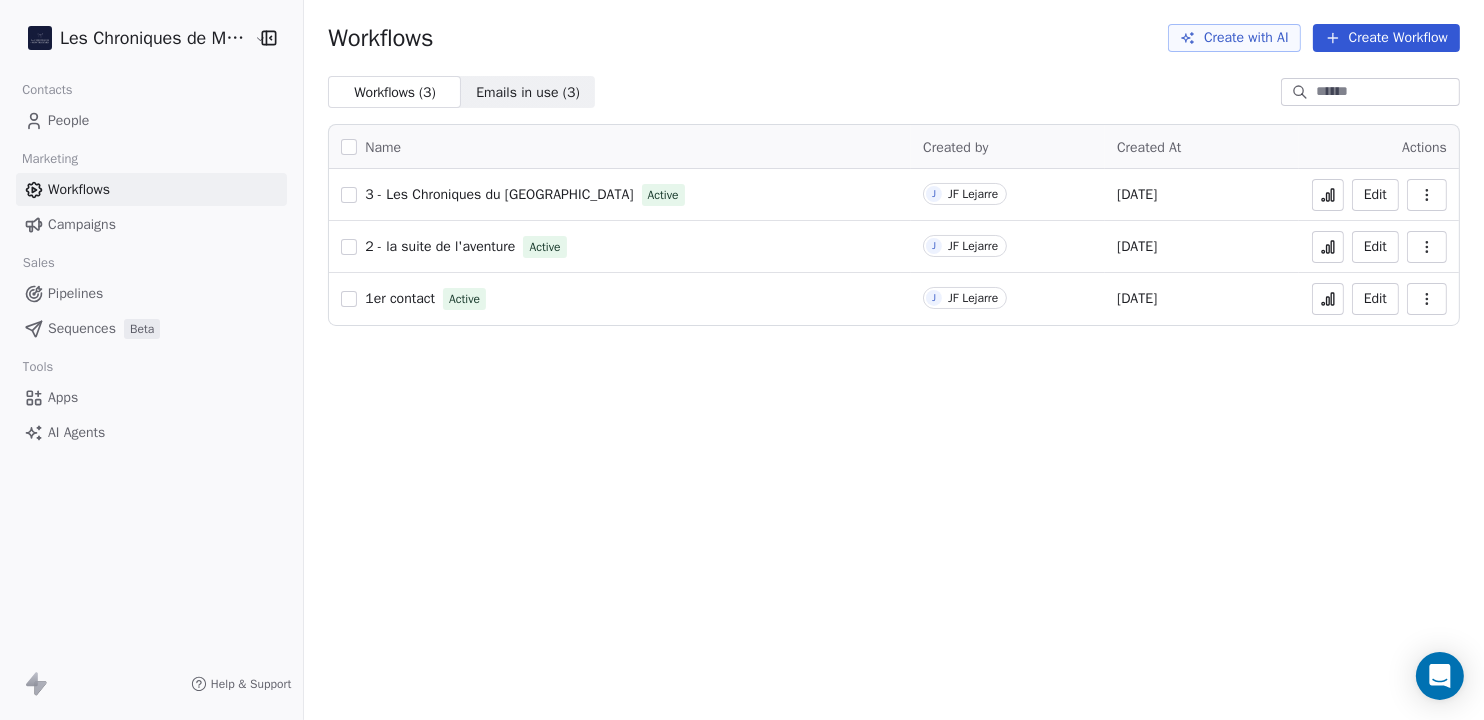 click 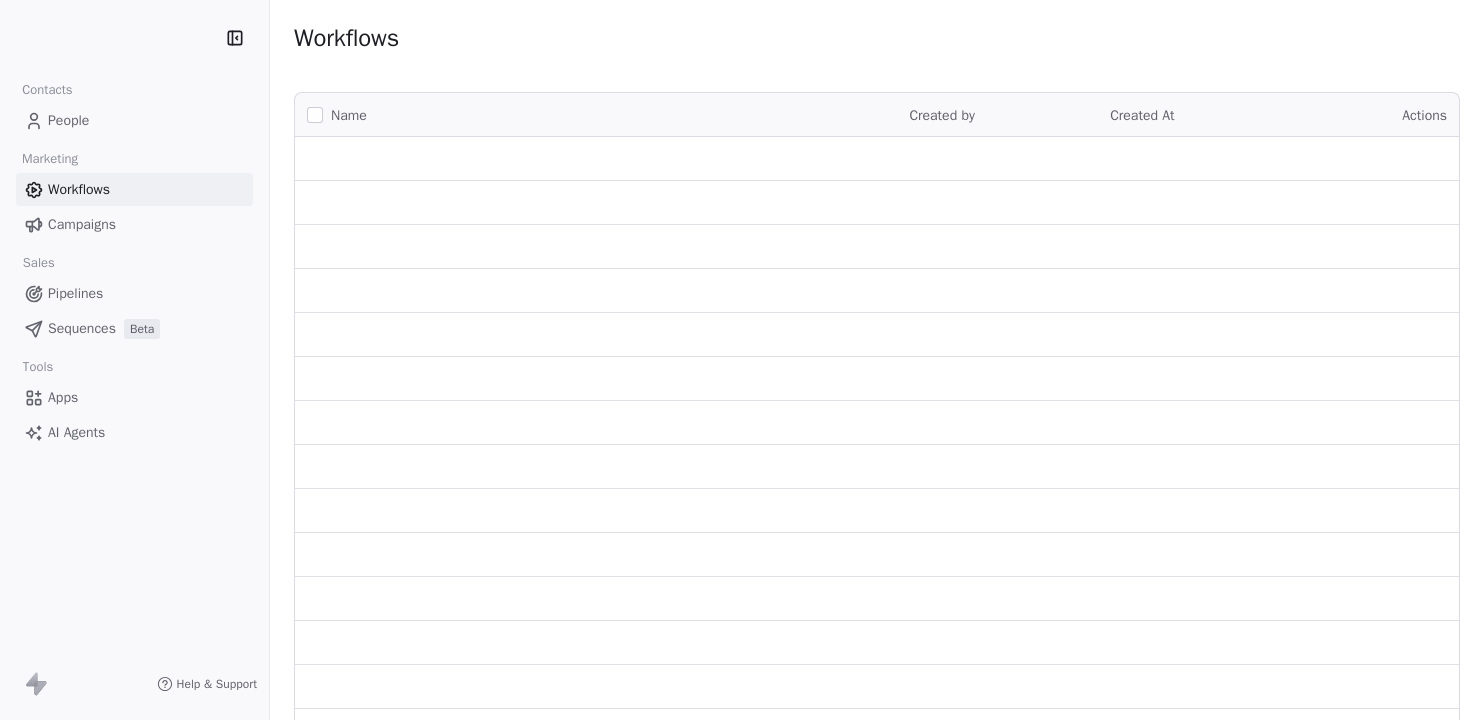 scroll, scrollTop: 0, scrollLeft: 0, axis: both 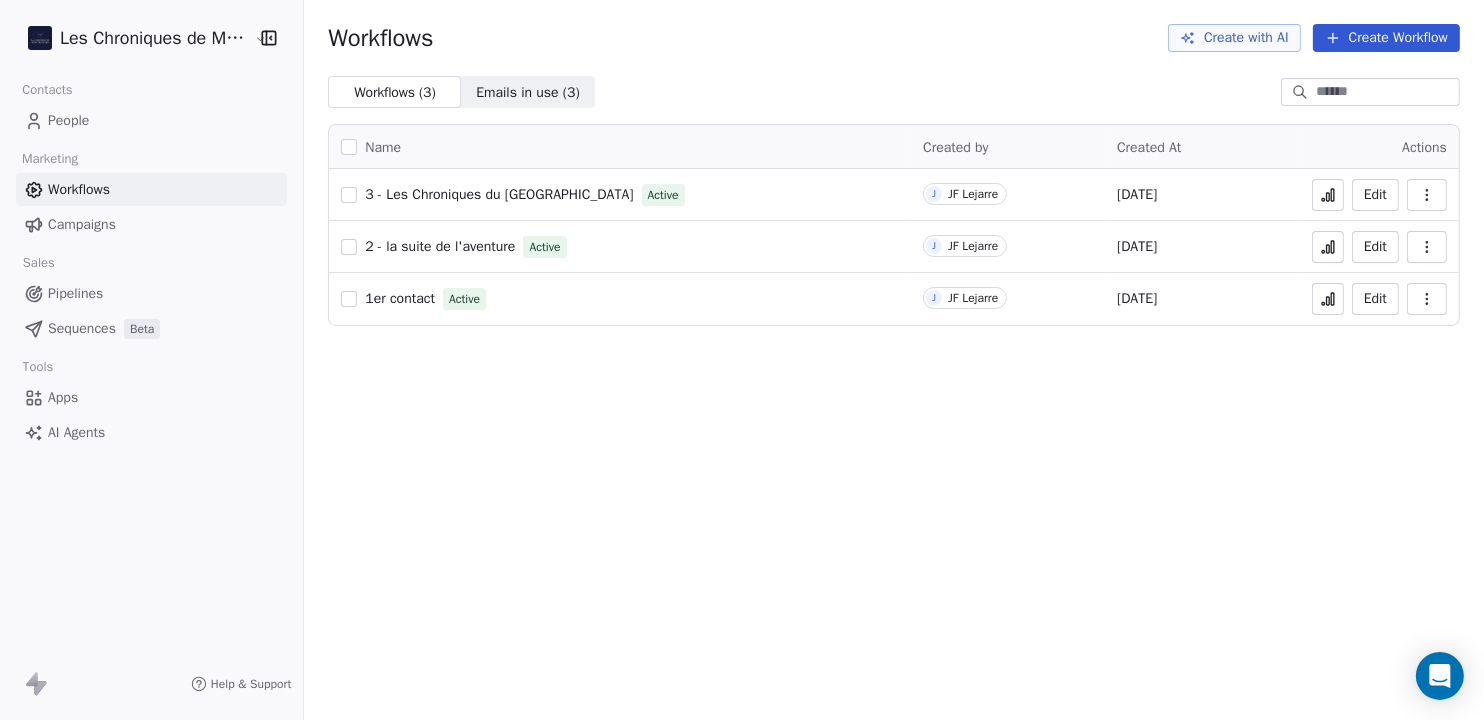 click on "People" at bounding box center [68, 120] 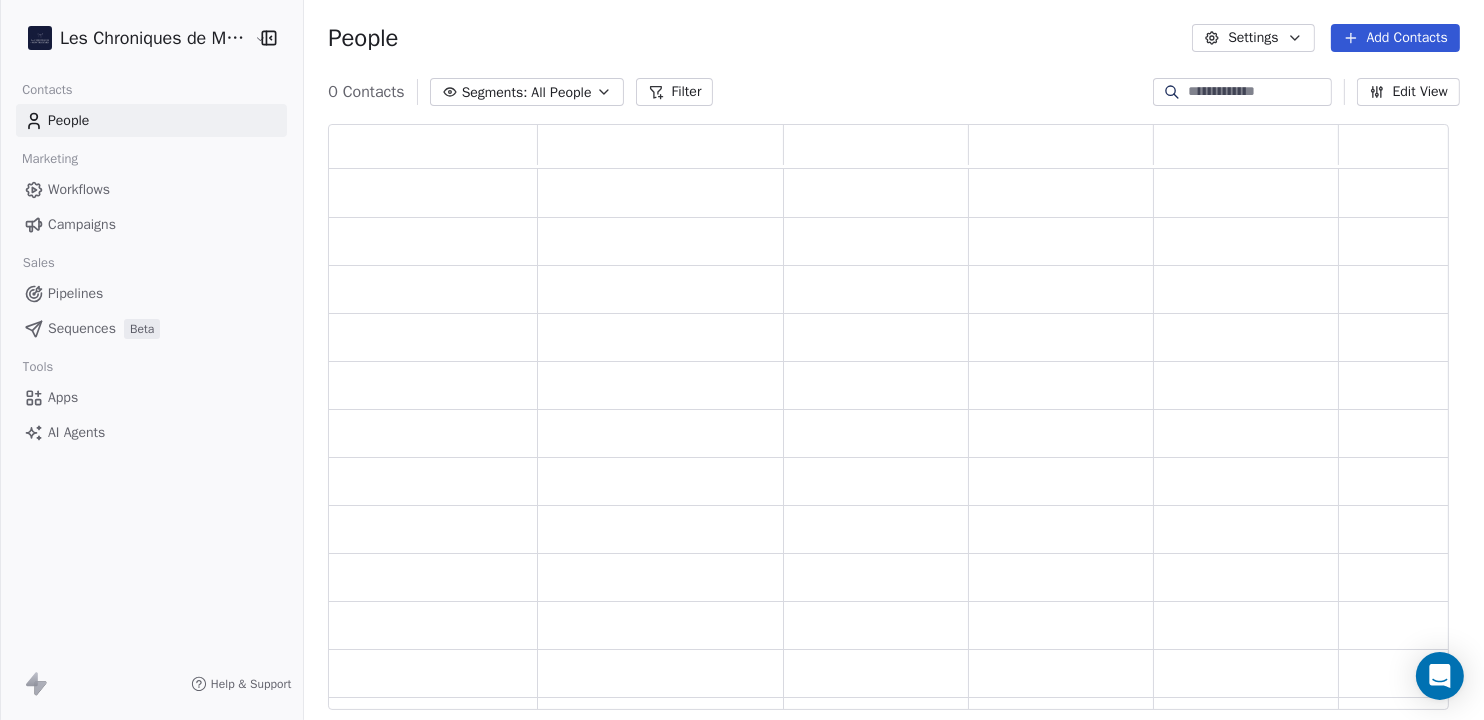 scroll, scrollTop: 20, scrollLeft: 20, axis: both 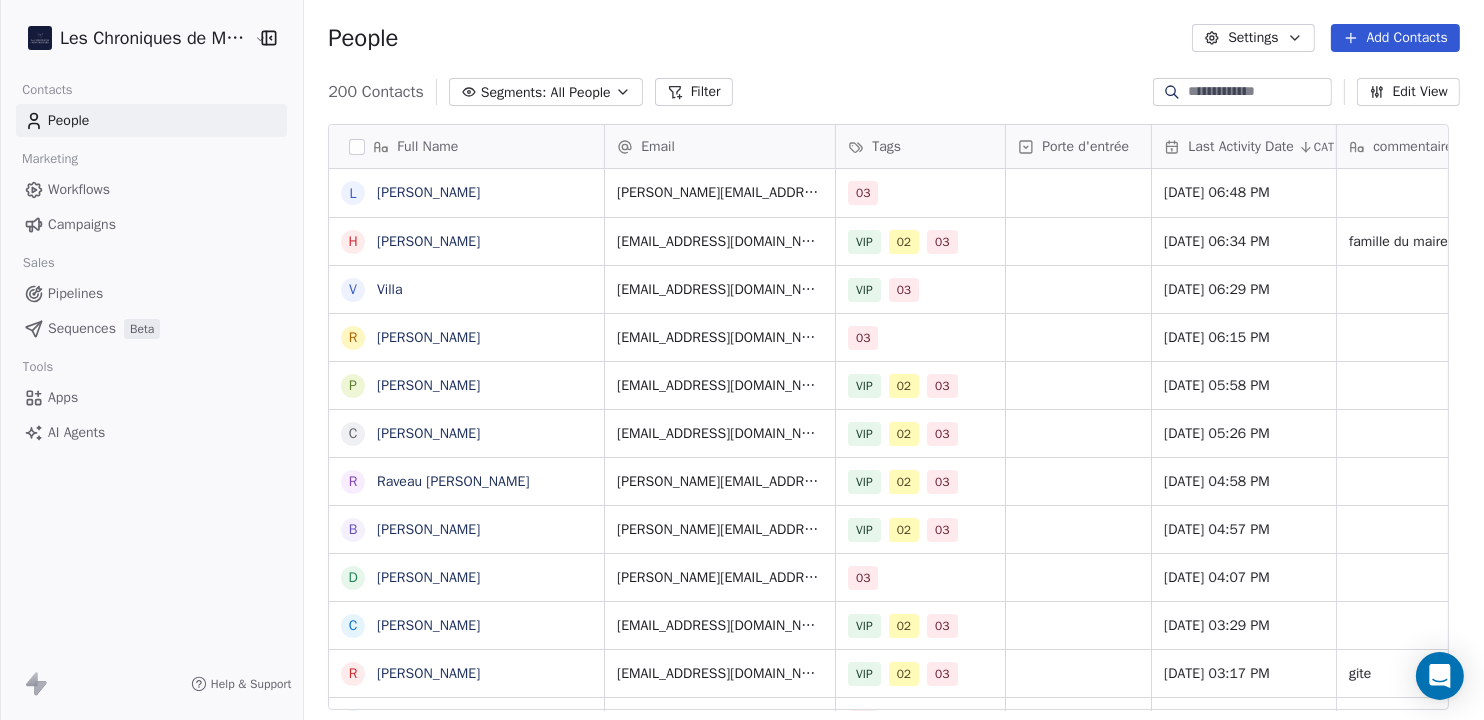 click on "Workflows" at bounding box center [79, 189] 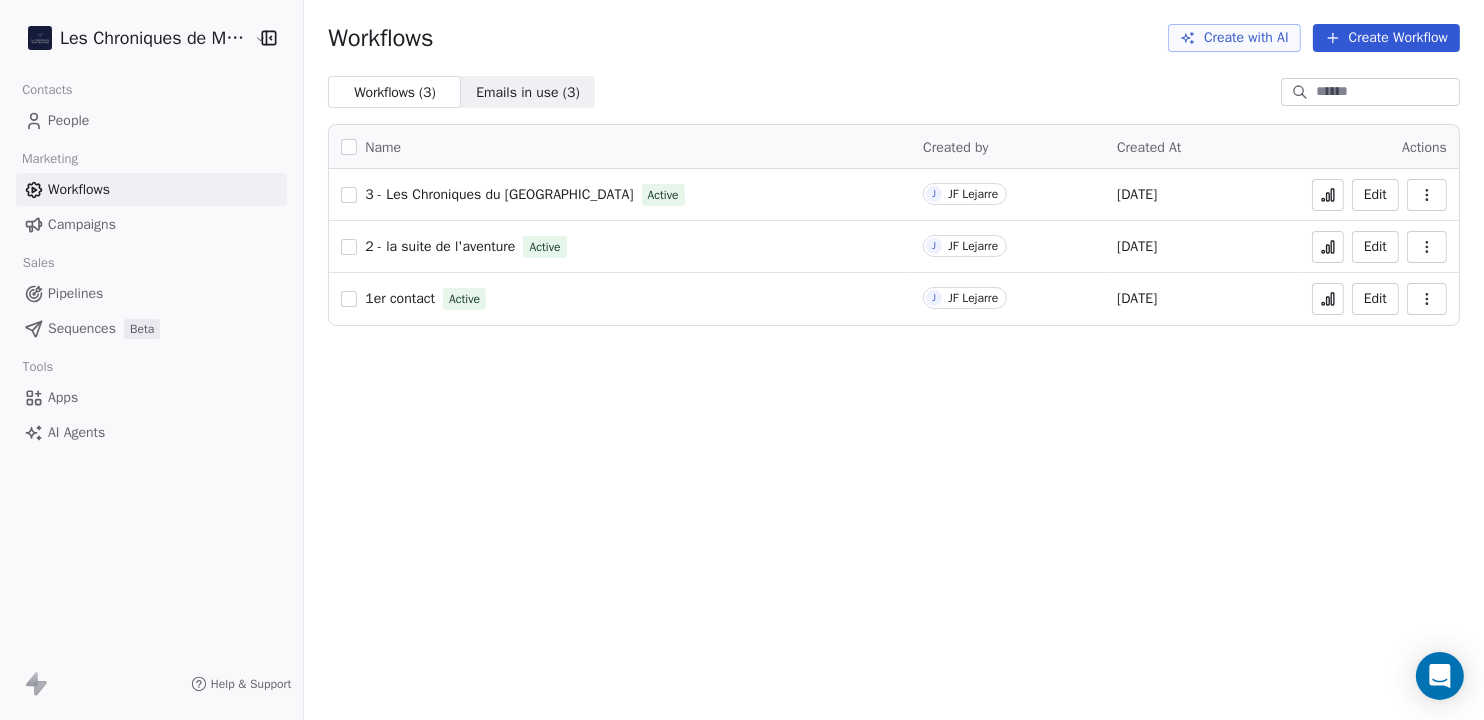 click on "People" at bounding box center [151, 120] 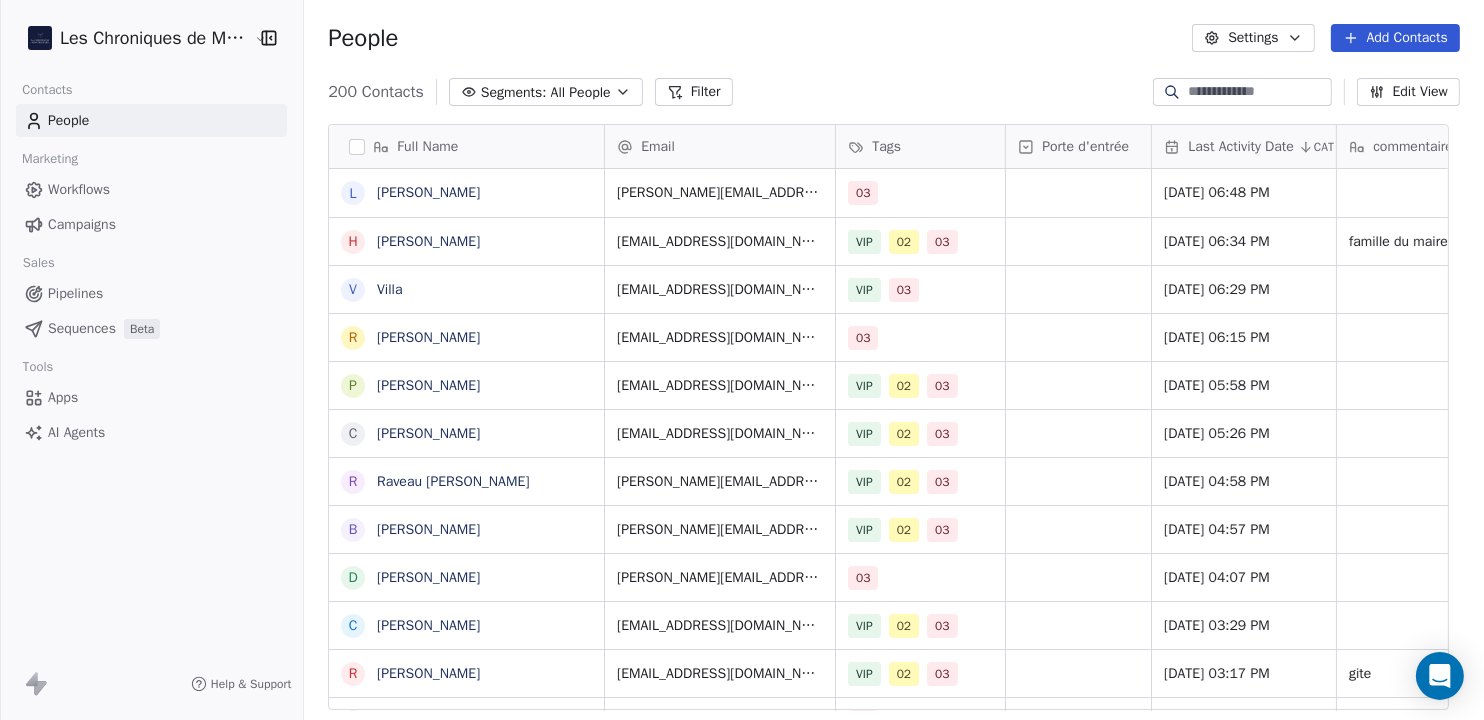 scroll, scrollTop: 20, scrollLeft: 20, axis: both 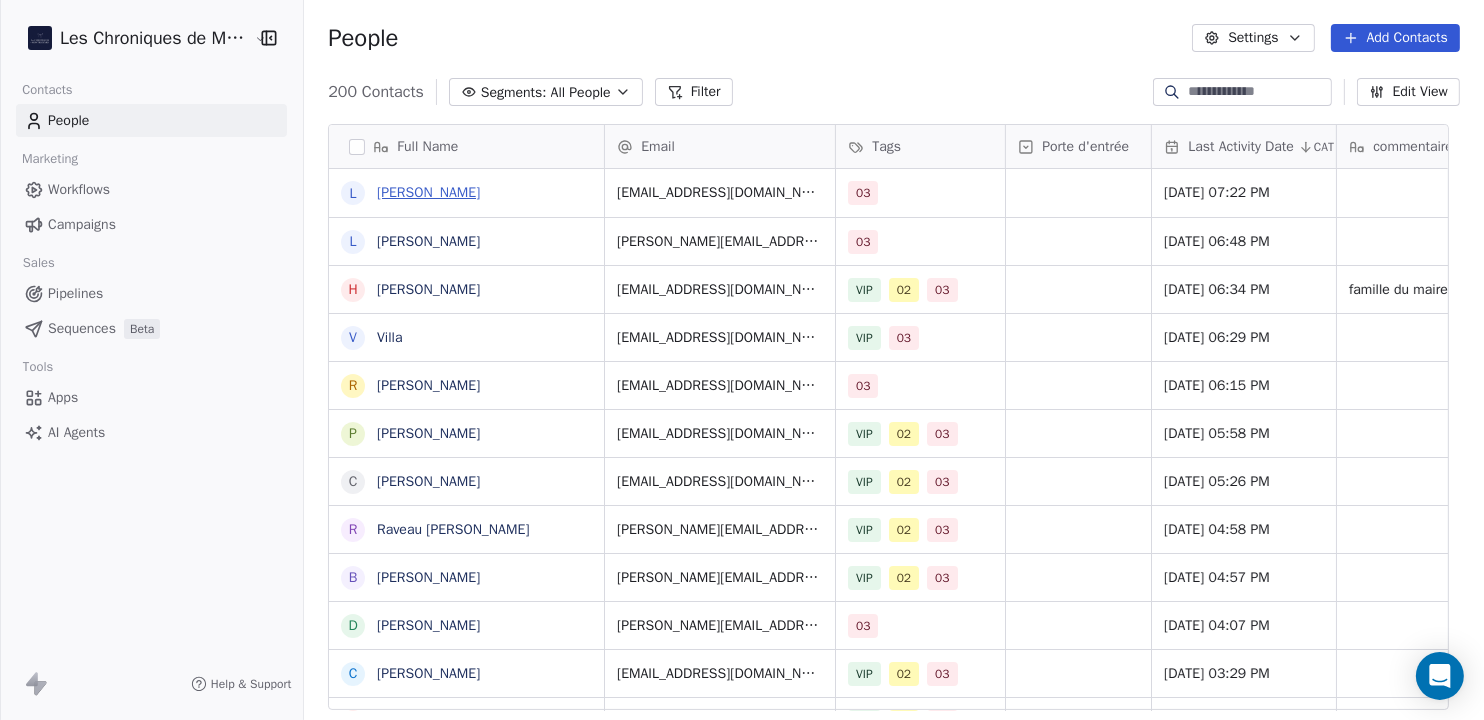 click on "[PERSON_NAME]" at bounding box center [428, 192] 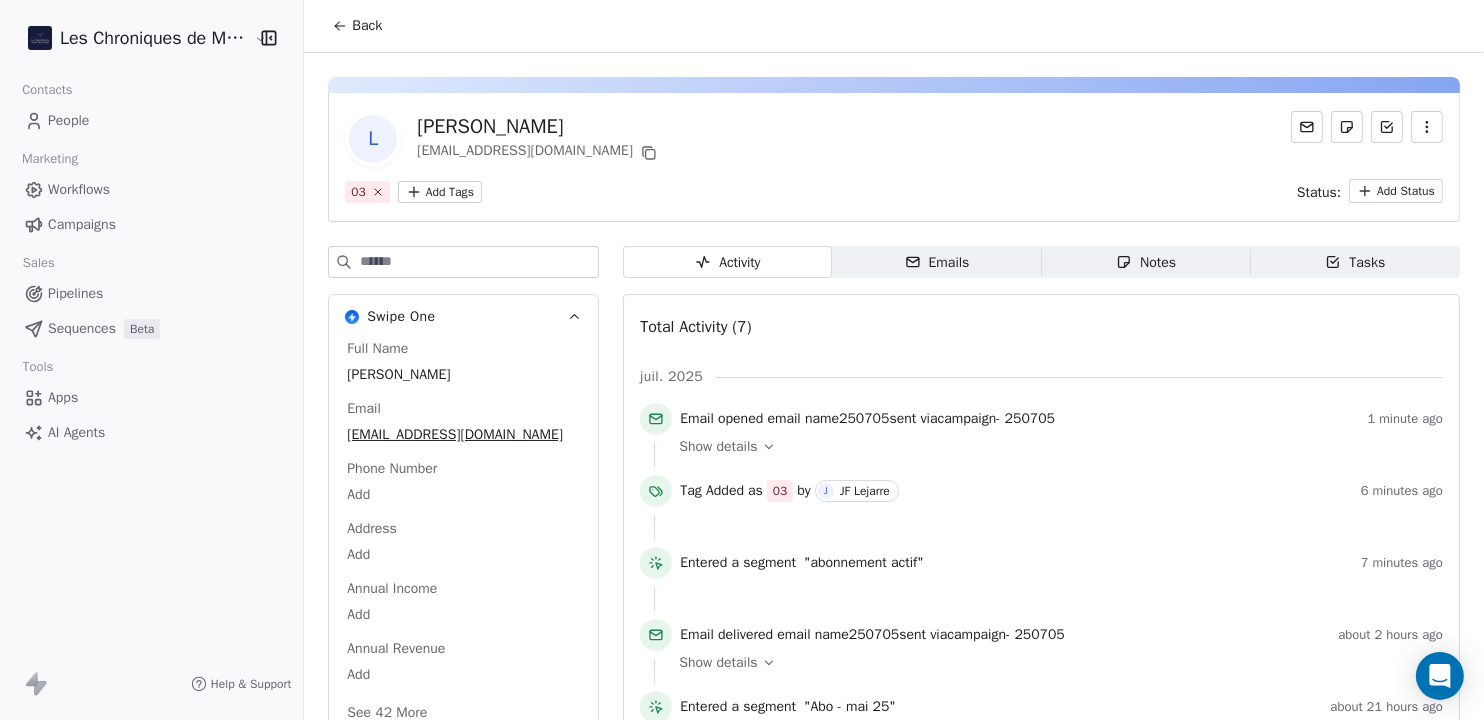 click on "People" at bounding box center (151, 120) 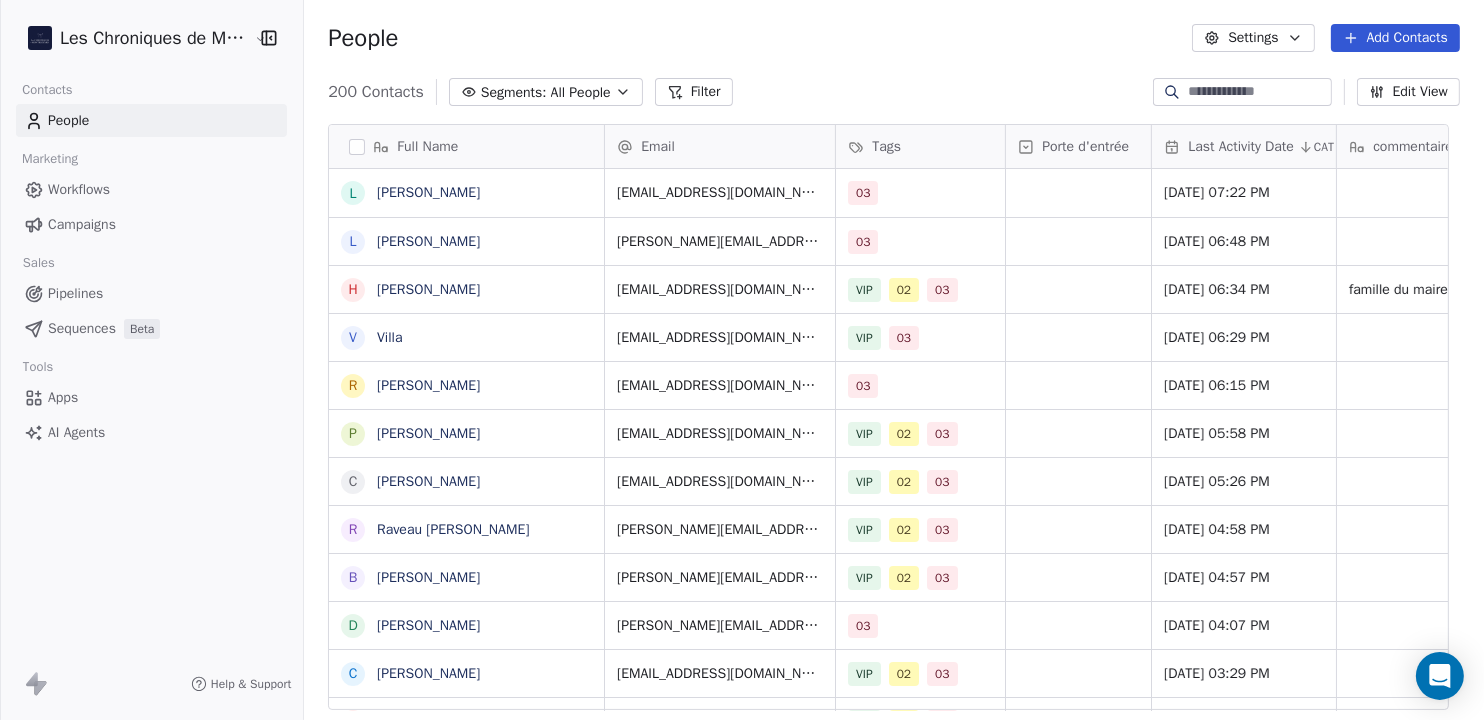 scroll, scrollTop: 20, scrollLeft: 20, axis: both 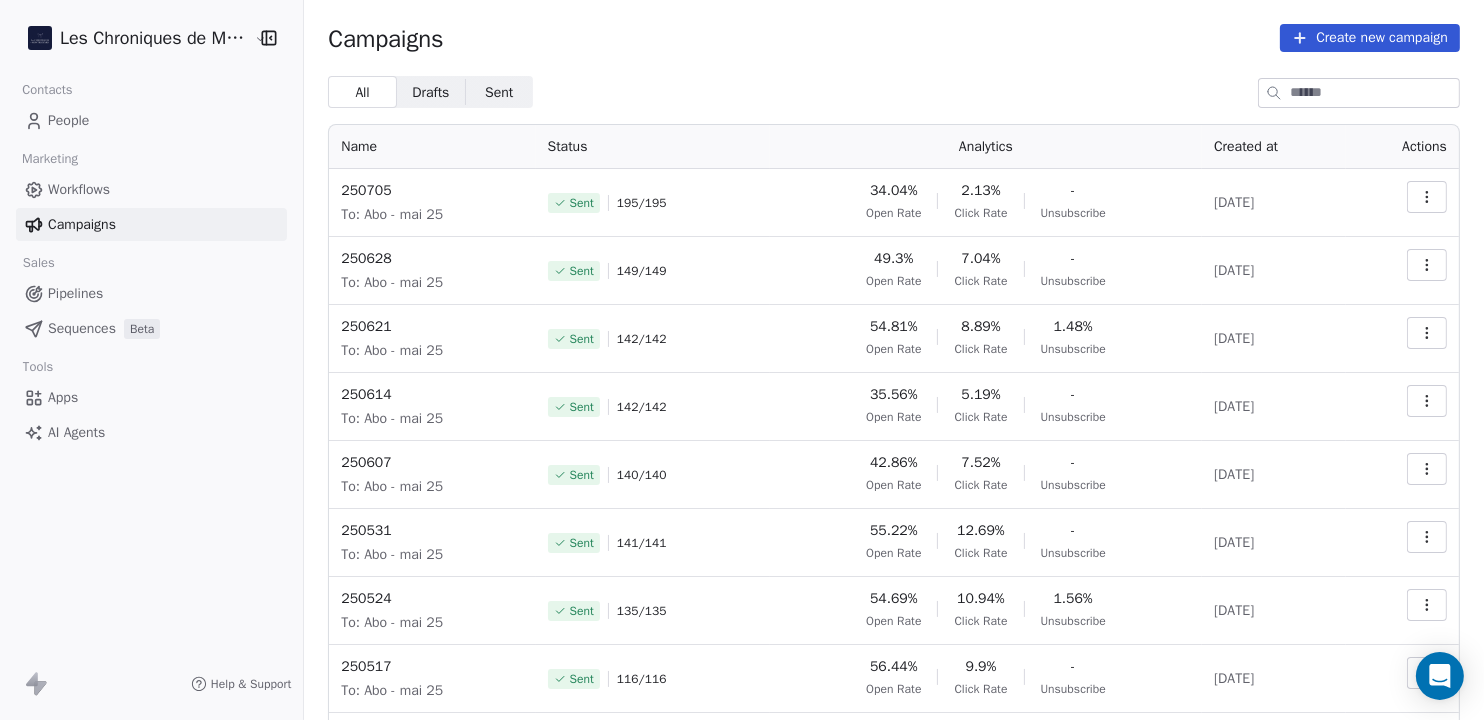 click on "People" at bounding box center (151, 120) 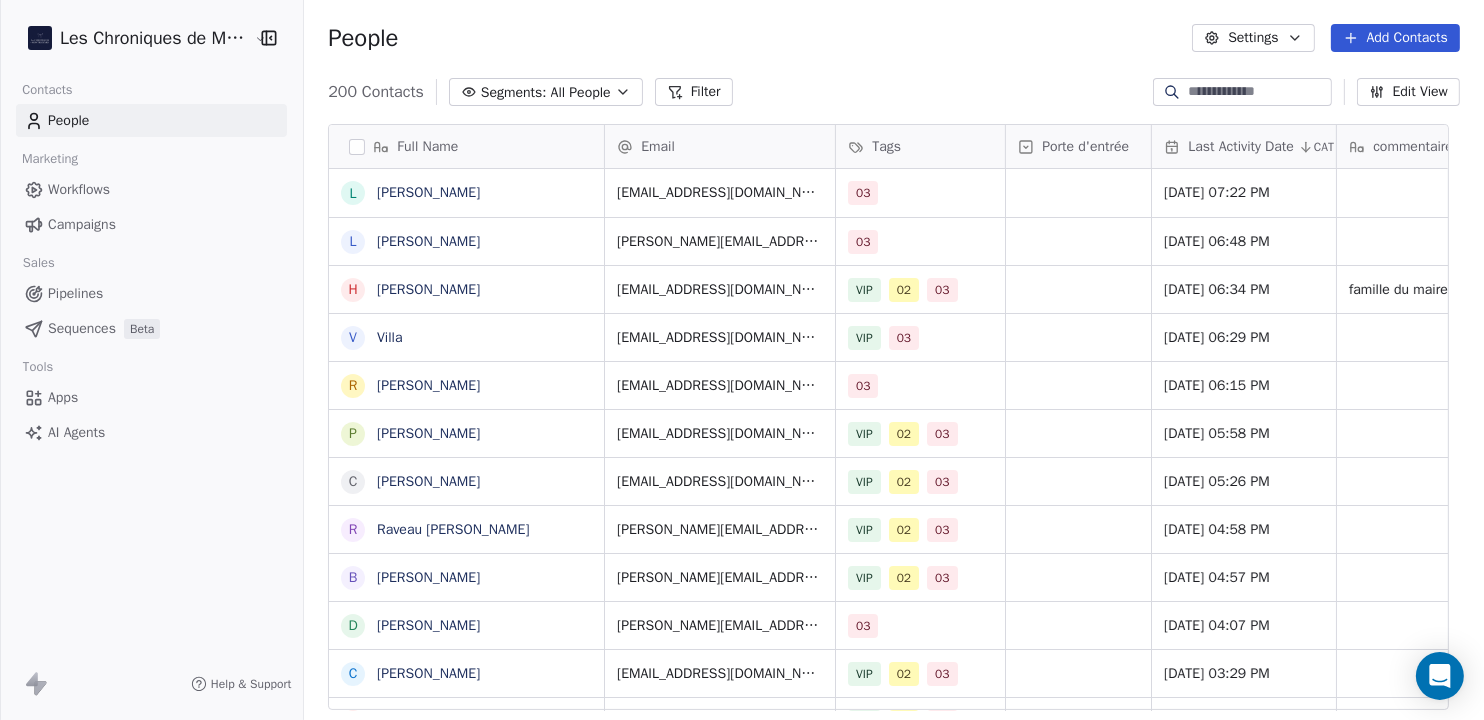 scroll, scrollTop: 20, scrollLeft: 20, axis: both 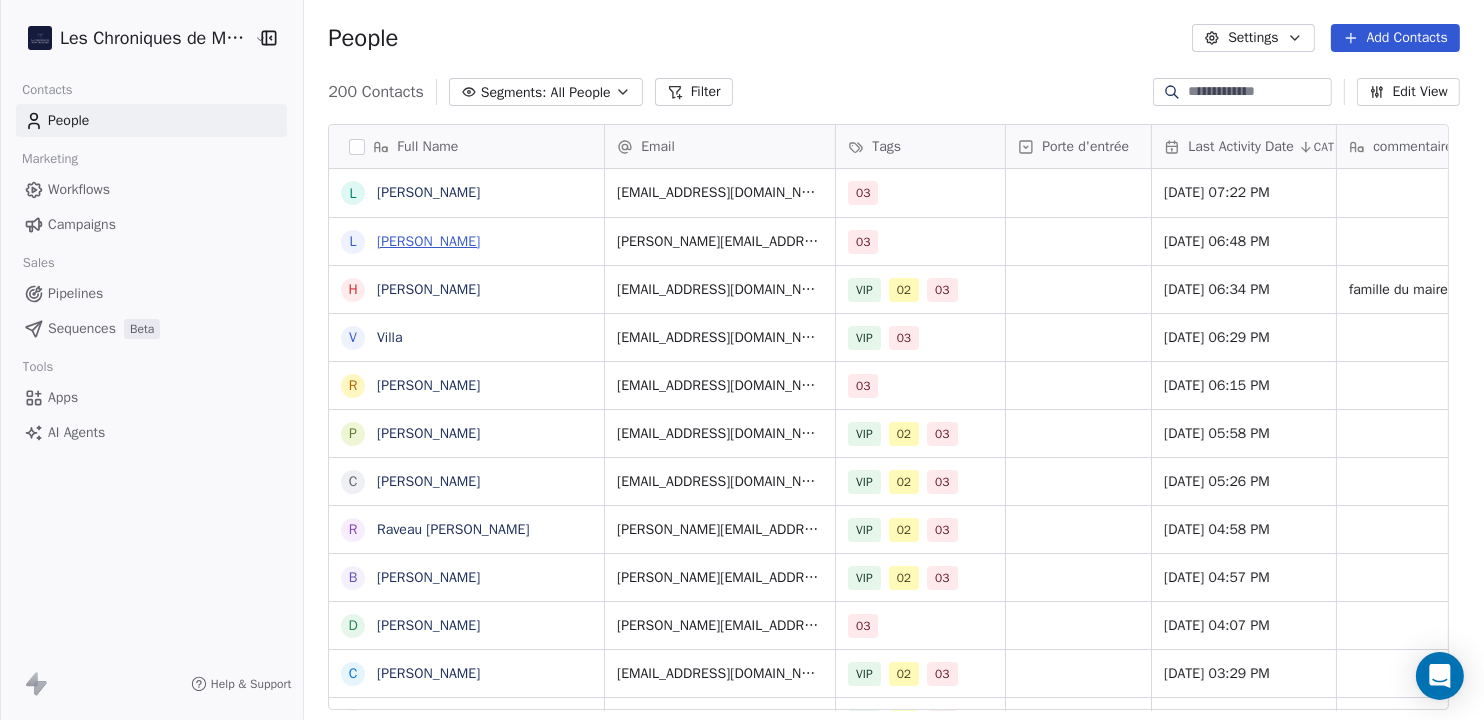 click on "[PERSON_NAME] [PERSON_NAME]" at bounding box center (428, 241) 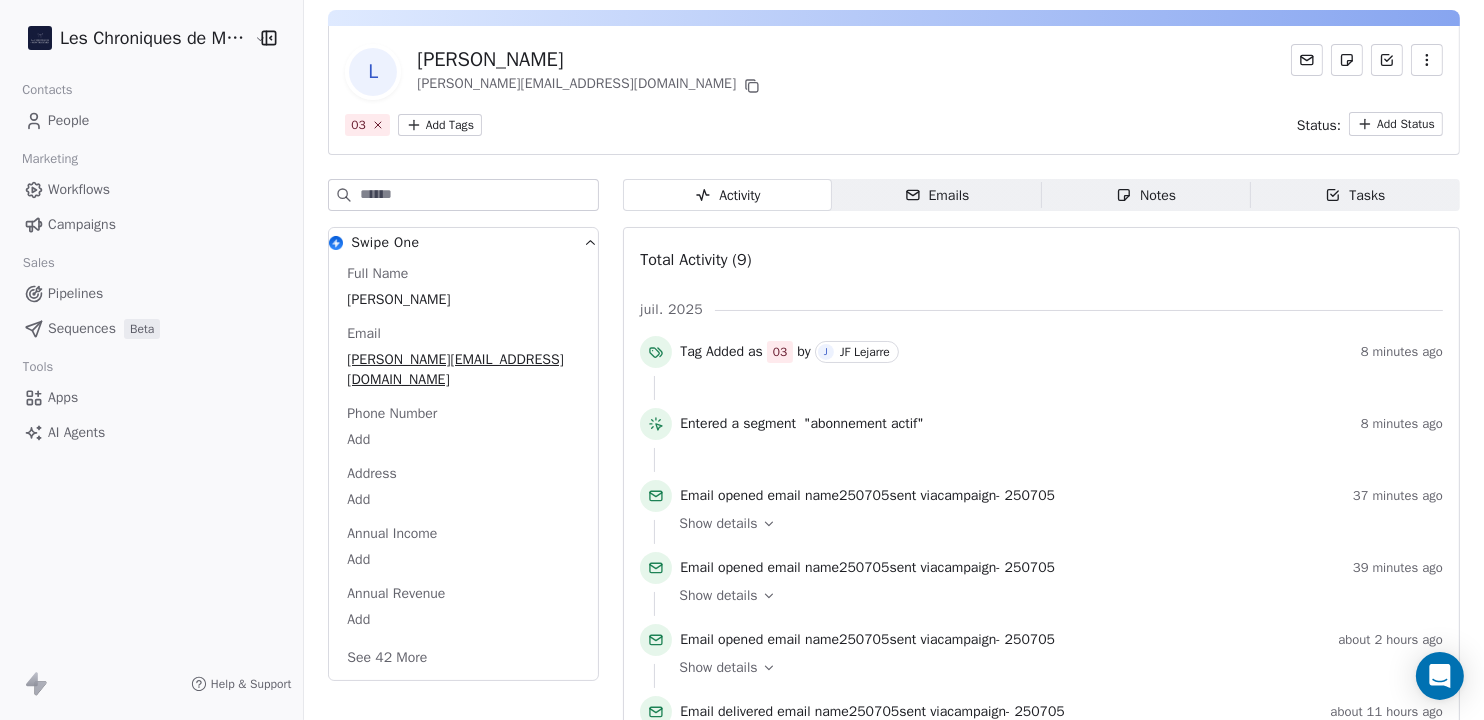 scroll, scrollTop: 0, scrollLeft: 0, axis: both 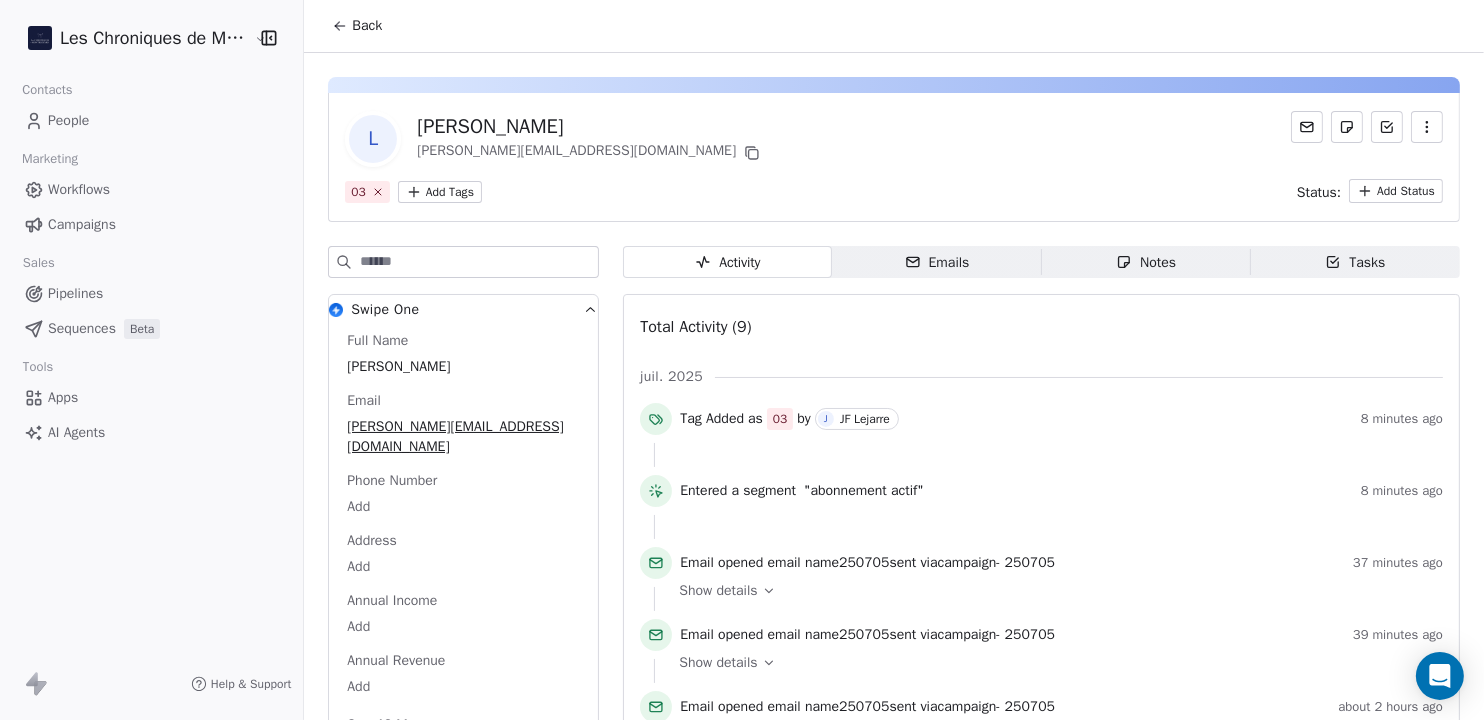 click on "People" at bounding box center [68, 120] 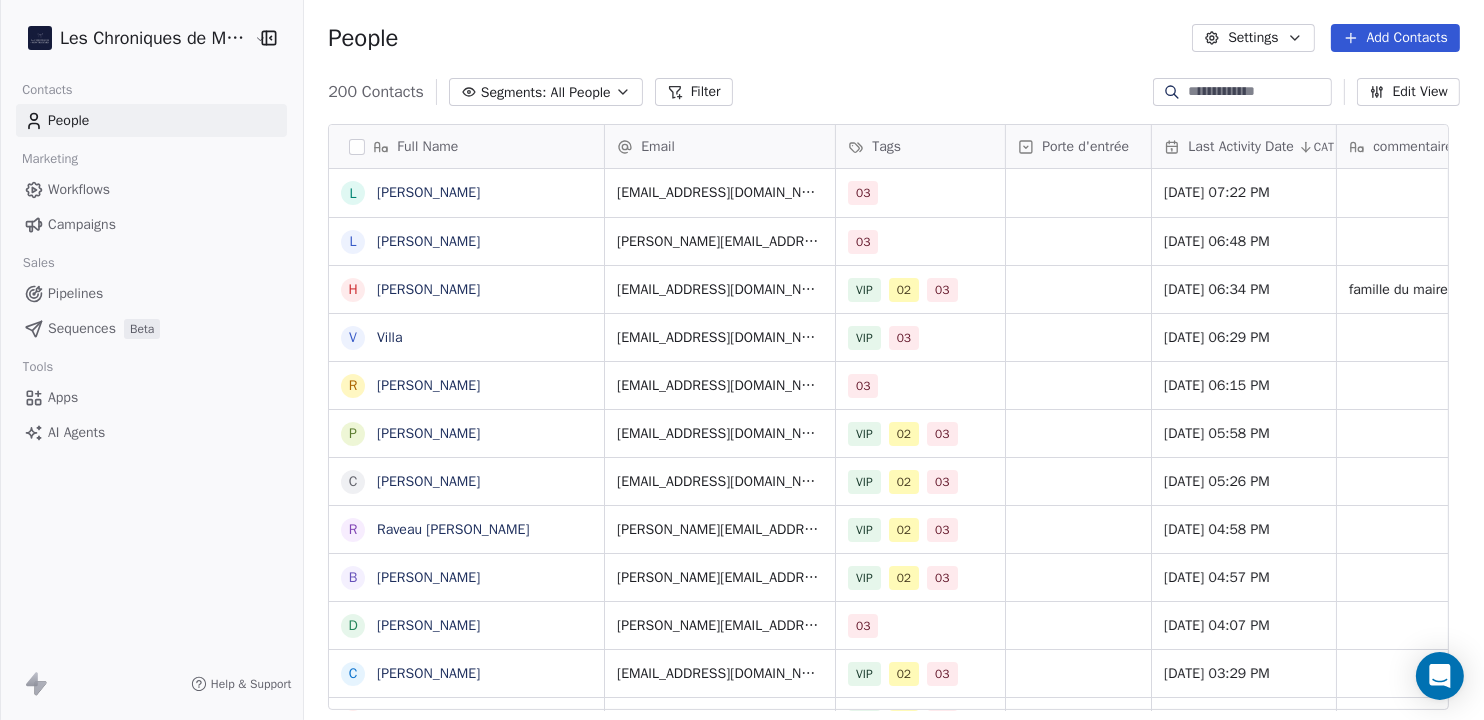scroll, scrollTop: 20, scrollLeft: 20, axis: both 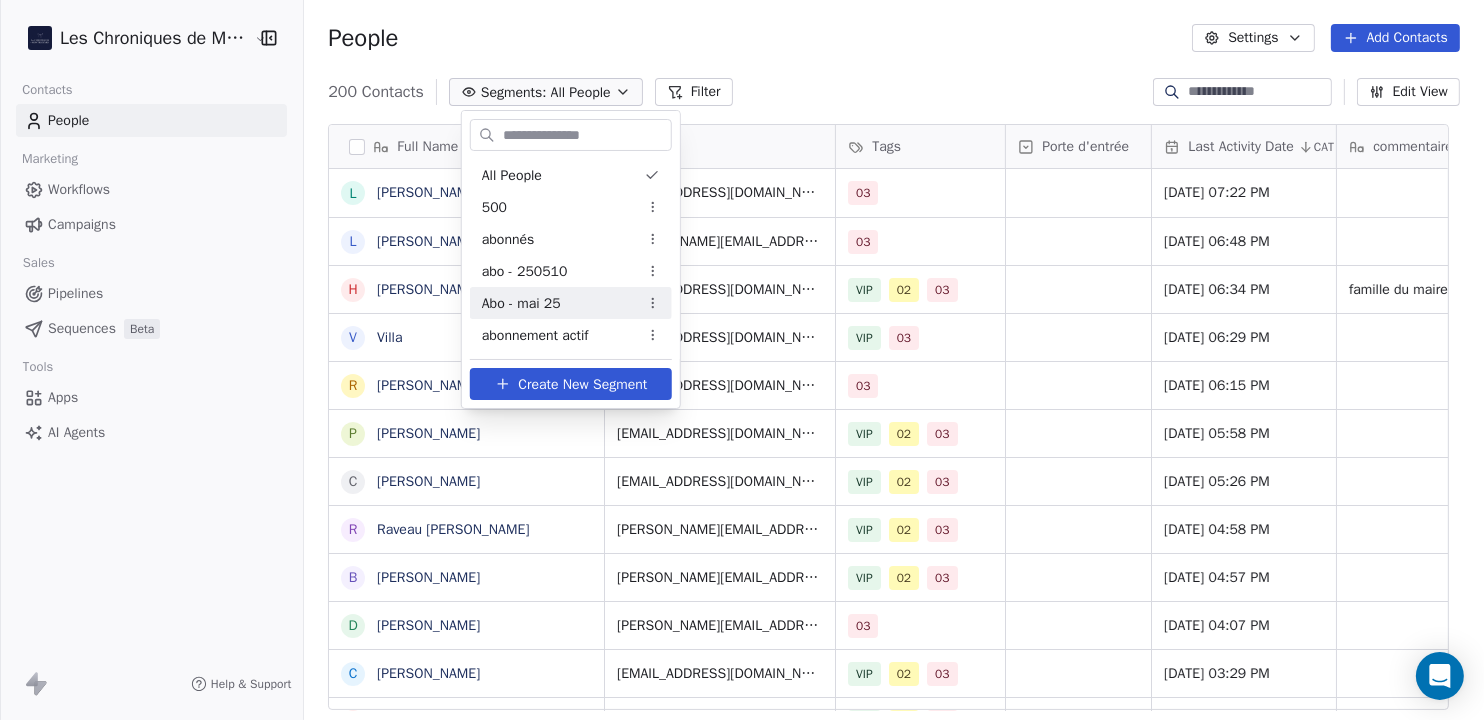 click on "Abo - mai 25" at bounding box center (571, 303) 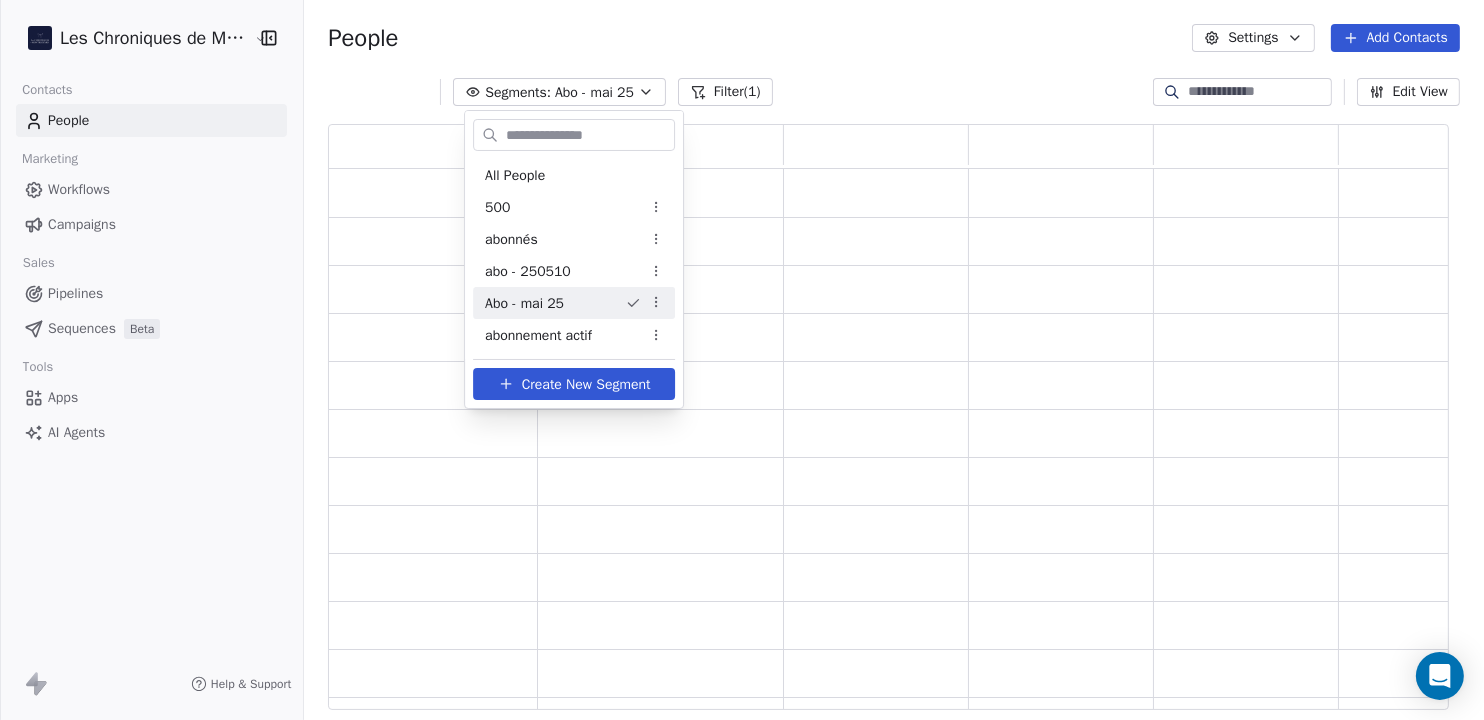 scroll, scrollTop: 20, scrollLeft: 20, axis: both 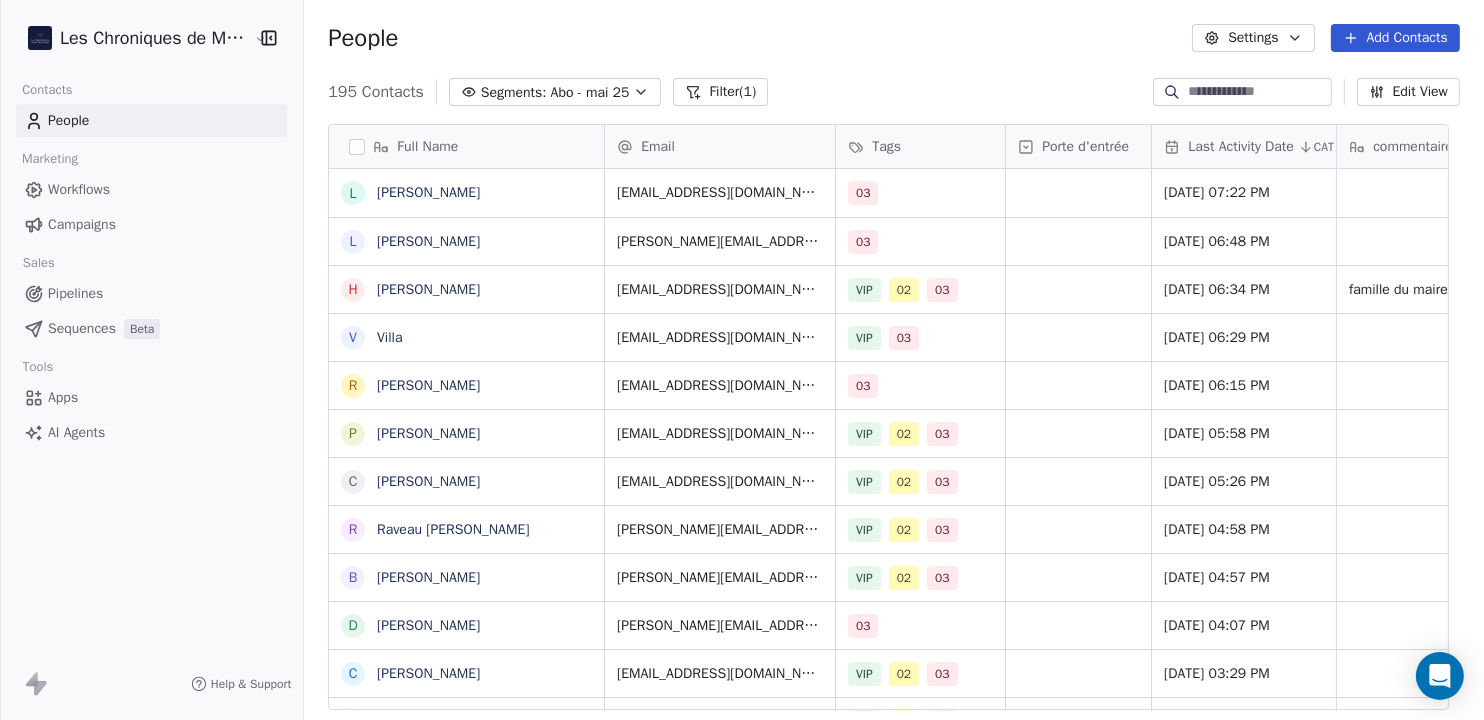 click on "Segments: Abo - mai 25" at bounding box center (555, 92) 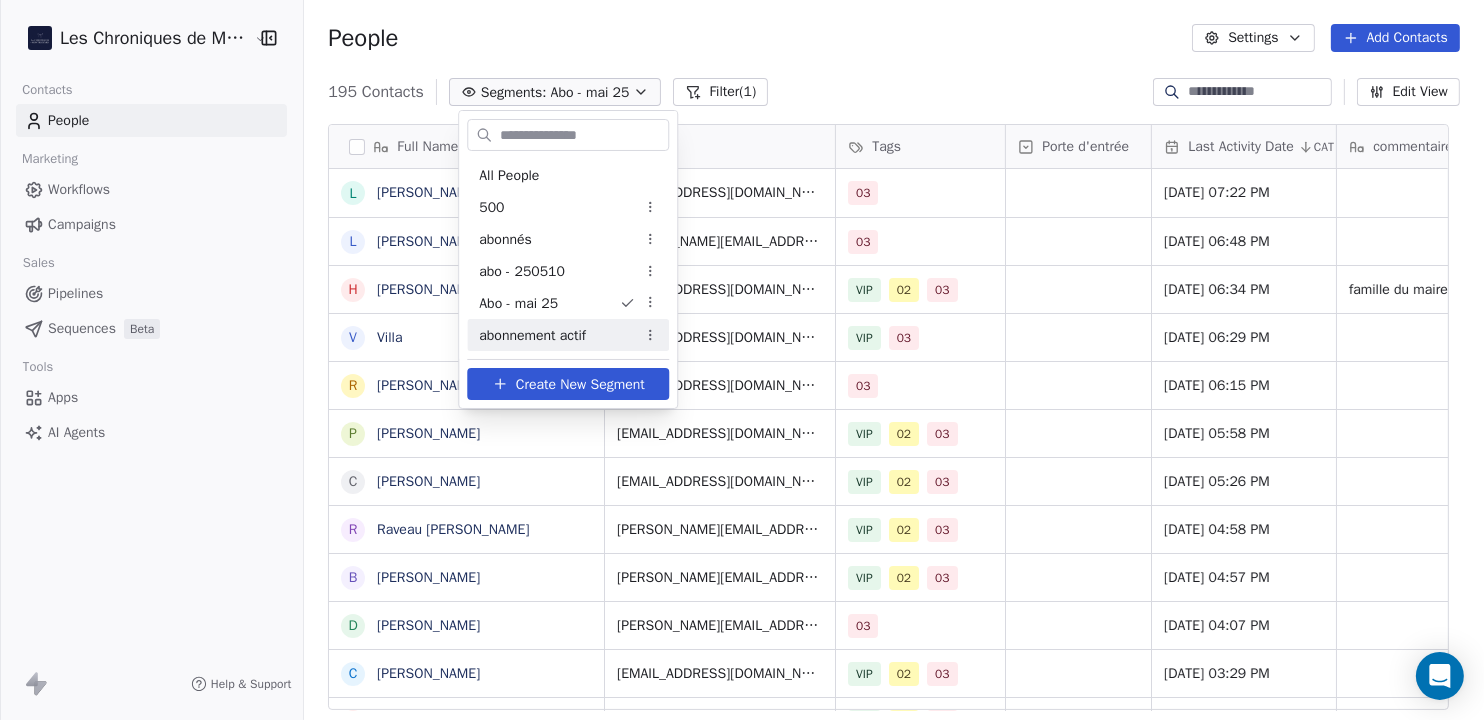 click on "abonnement actif" at bounding box center (532, 335) 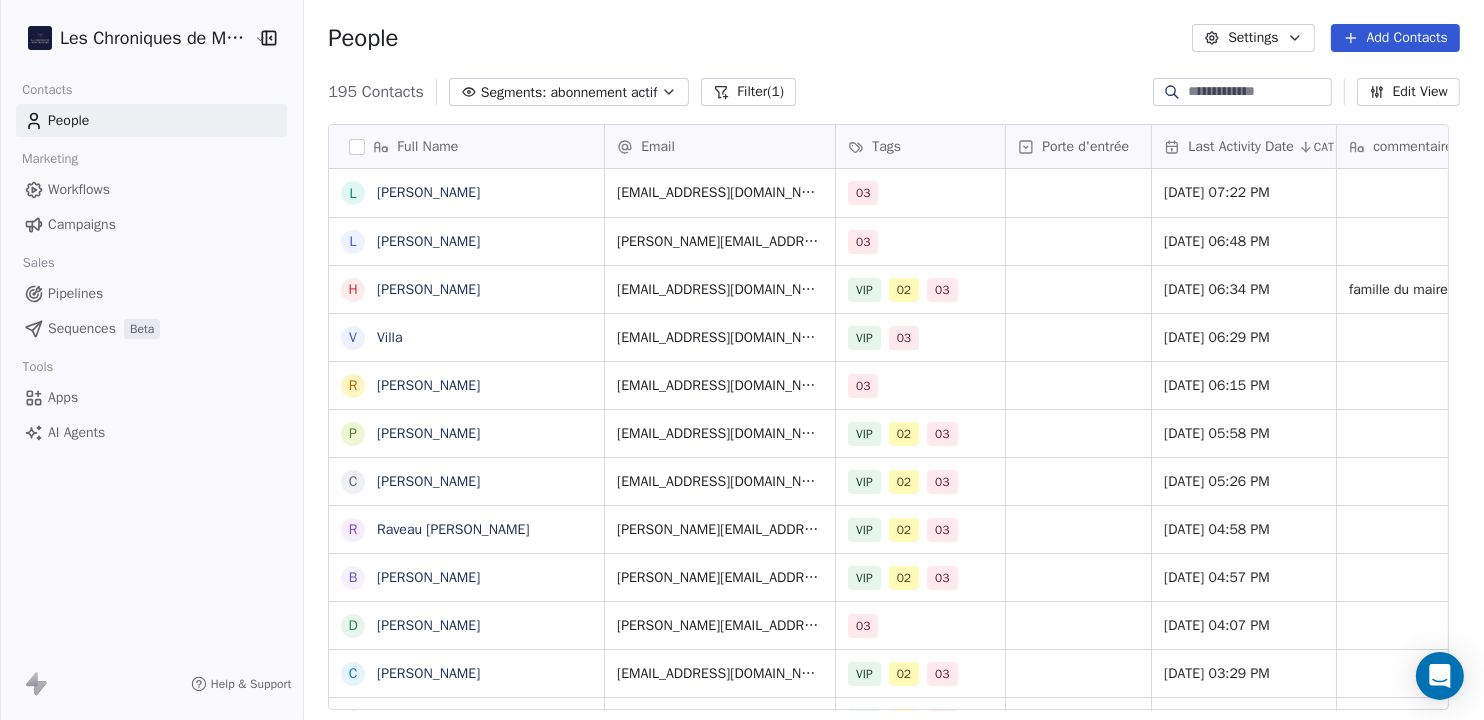 click on "abonnement actif" at bounding box center (604, 92) 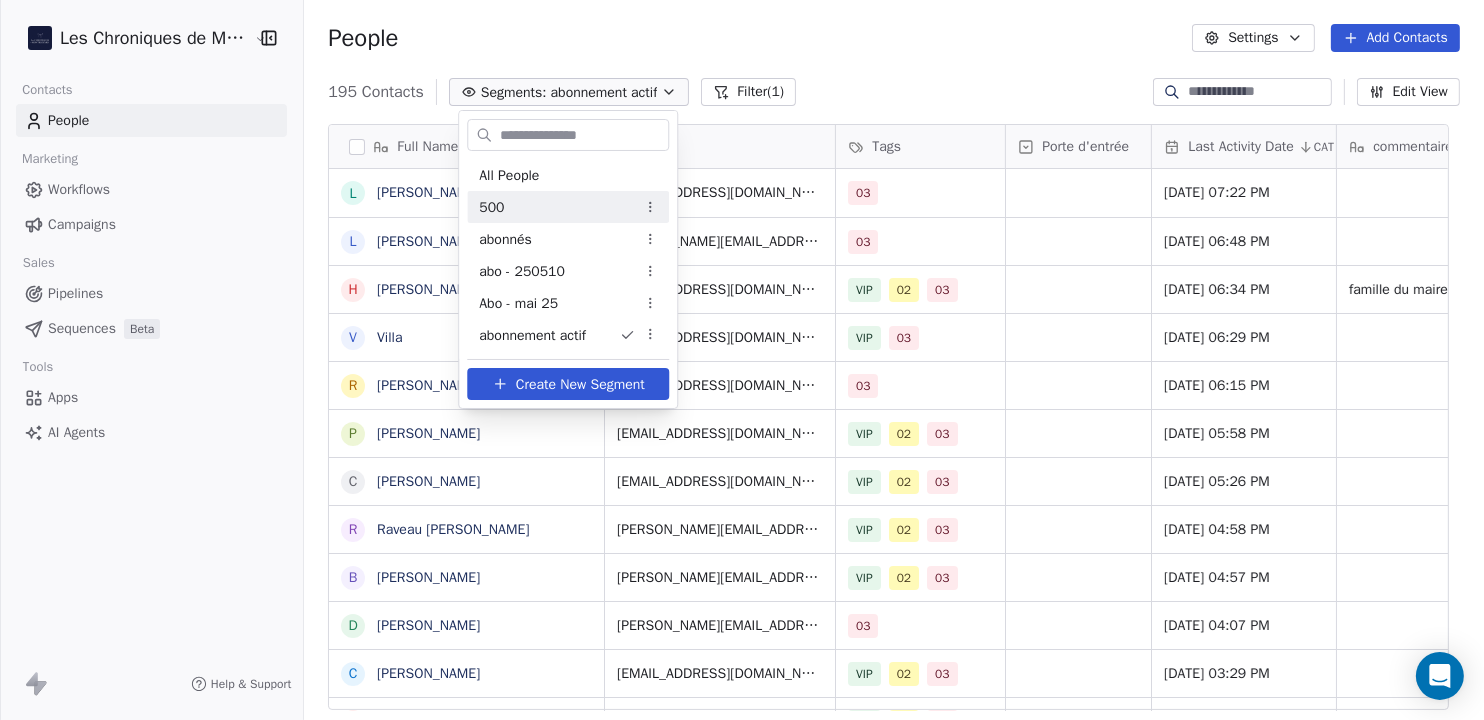 click on "500" at bounding box center (568, 207) 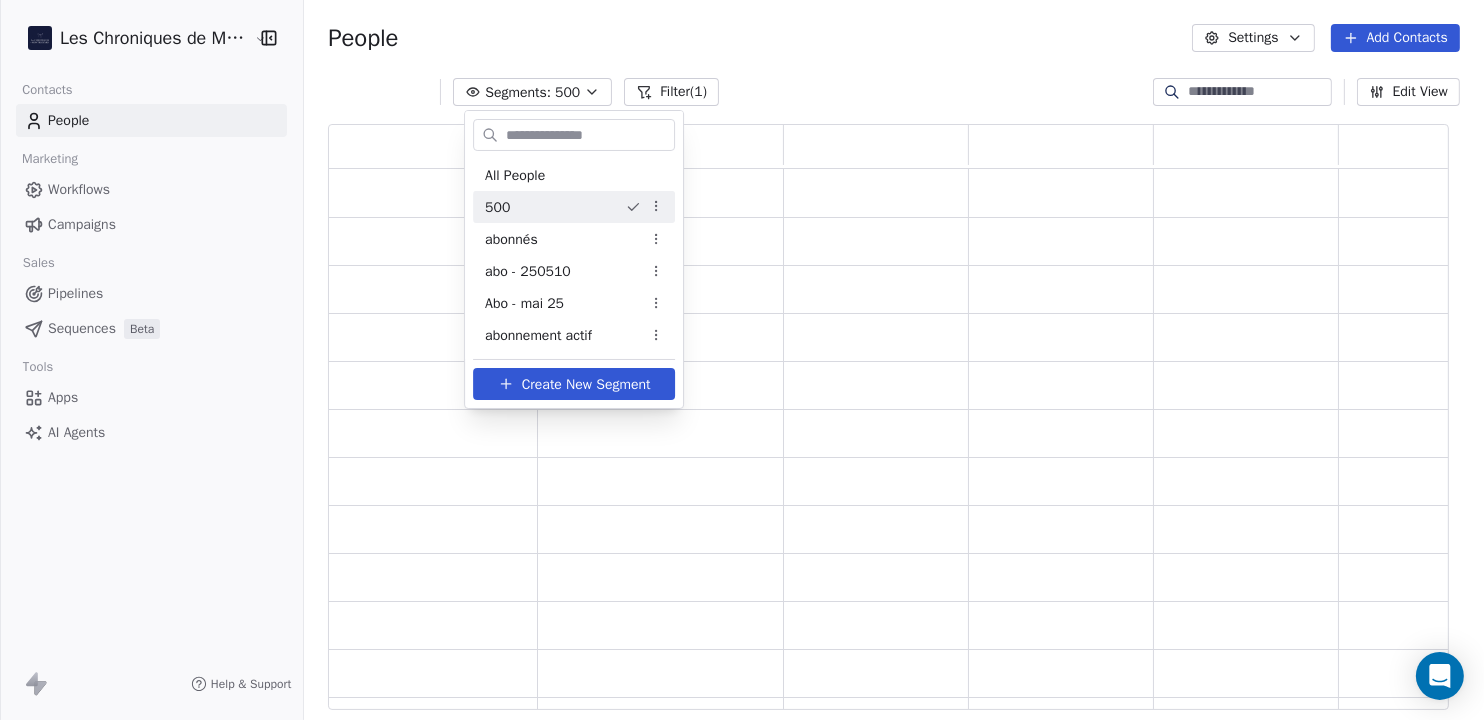 scroll, scrollTop: 20, scrollLeft: 20, axis: both 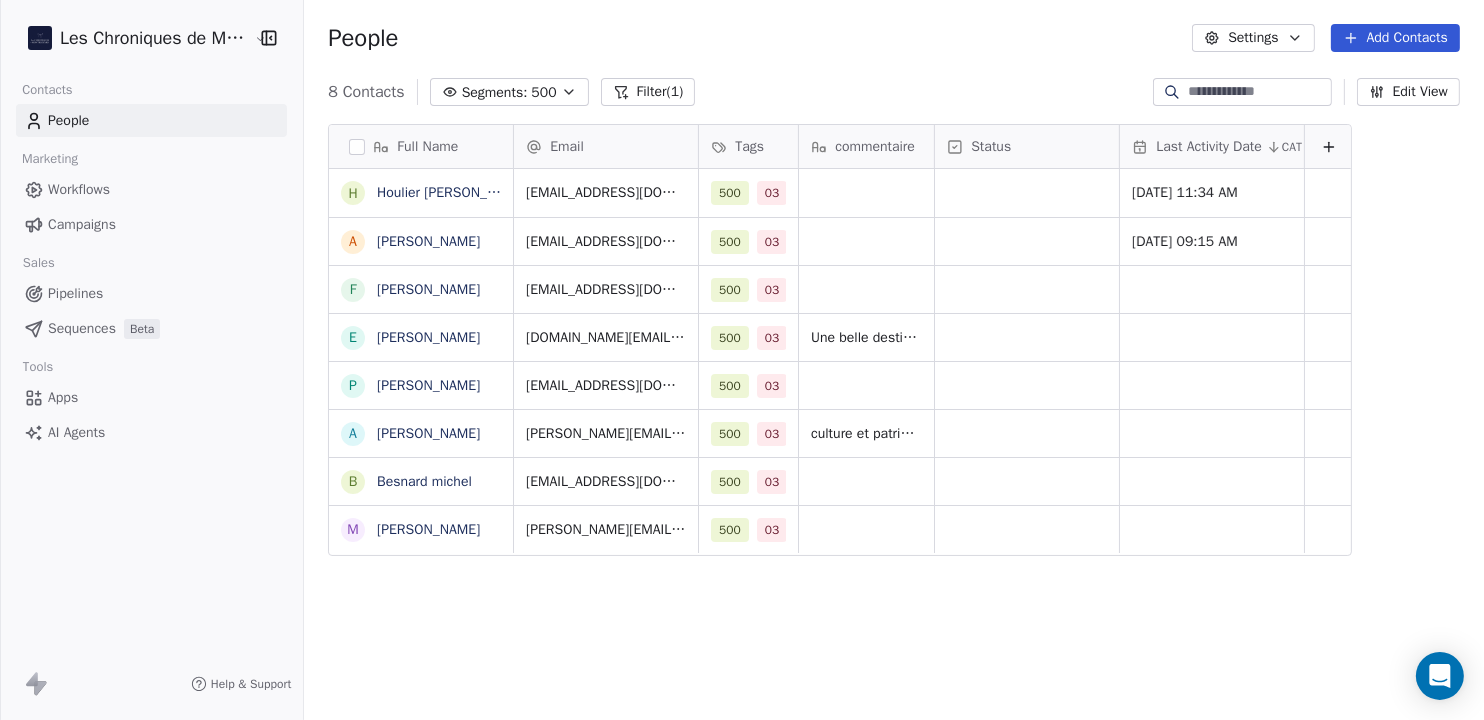 click on "500" at bounding box center [543, 92] 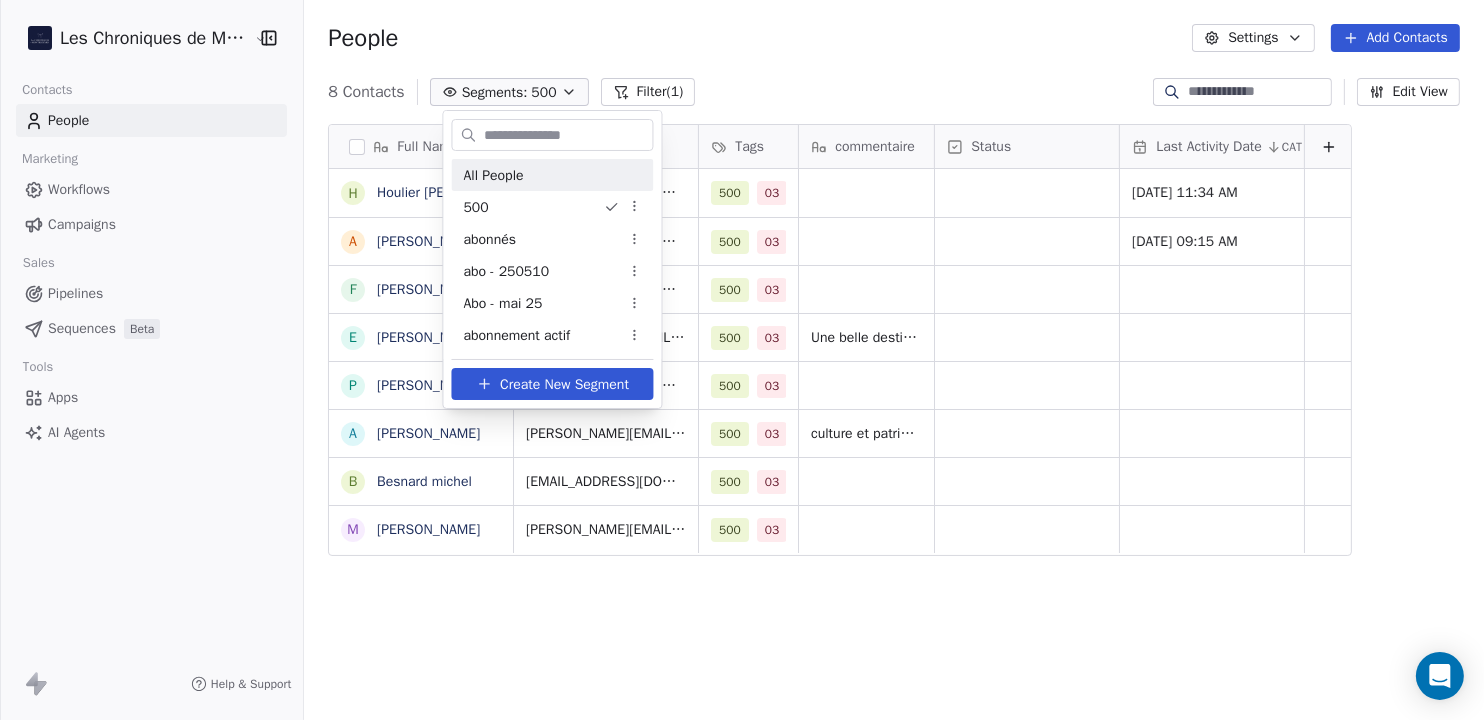 click on "All People" at bounding box center (494, 175) 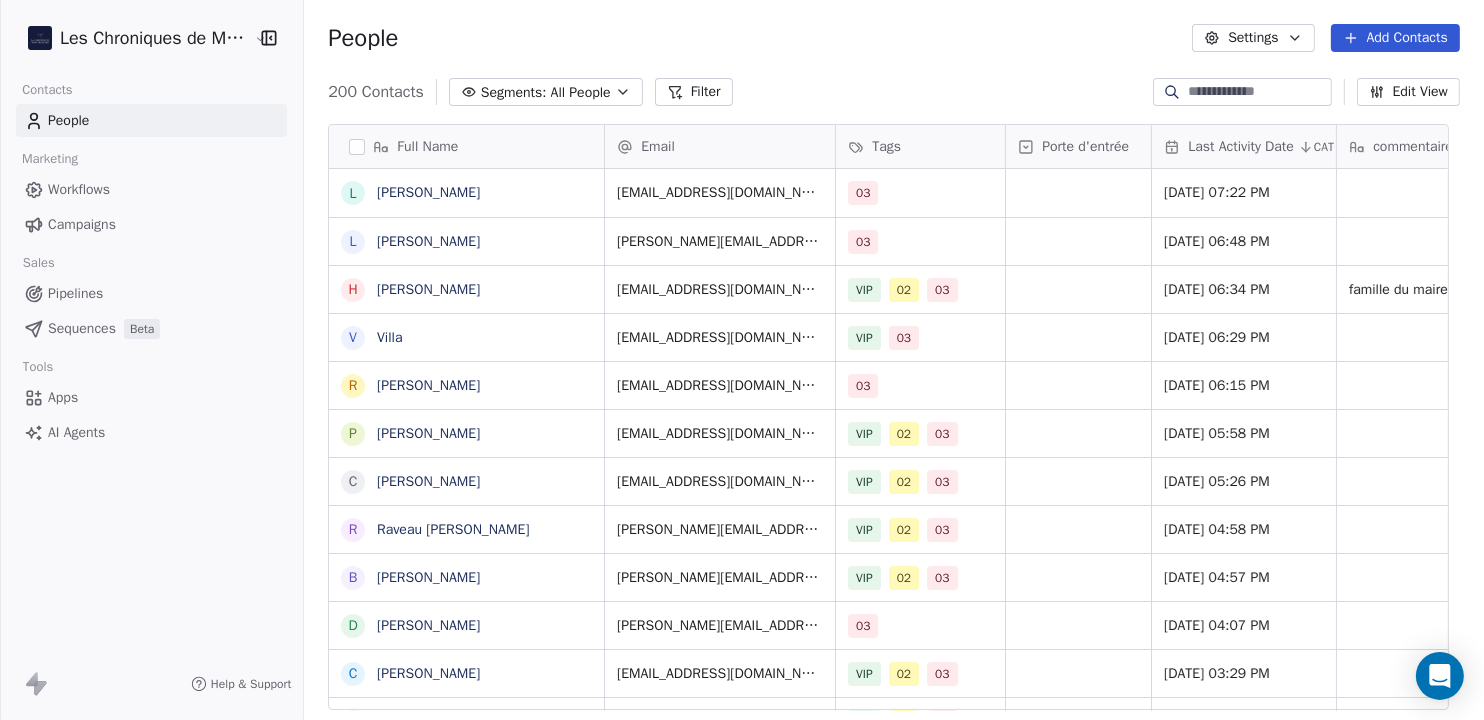 click on "Segments:" at bounding box center [514, 92] 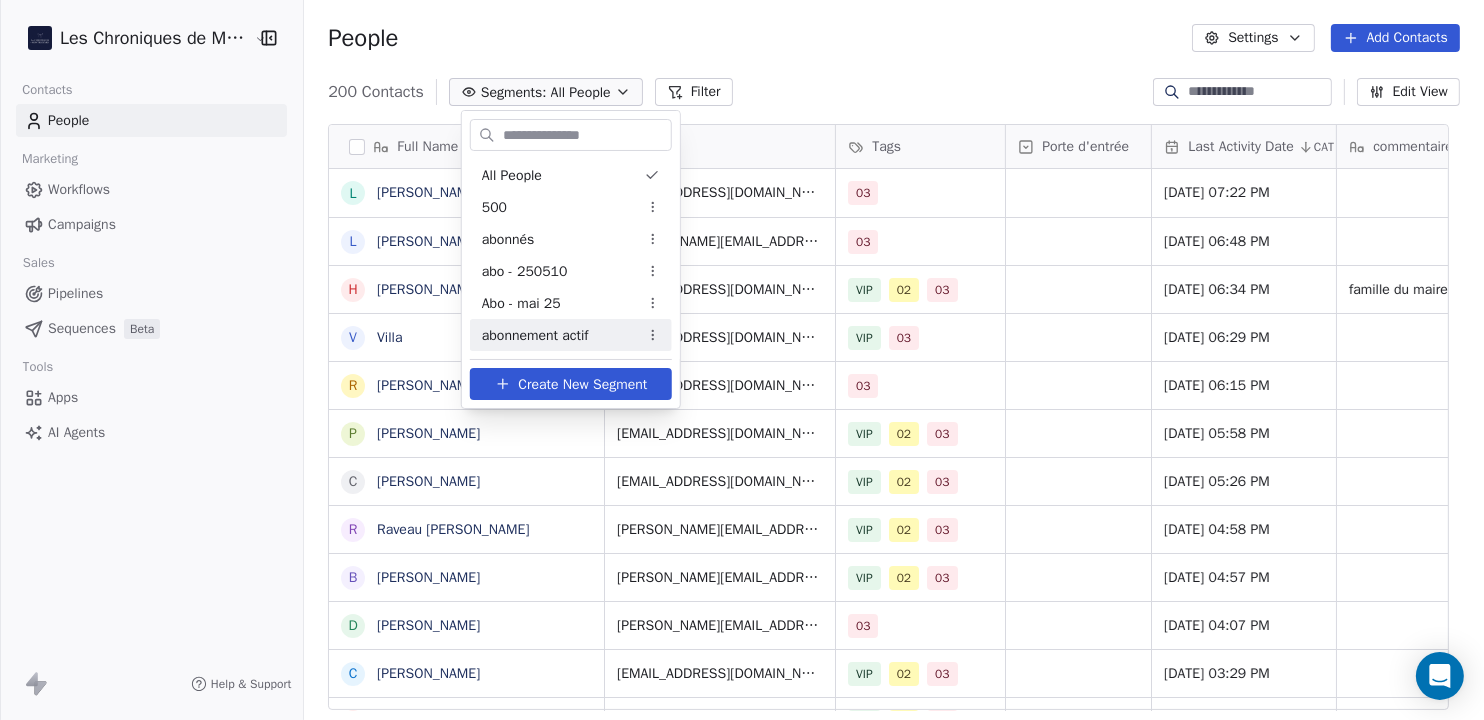 click on "abonnement actif" at bounding box center (535, 335) 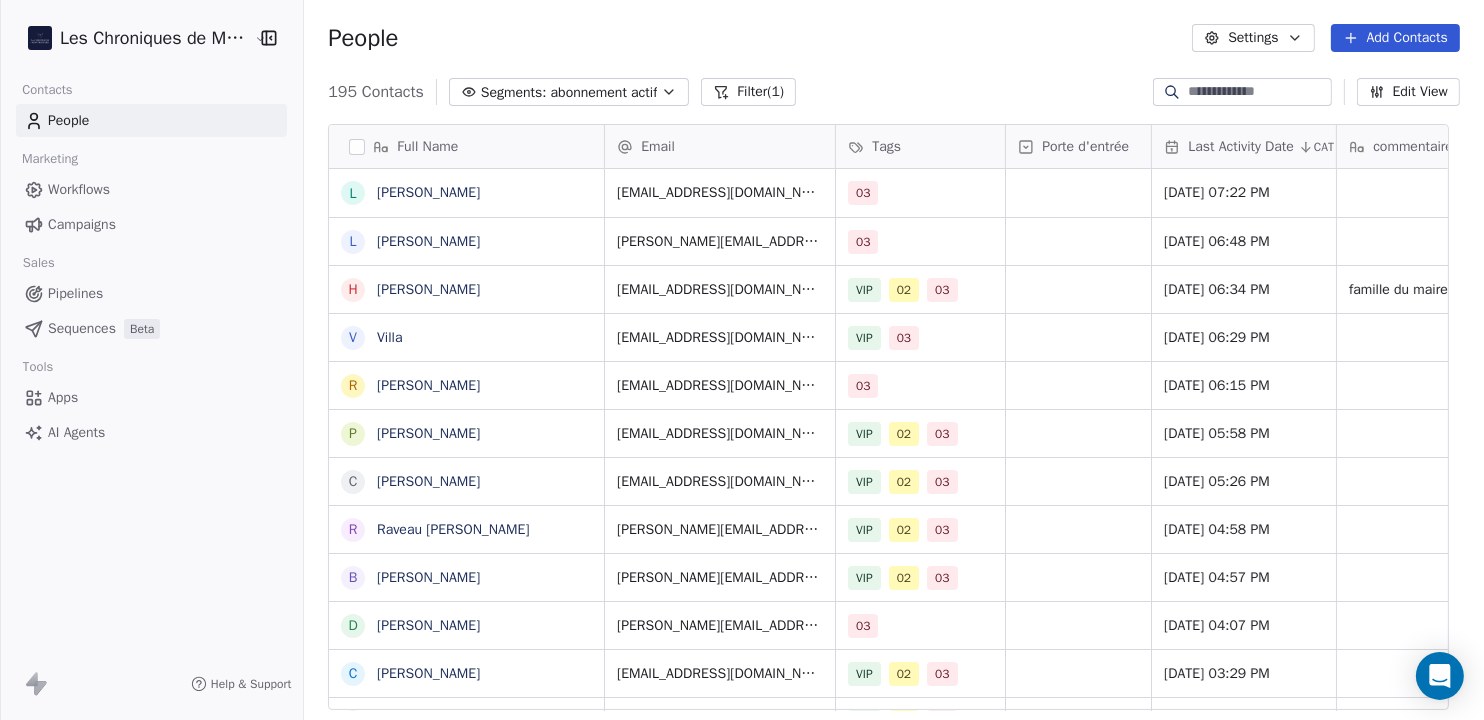 click on "Filter  (1)" at bounding box center [748, 92] 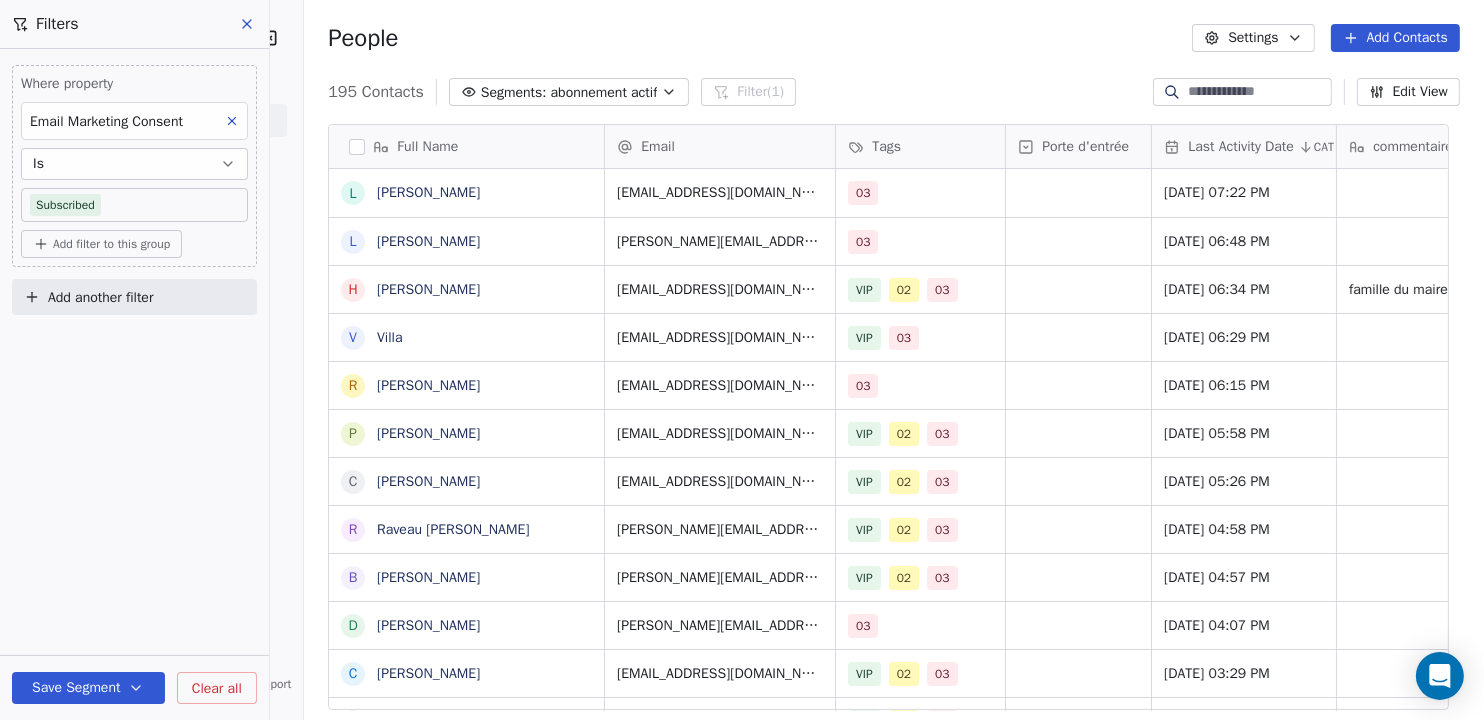 click on "Clear all" at bounding box center [217, 688] 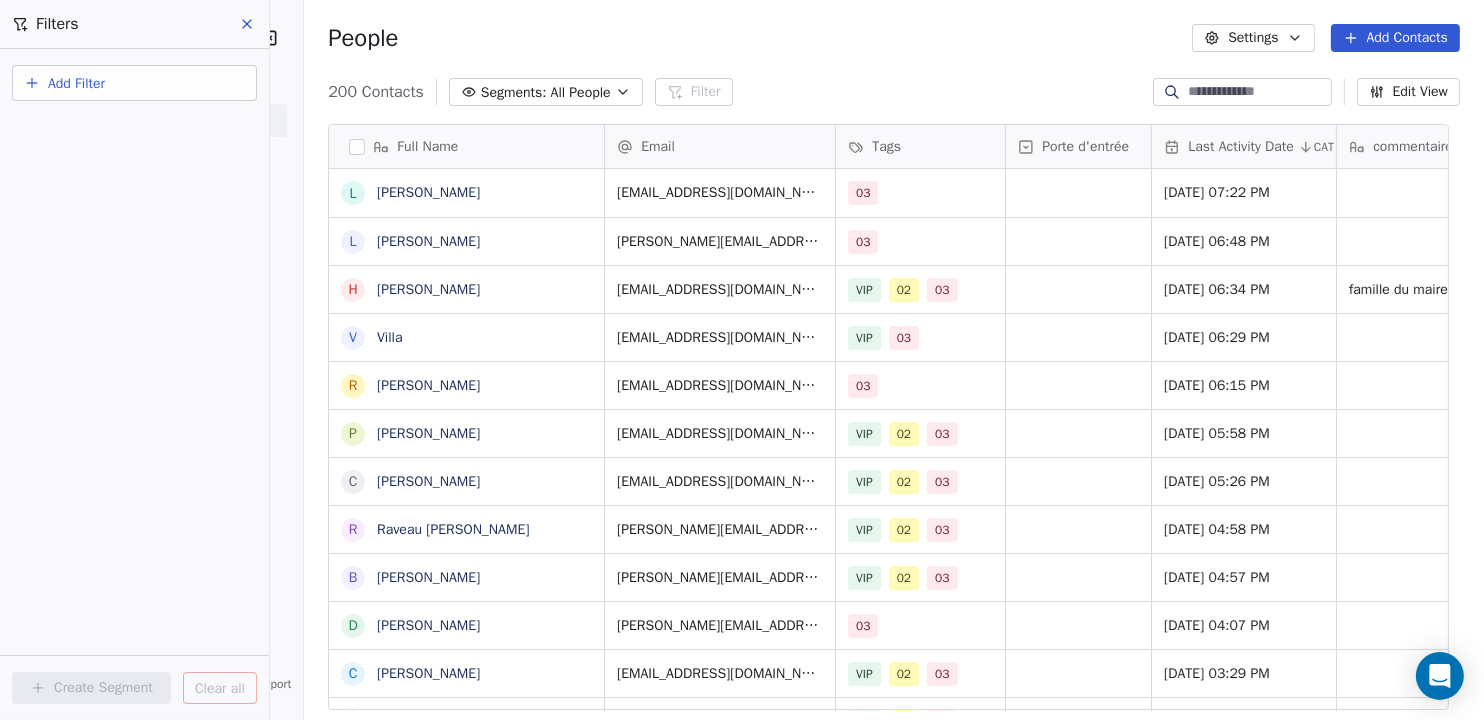 click on "Segments:" at bounding box center [514, 92] 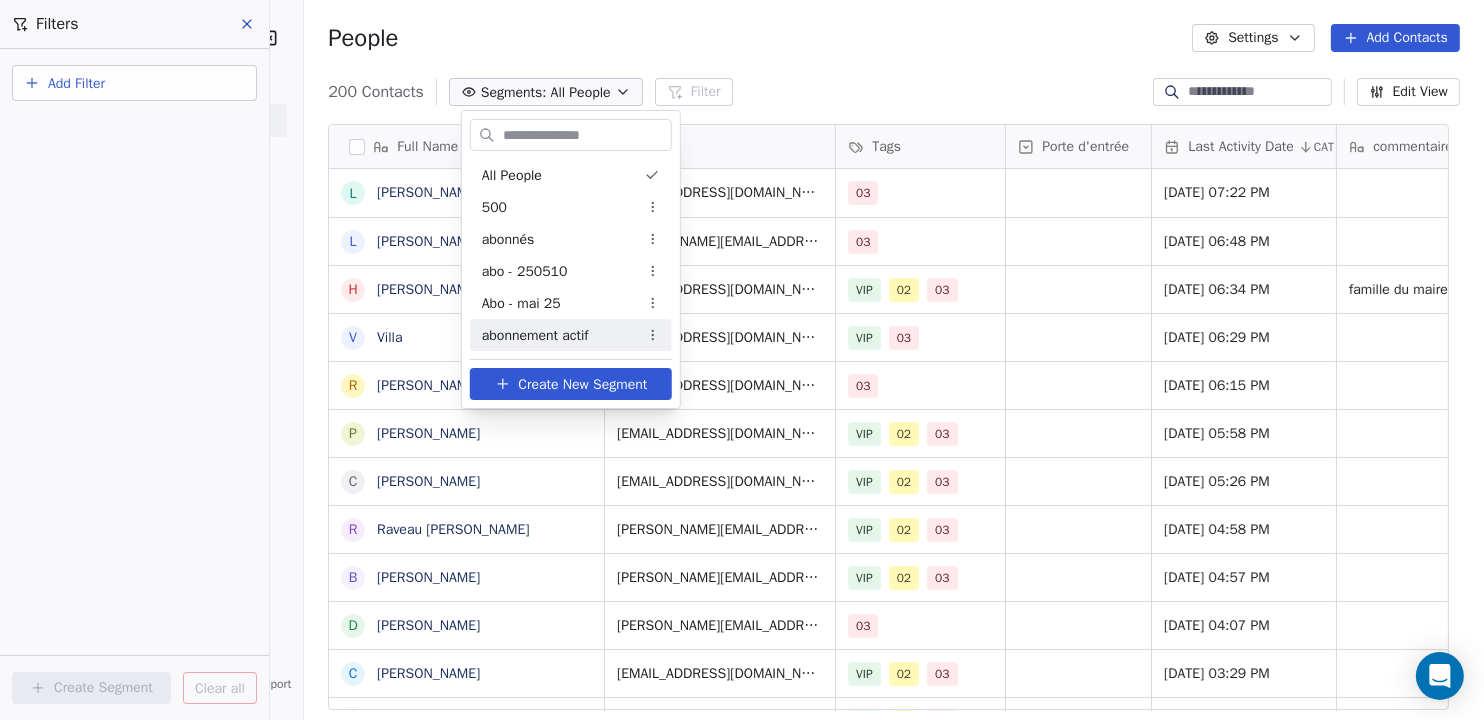click on "abonnement actif" at bounding box center [535, 335] 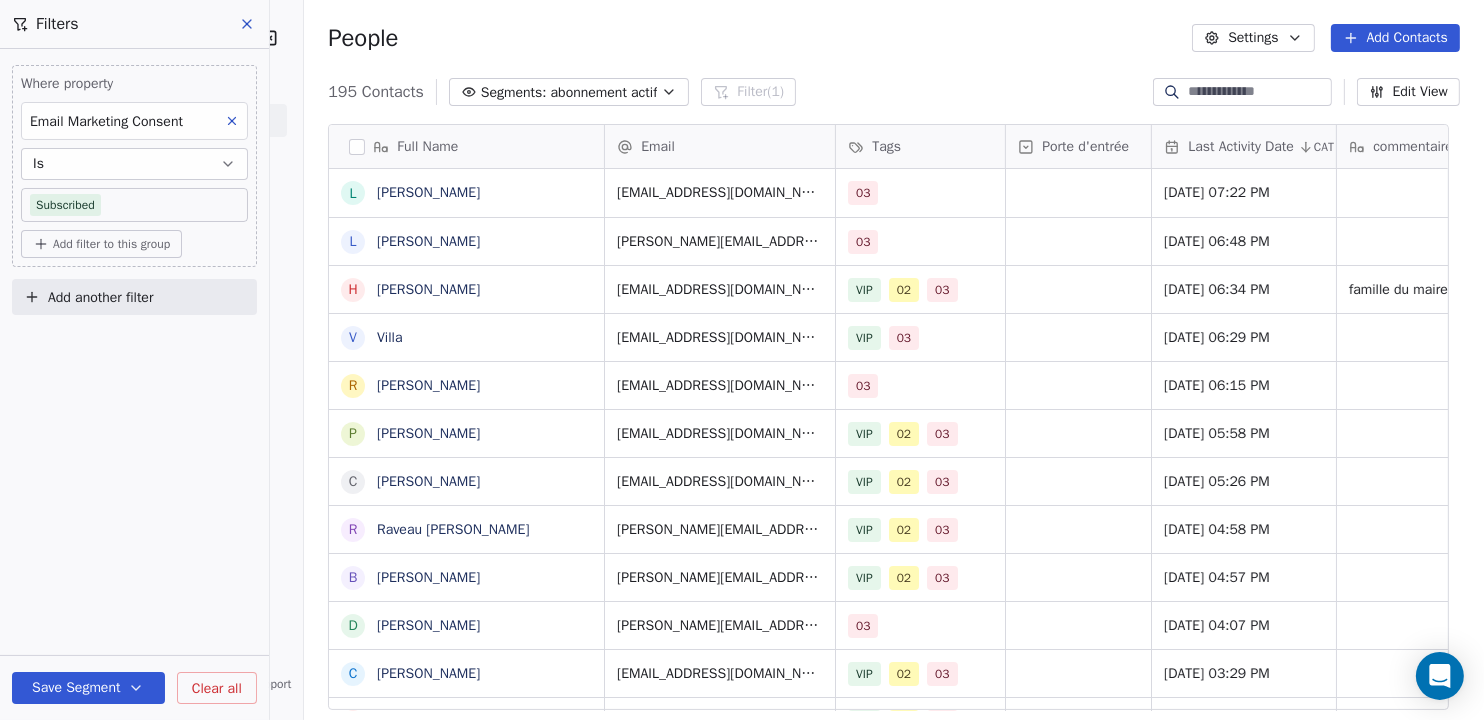 click on "abonnement actif" at bounding box center (604, 92) 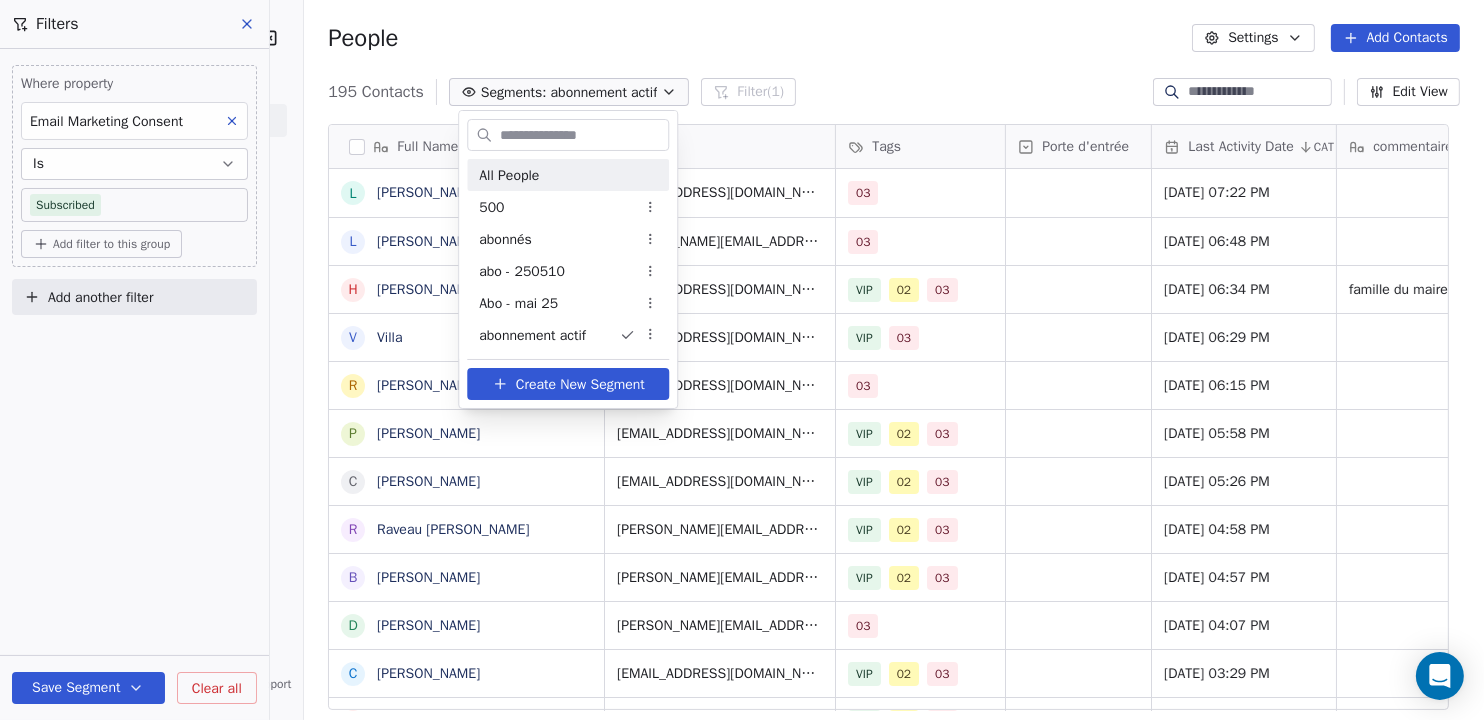 click on "All People" at bounding box center (509, 175) 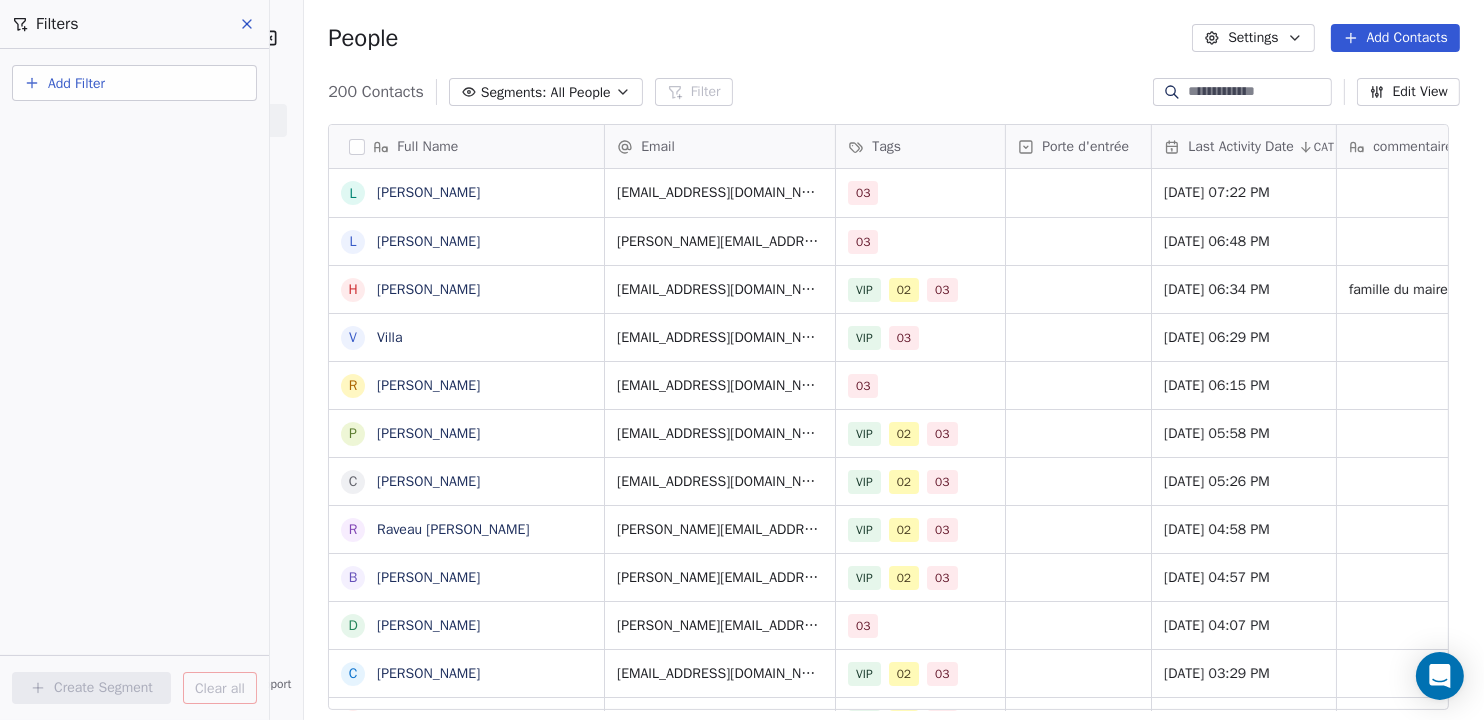 click at bounding box center (248, 24) 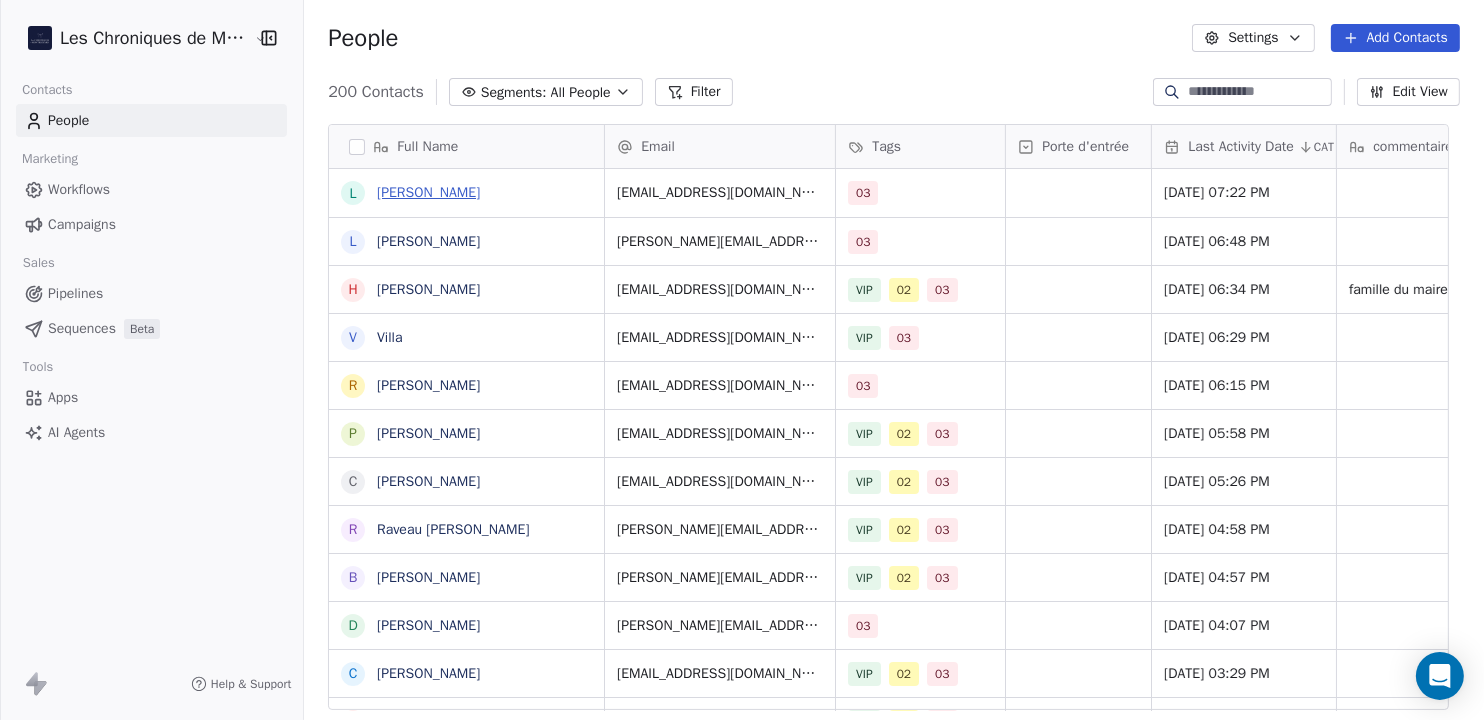 click on "[PERSON_NAME]" at bounding box center (428, 192) 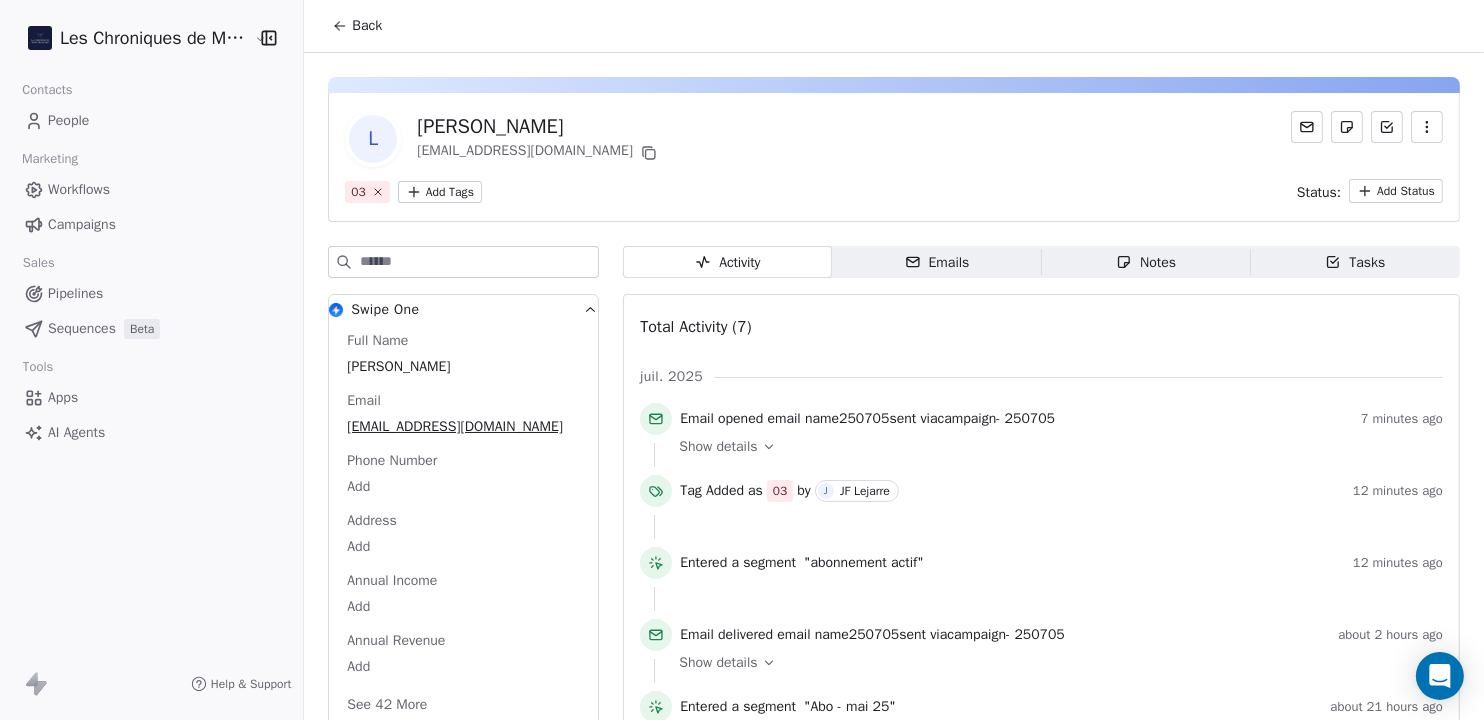 click on "People" at bounding box center [68, 120] 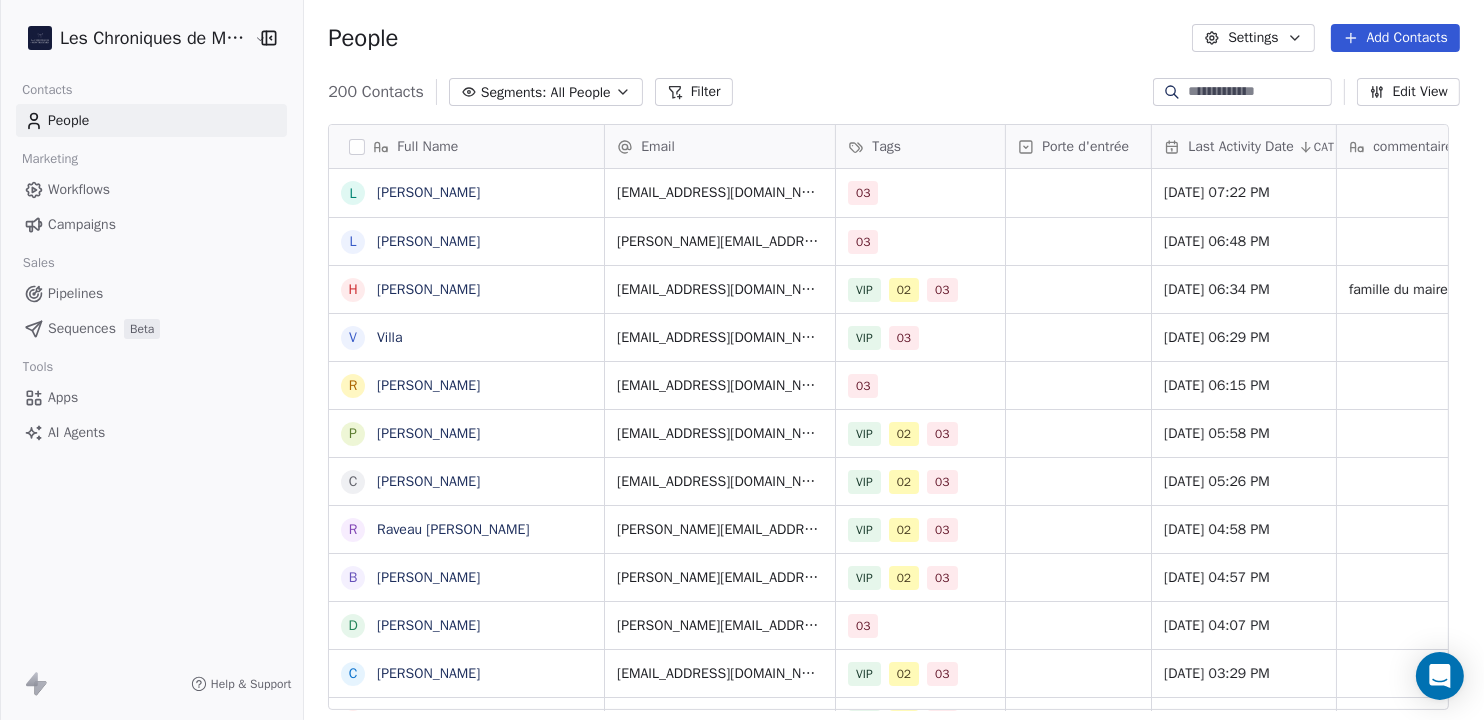 scroll, scrollTop: 20, scrollLeft: 20, axis: both 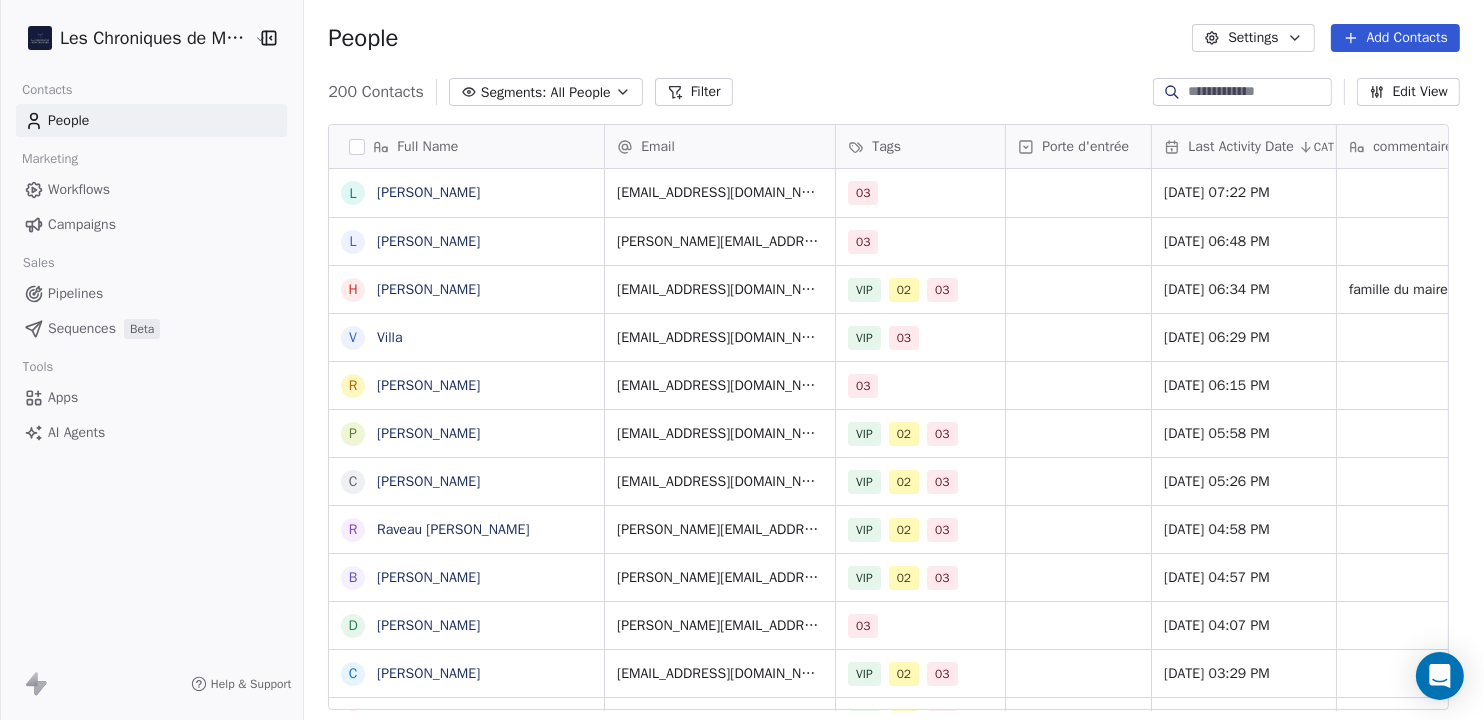 click on "[PERSON_NAME]" at bounding box center (428, 192) 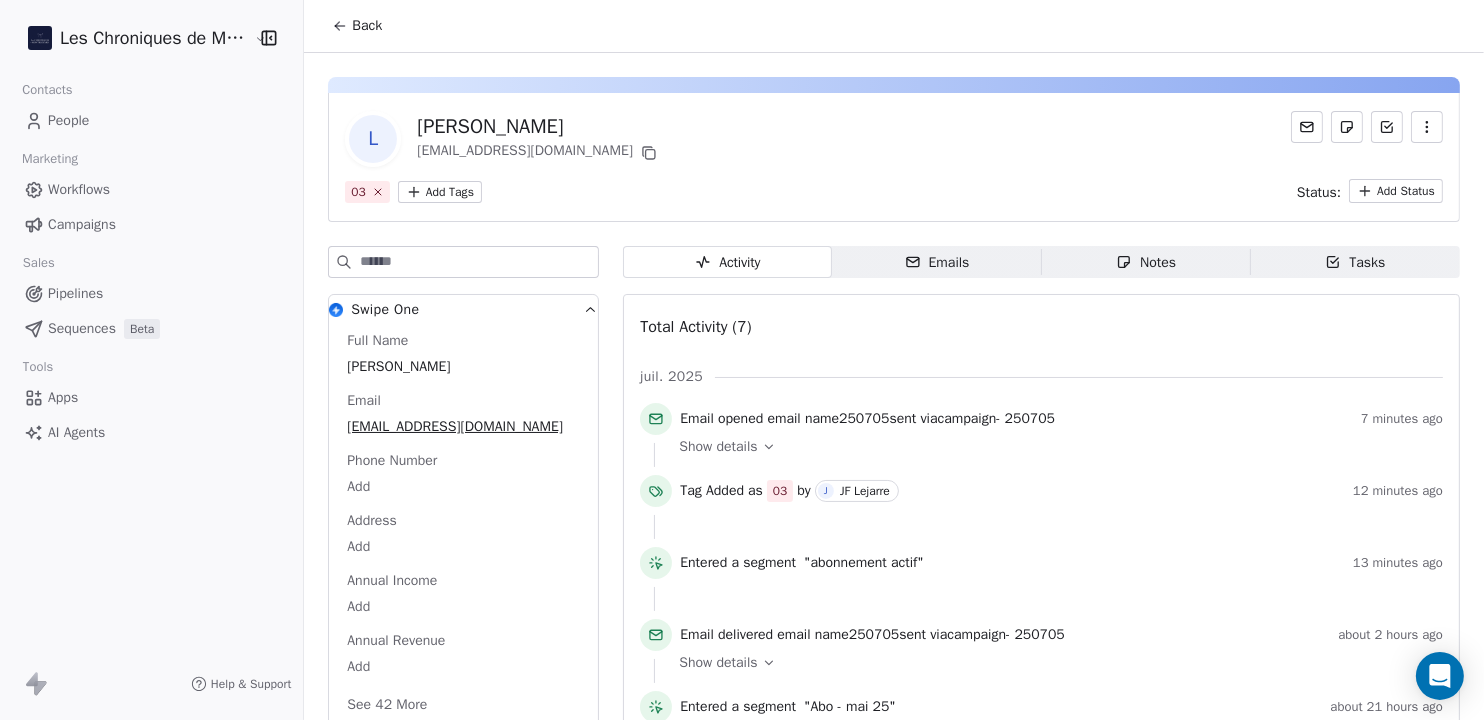 click on "People" at bounding box center (68, 120) 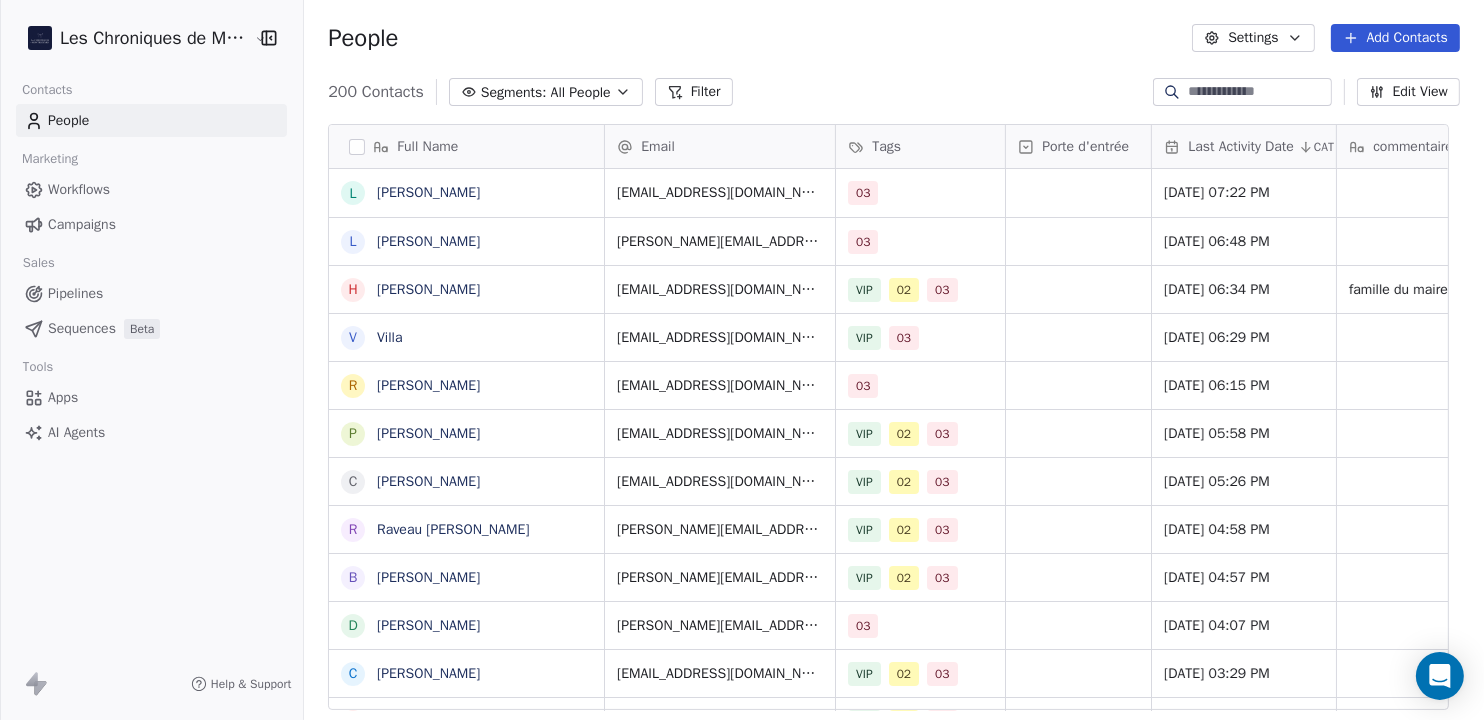 scroll, scrollTop: 20, scrollLeft: 20, axis: both 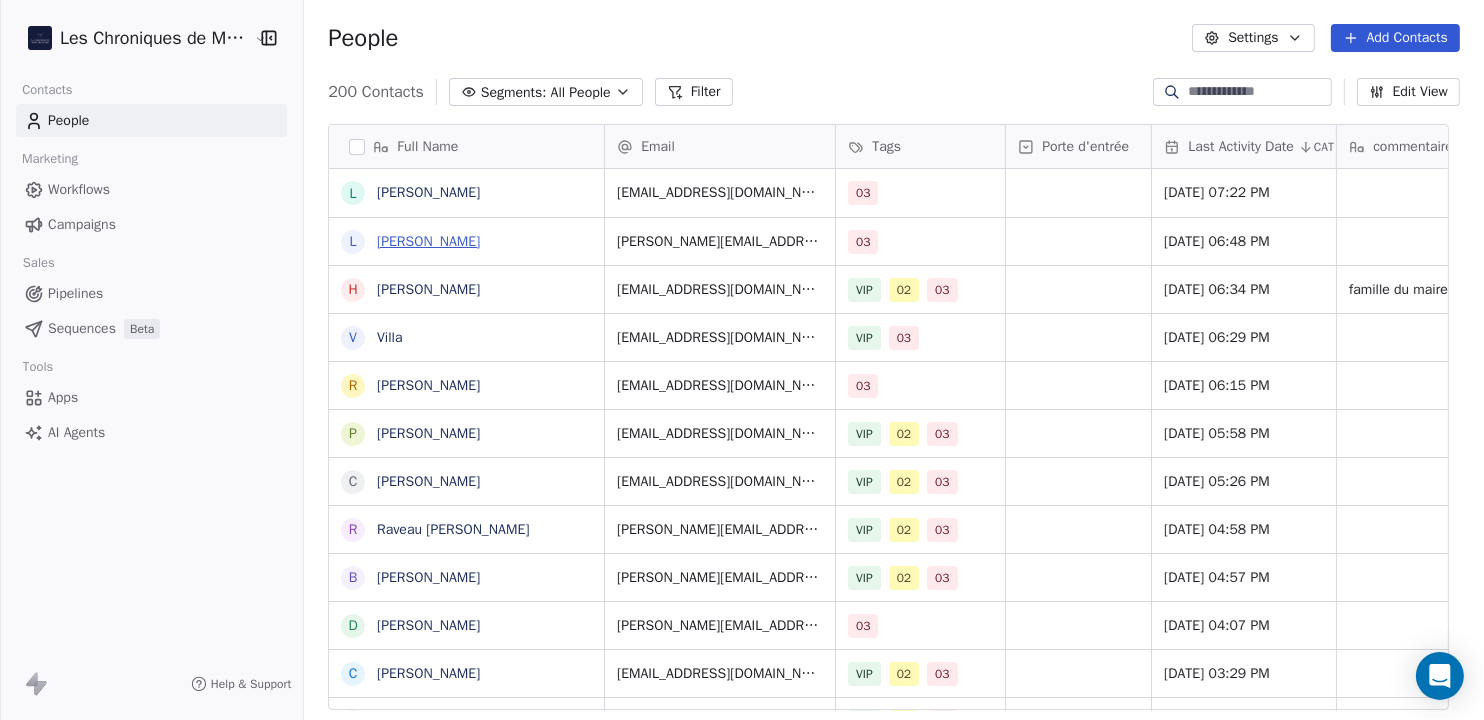 click on "[PERSON_NAME] [PERSON_NAME]" at bounding box center [428, 241] 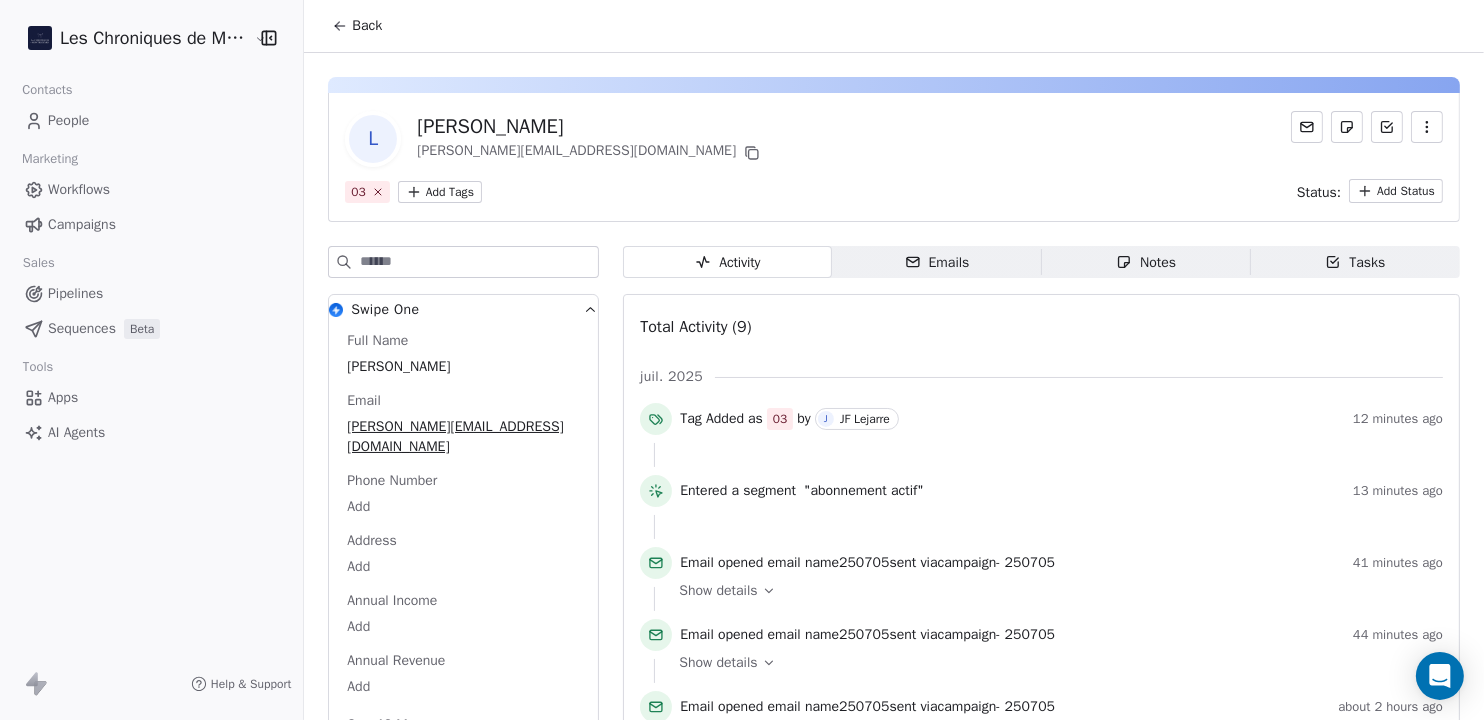 click on "People" at bounding box center [68, 120] 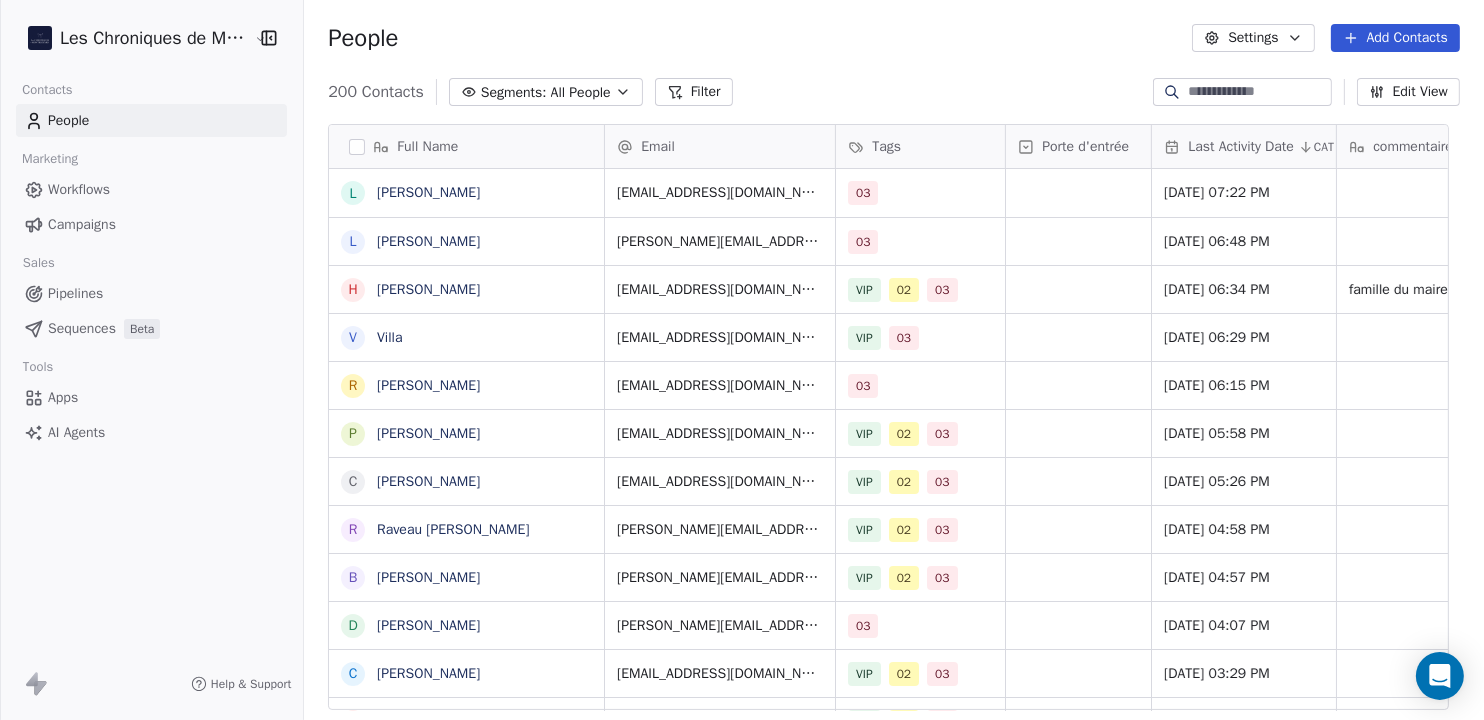 scroll, scrollTop: 20, scrollLeft: 20, axis: both 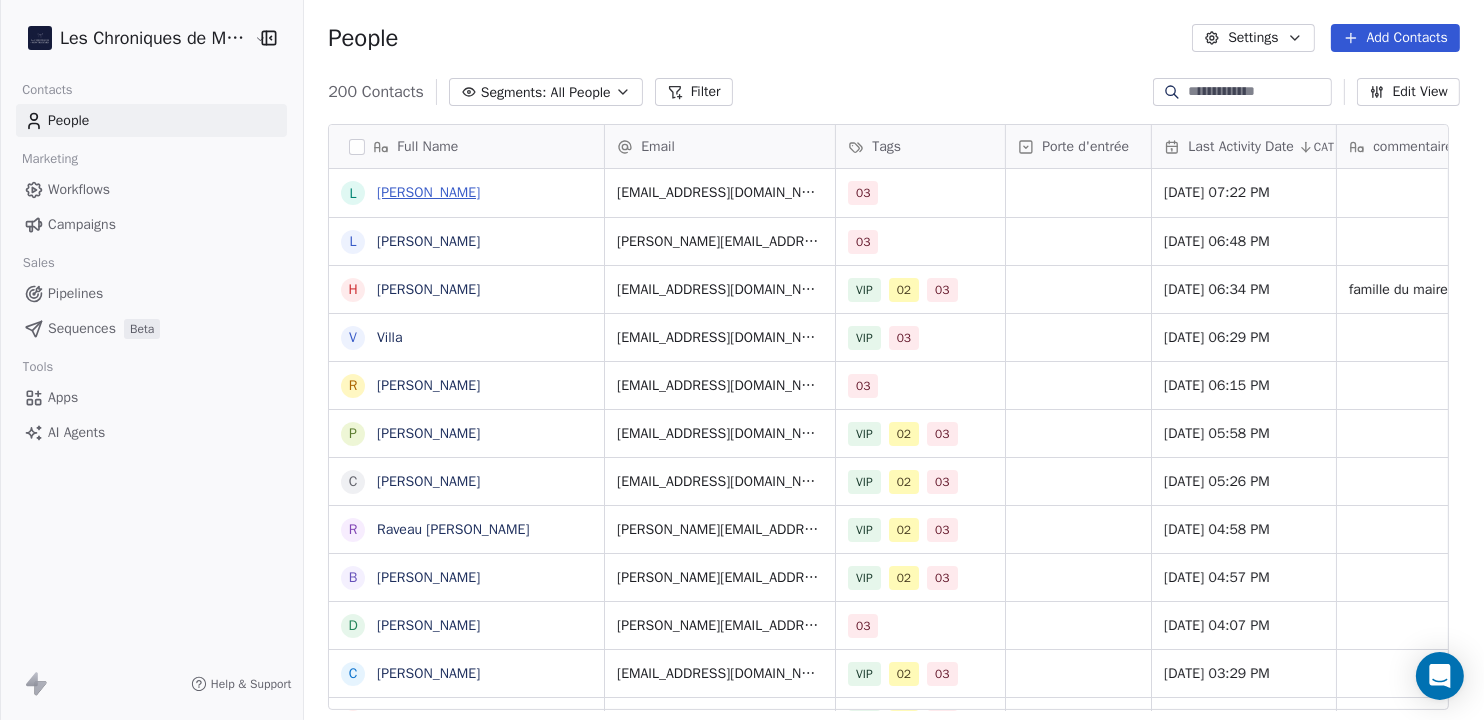 click on "[PERSON_NAME]" at bounding box center (428, 192) 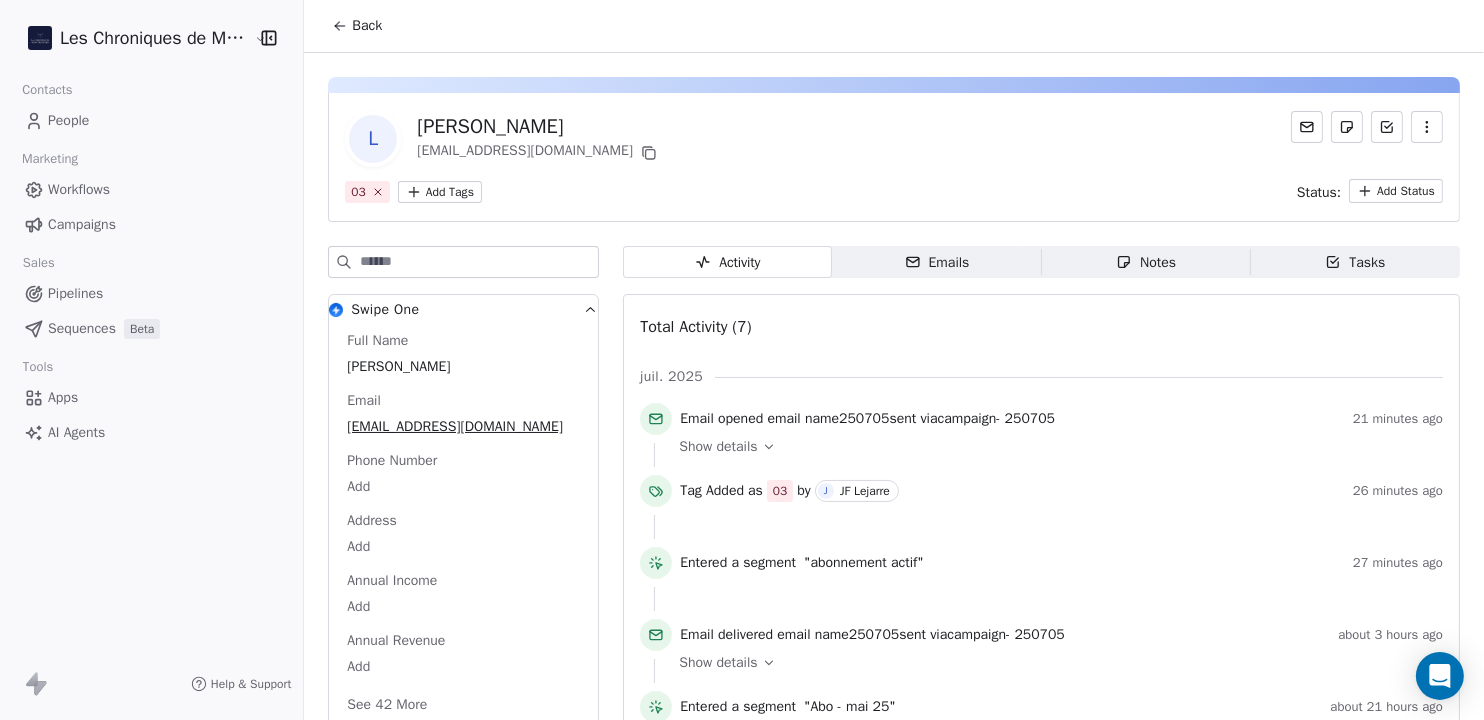 click on "People" at bounding box center (68, 120) 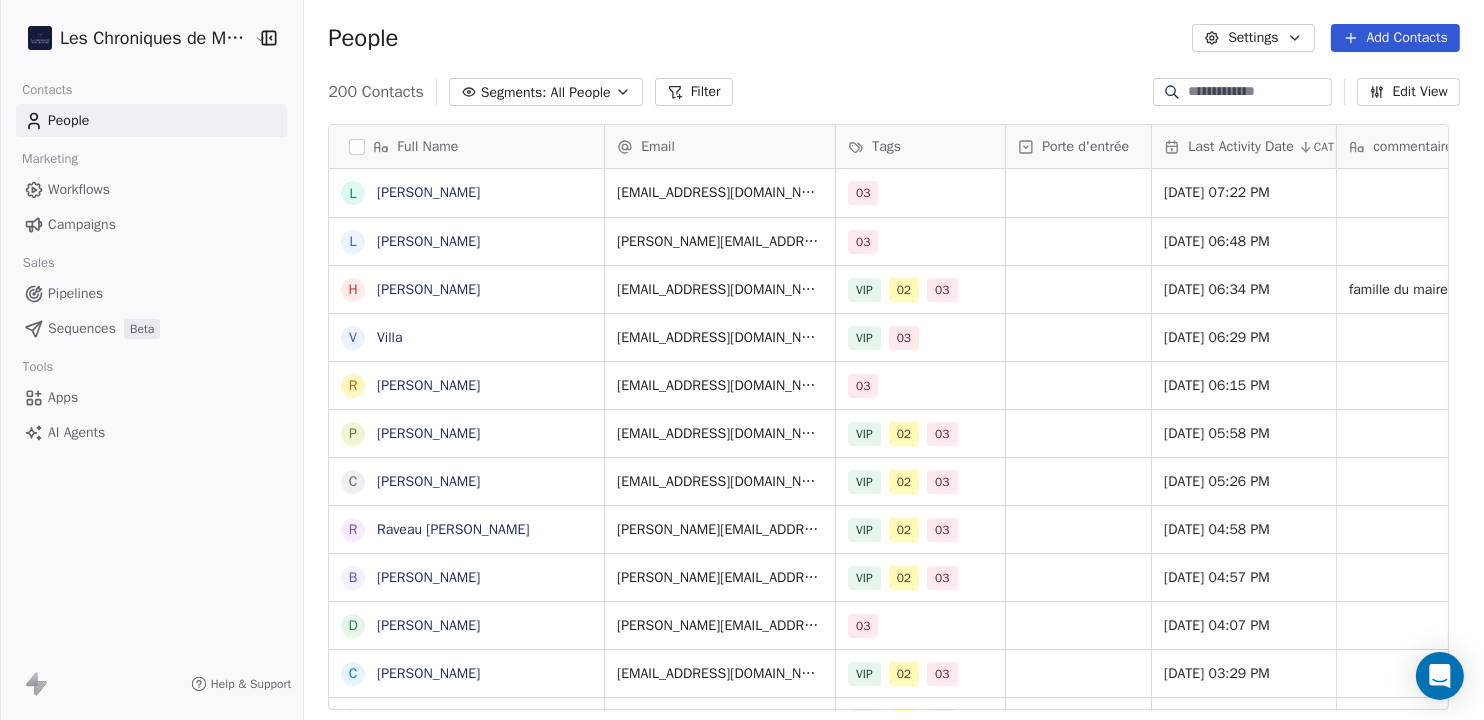 scroll, scrollTop: 20, scrollLeft: 20, axis: both 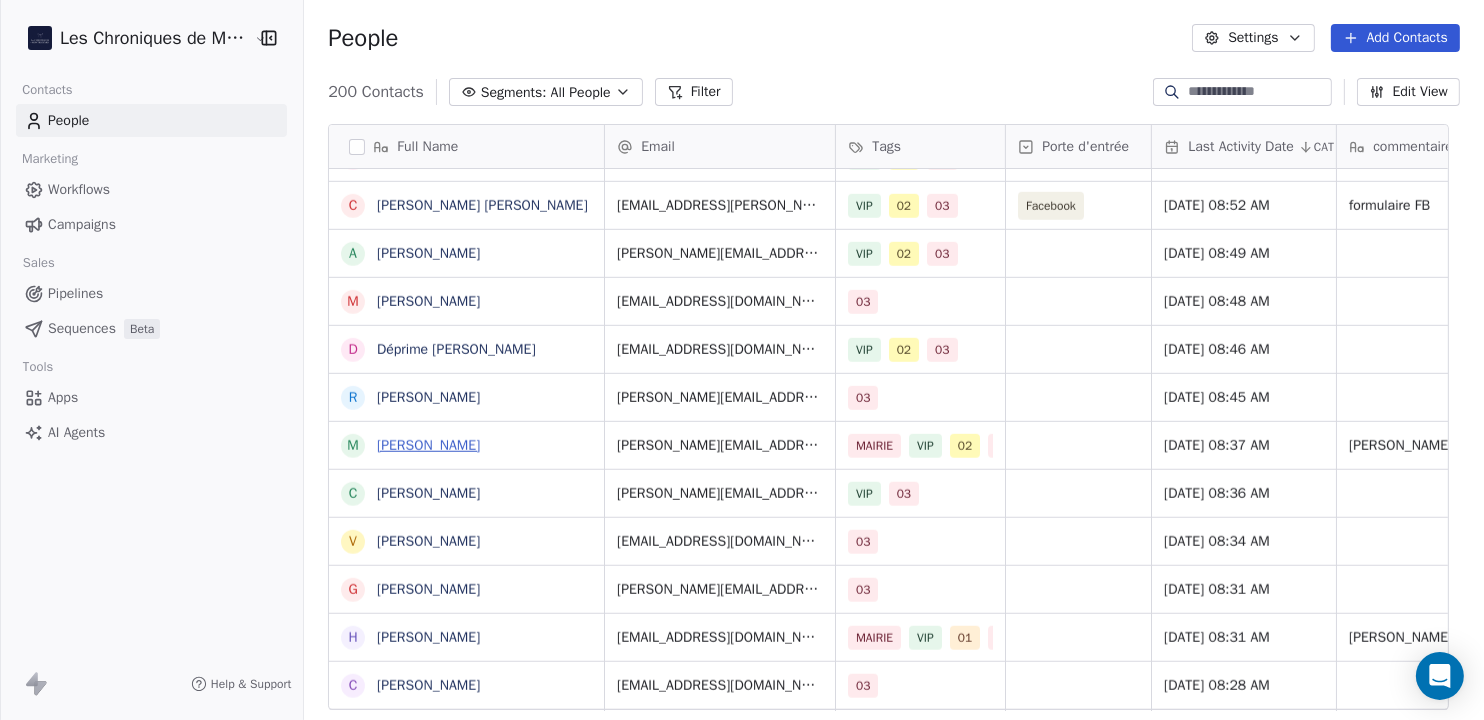 click on "[PERSON_NAME]" at bounding box center [428, 445] 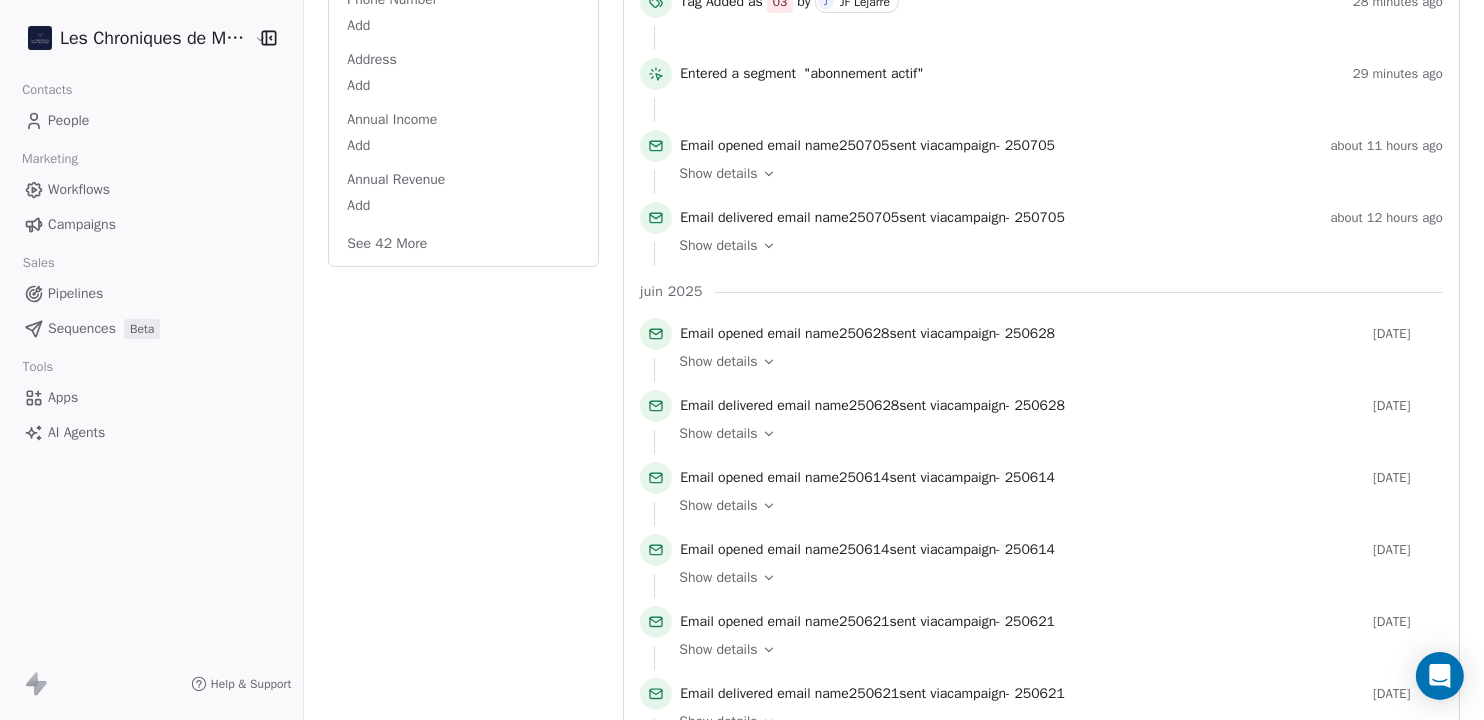 scroll, scrollTop: 489, scrollLeft: 0, axis: vertical 